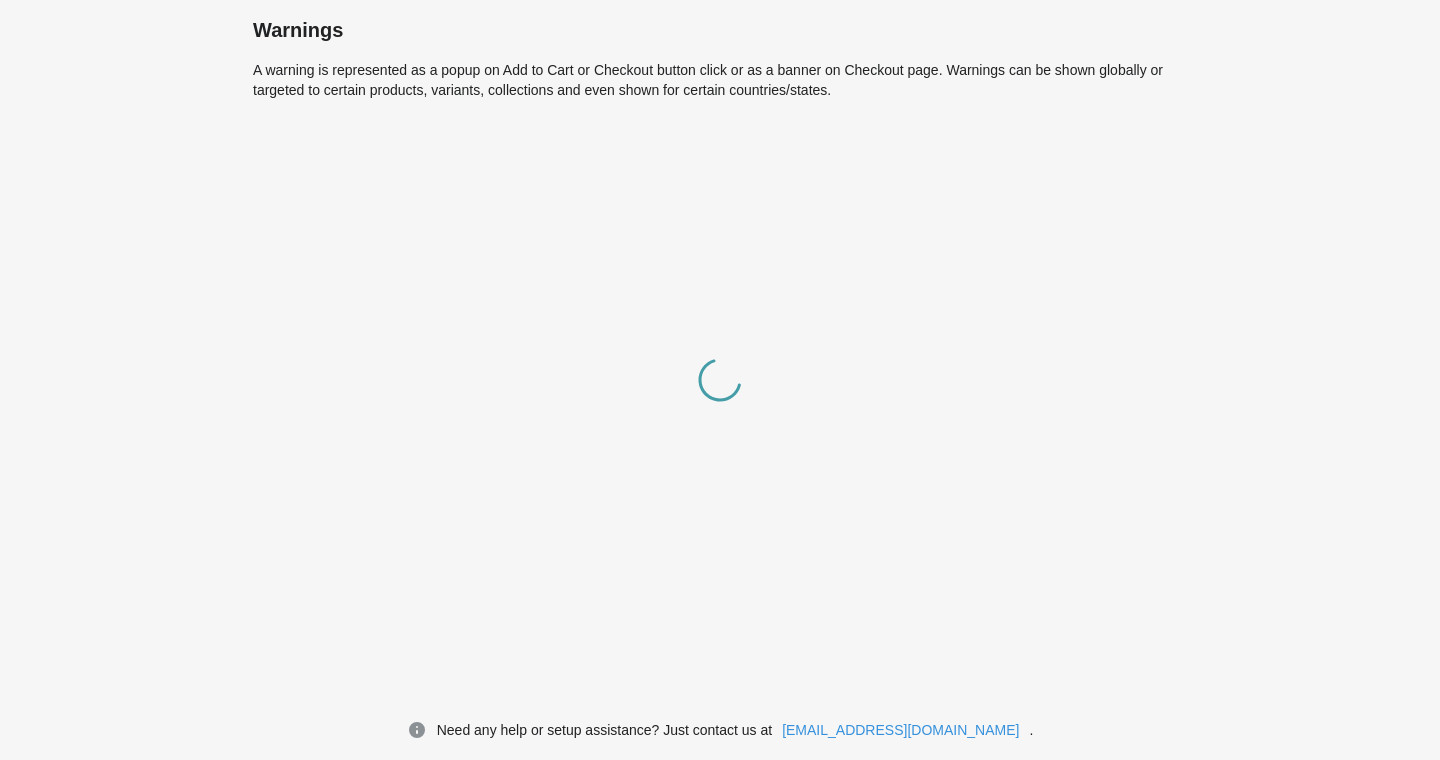 scroll, scrollTop: 0, scrollLeft: 0, axis: both 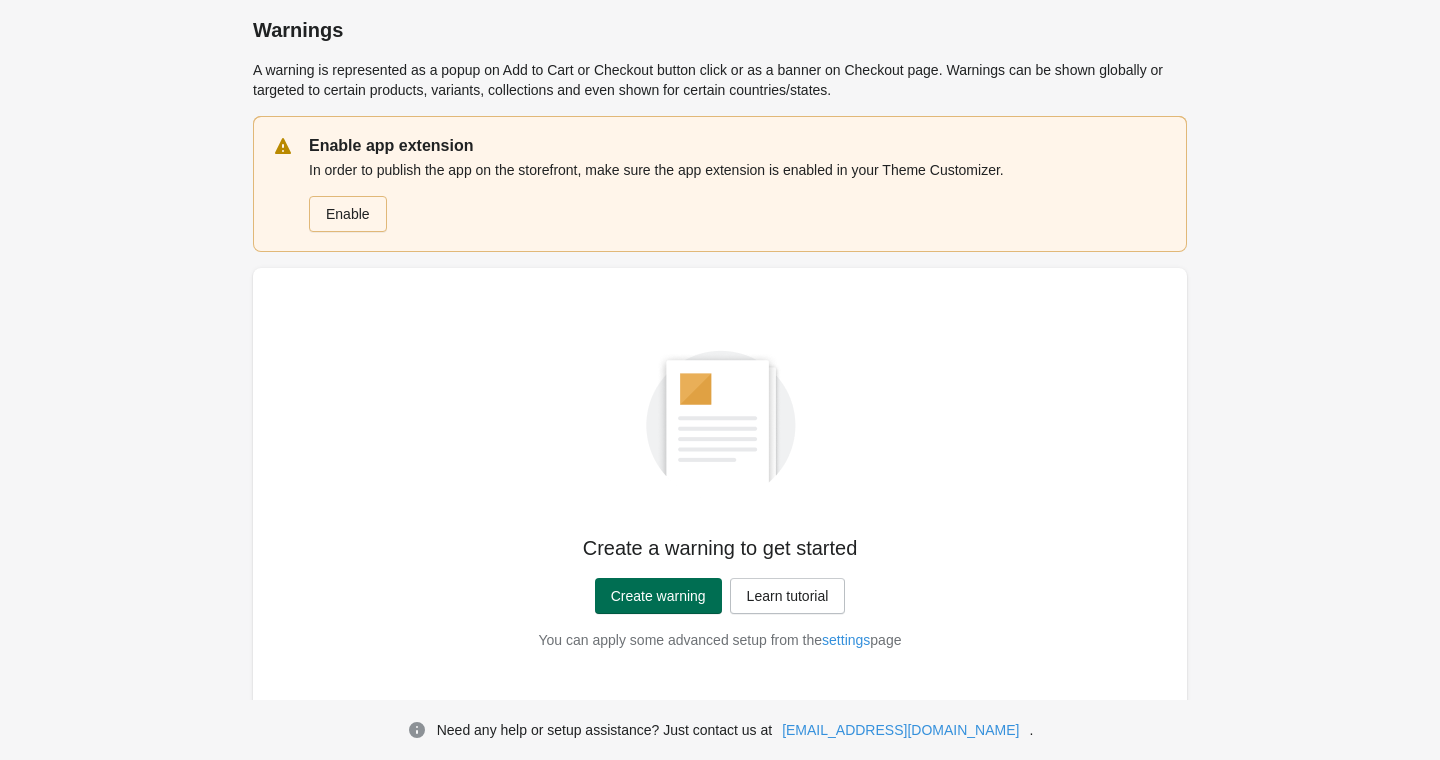 click on "Create warning" at bounding box center [658, 596] 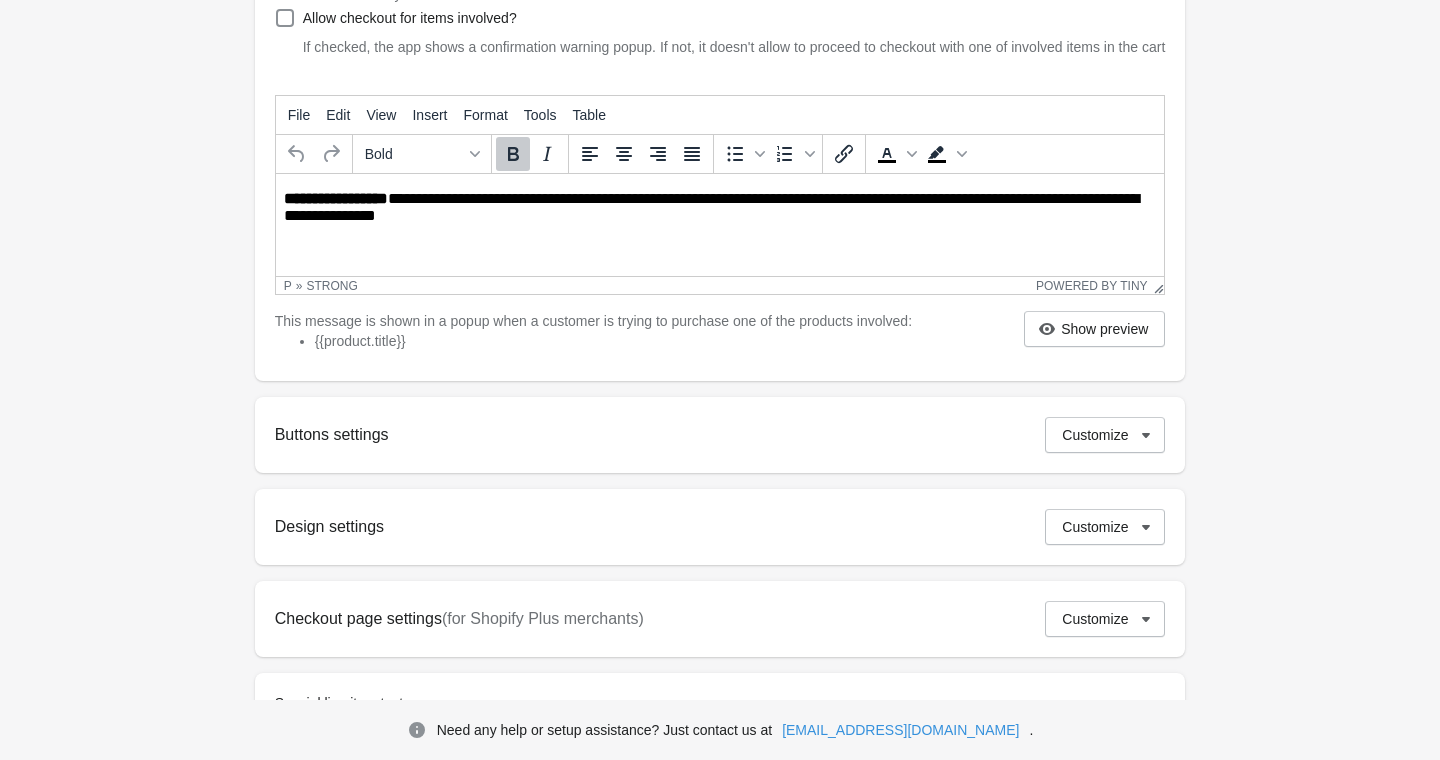 scroll, scrollTop: 381, scrollLeft: 0, axis: vertical 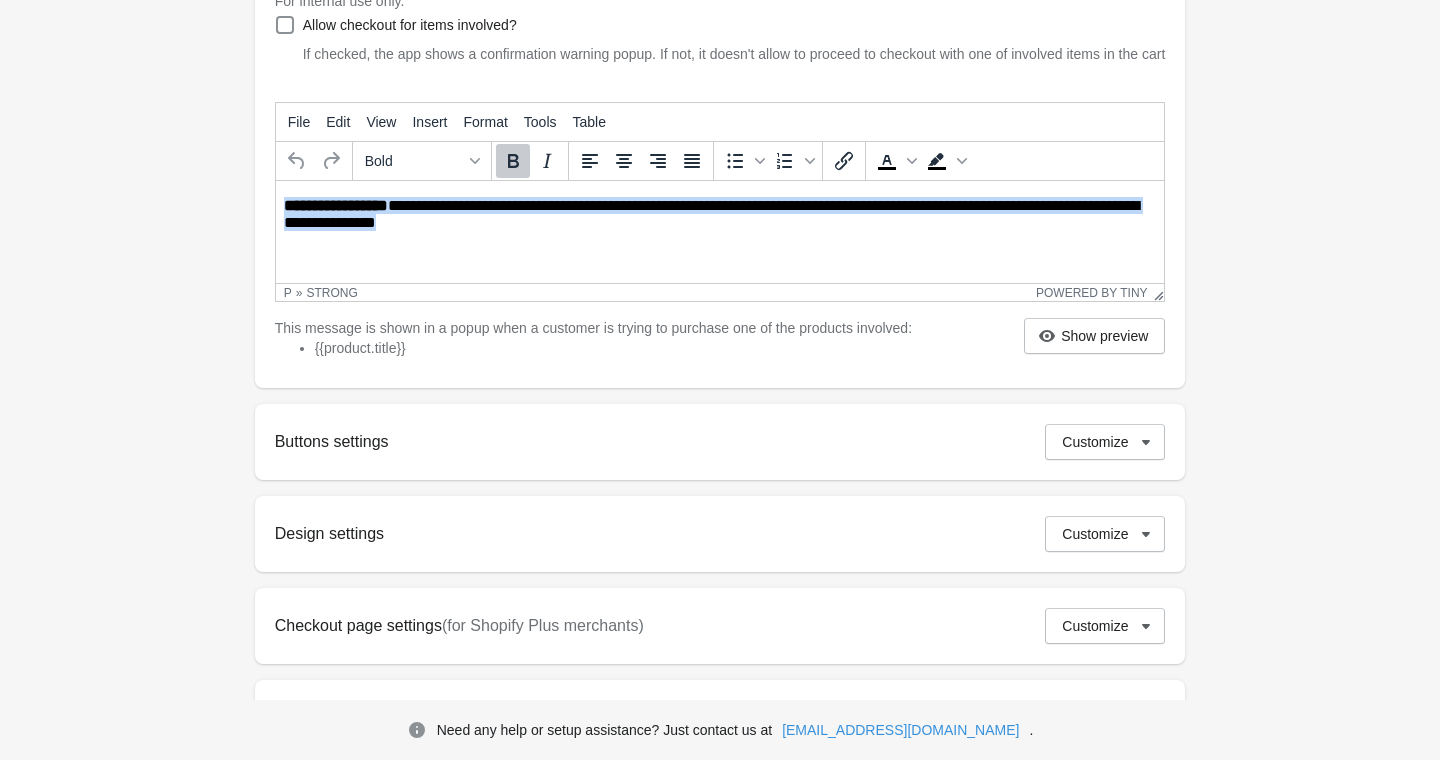 drag, startPoint x: 552, startPoint y: 223, endPoint x: 250, endPoint y: 180, distance: 305.0459 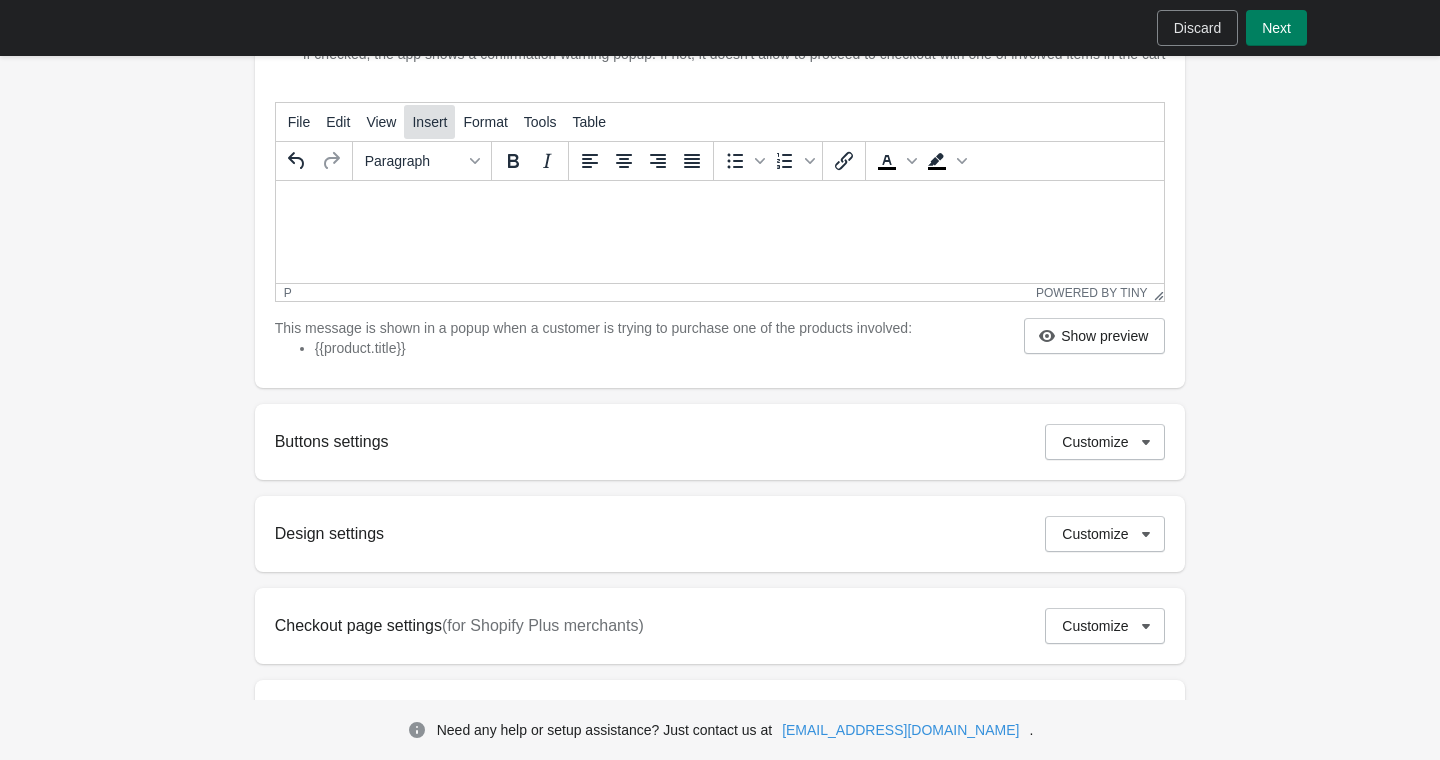 click on "Insert" at bounding box center (429, 122) 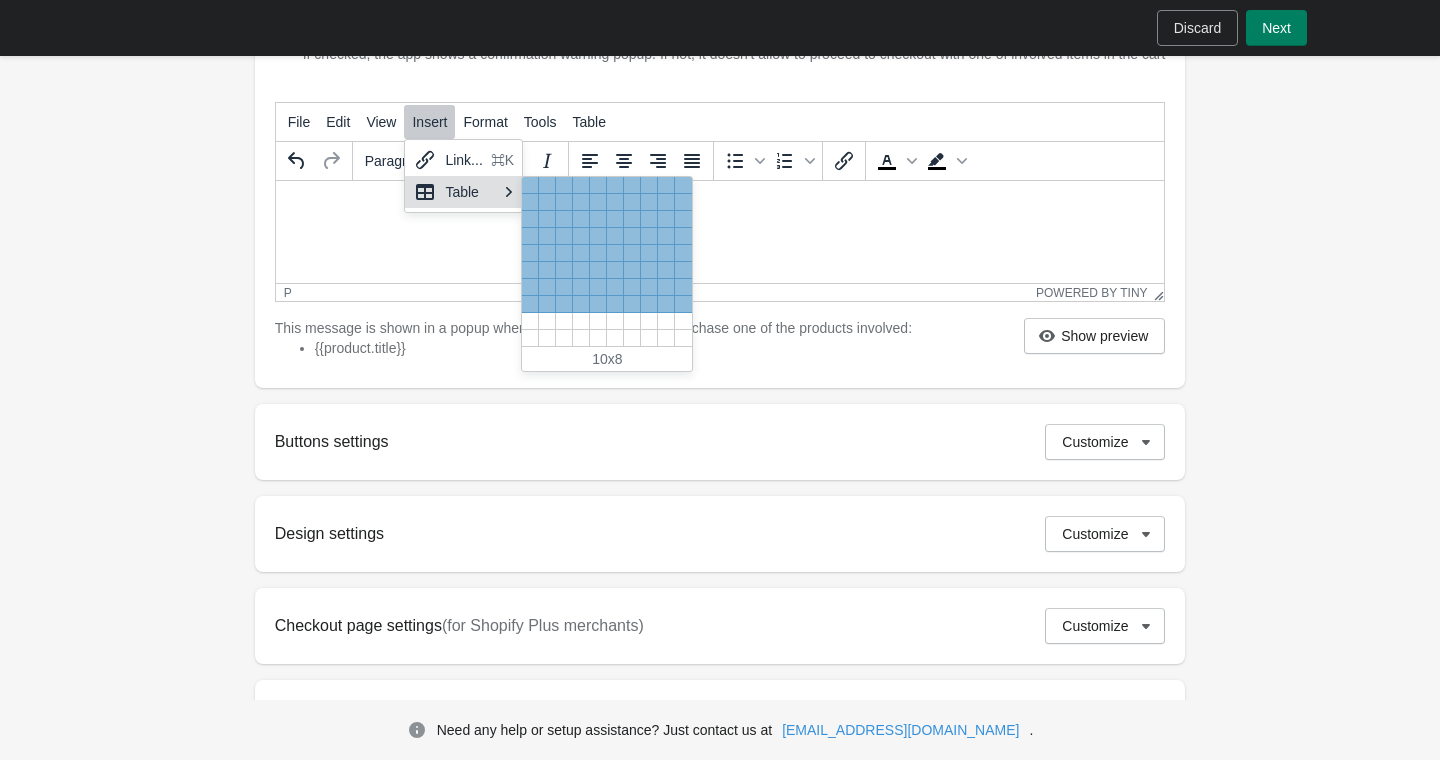 click at bounding box center [719, 205] 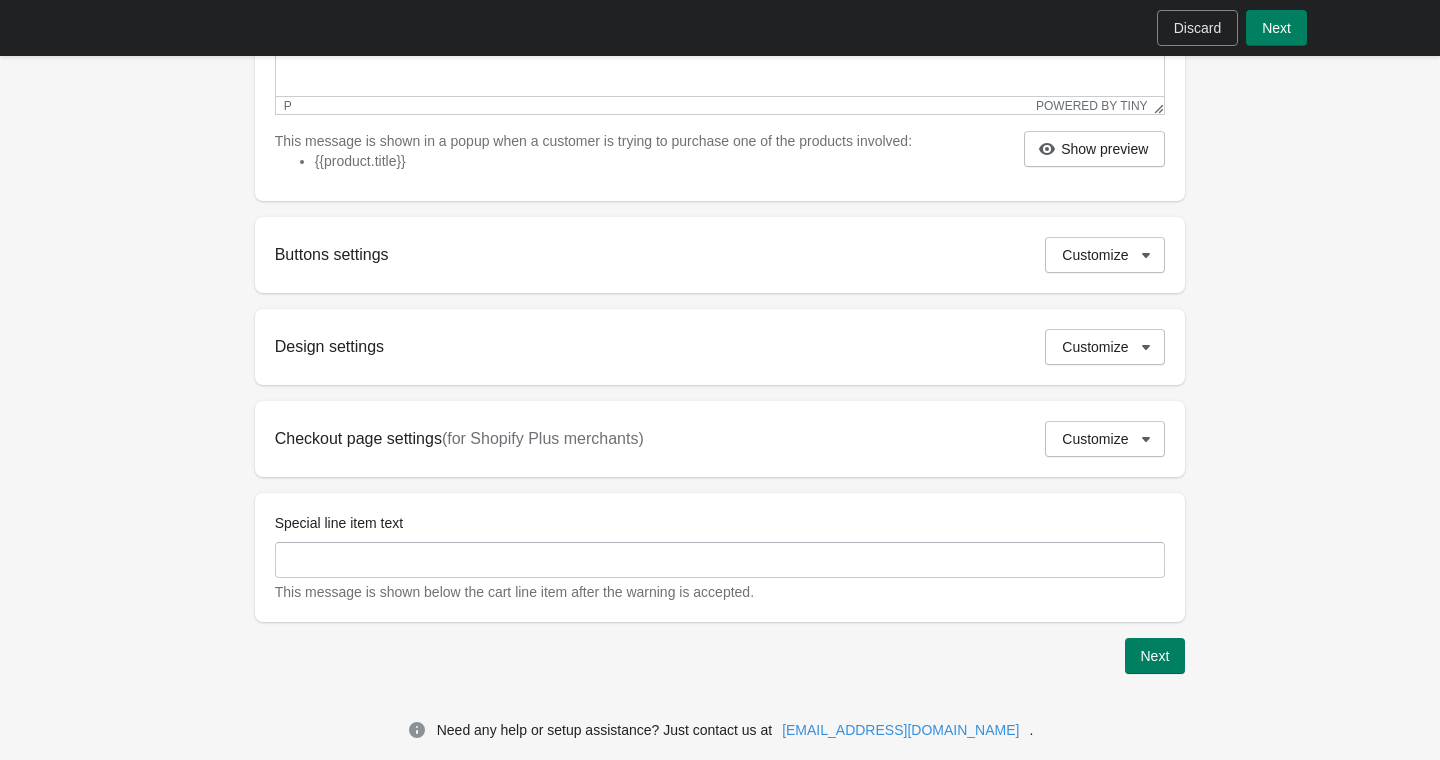 scroll, scrollTop: 576, scrollLeft: 0, axis: vertical 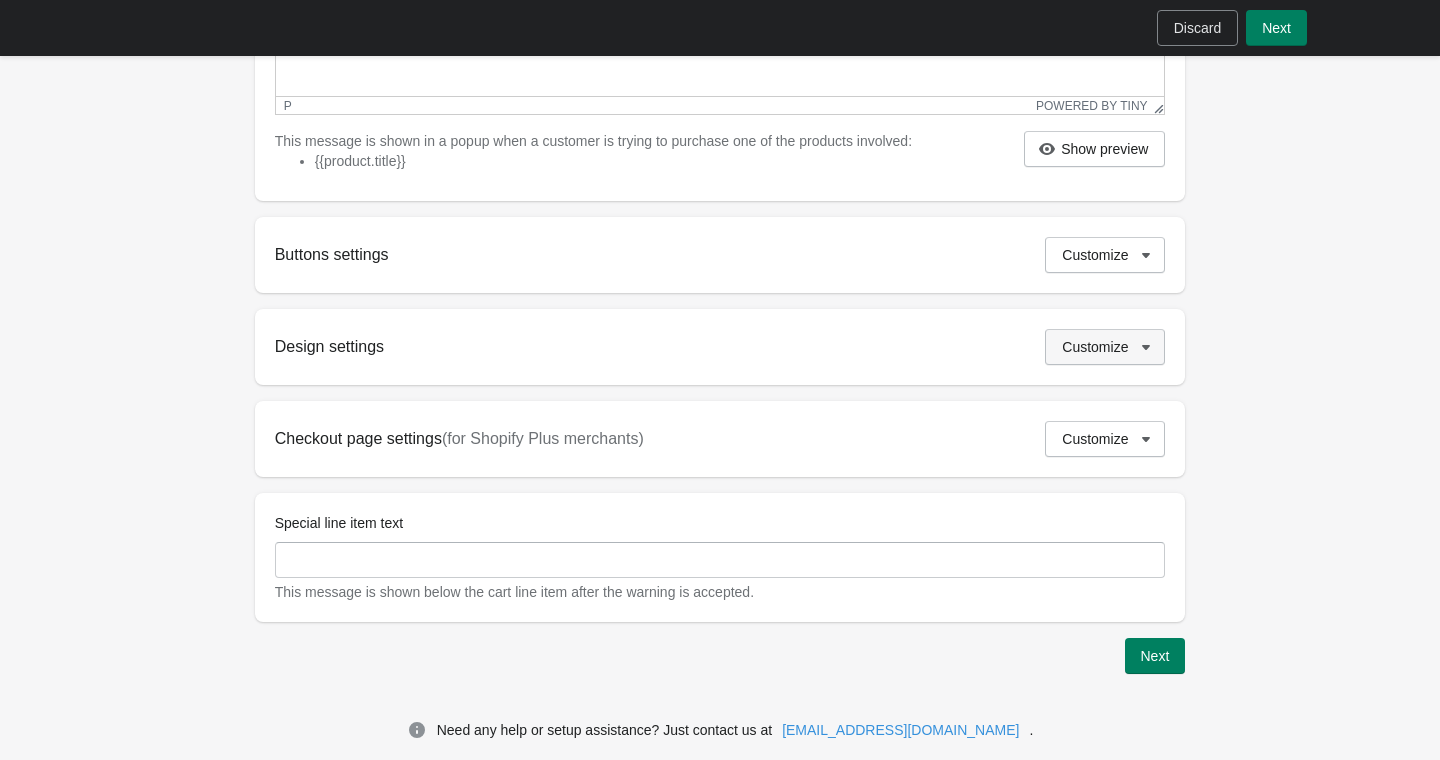 click 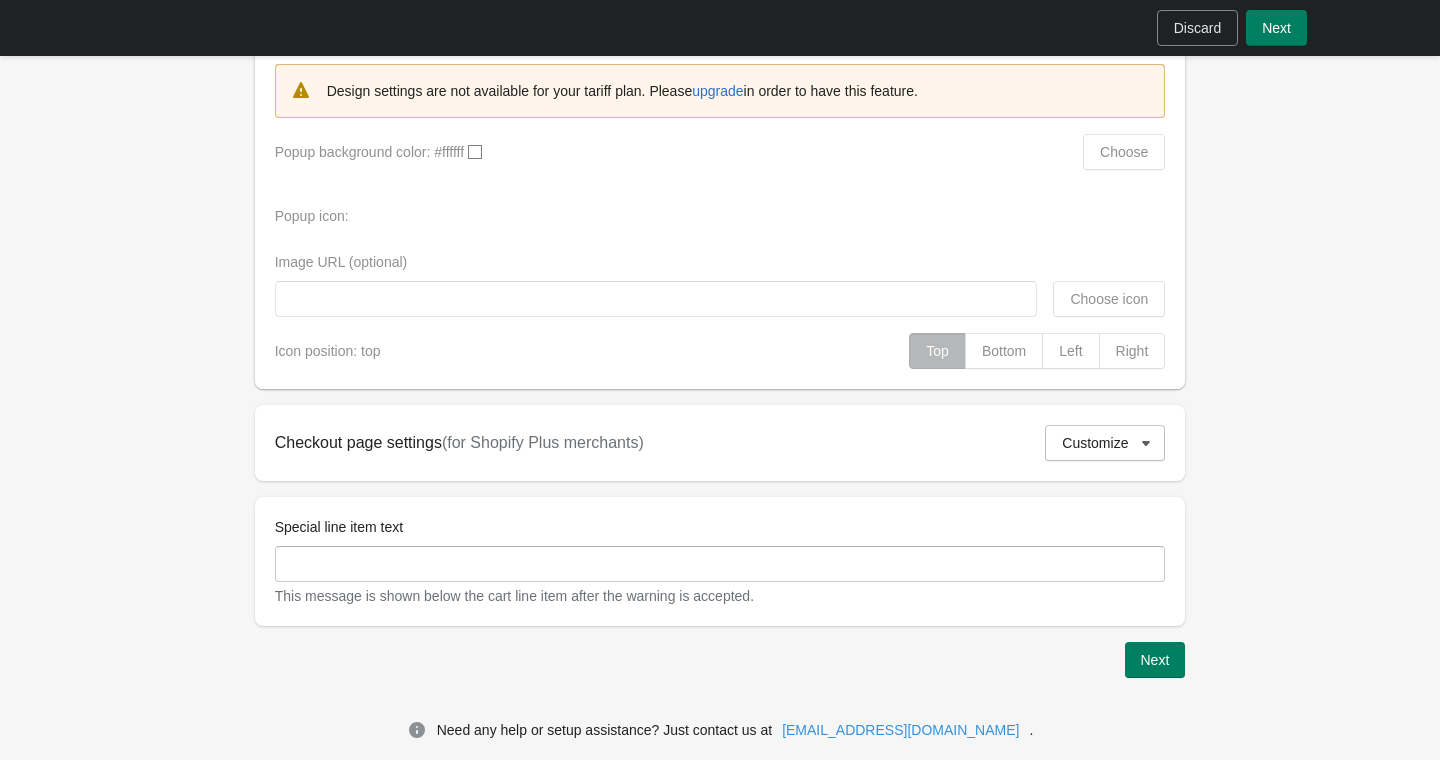 scroll, scrollTop: 933, scrollLeft: 0, axis: vertical 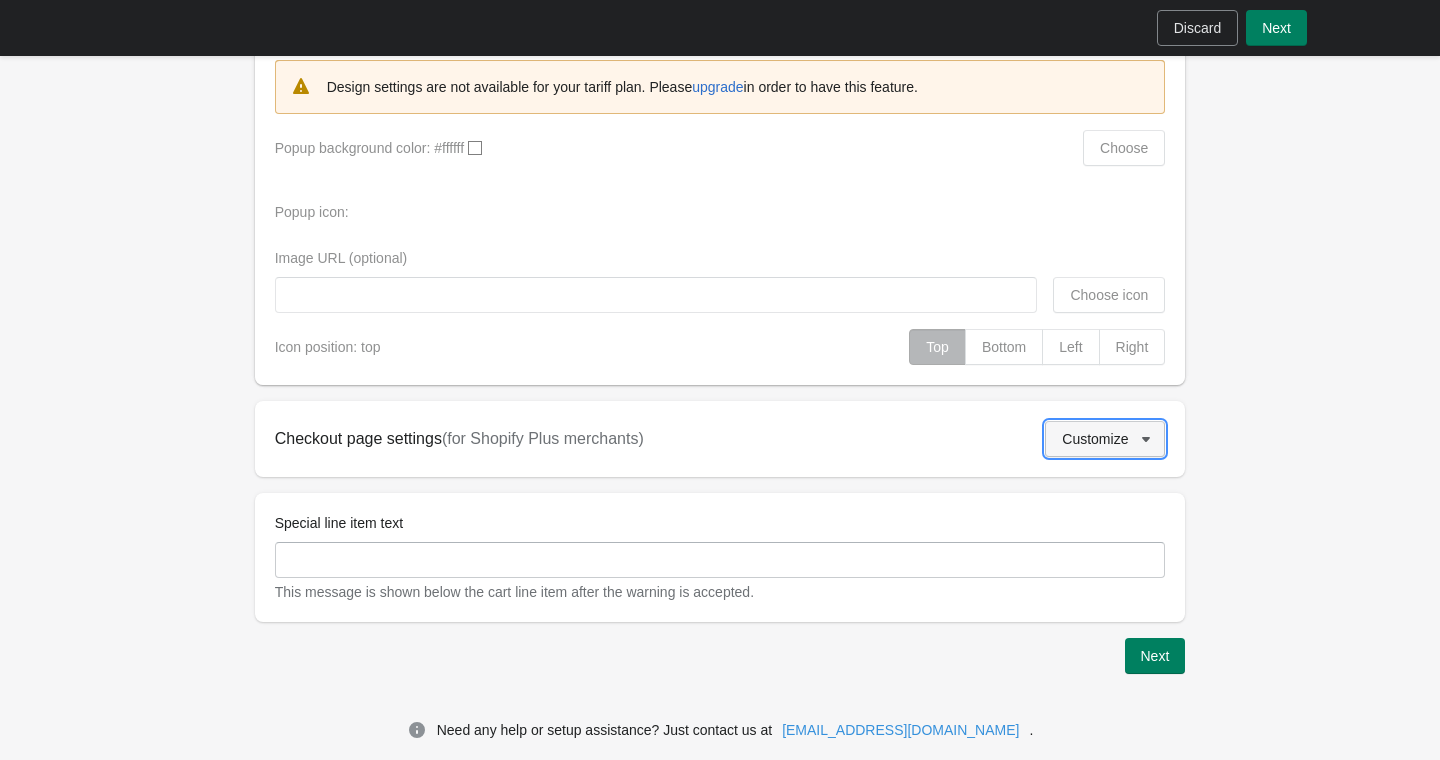 click on "Customize" at bounding box center (1105, 439) 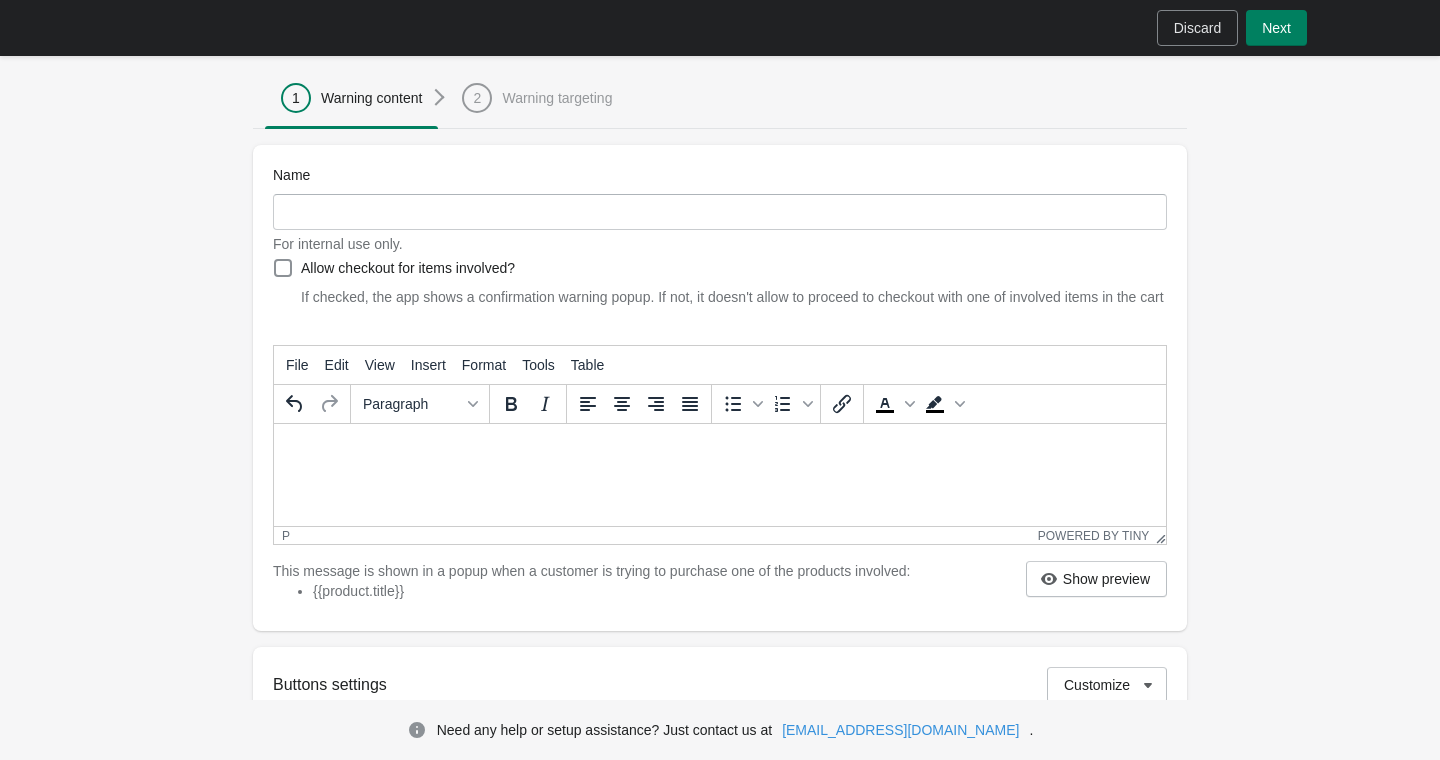 scroll, scrollTop: 272, scrollLeft: 0, axis: vertical 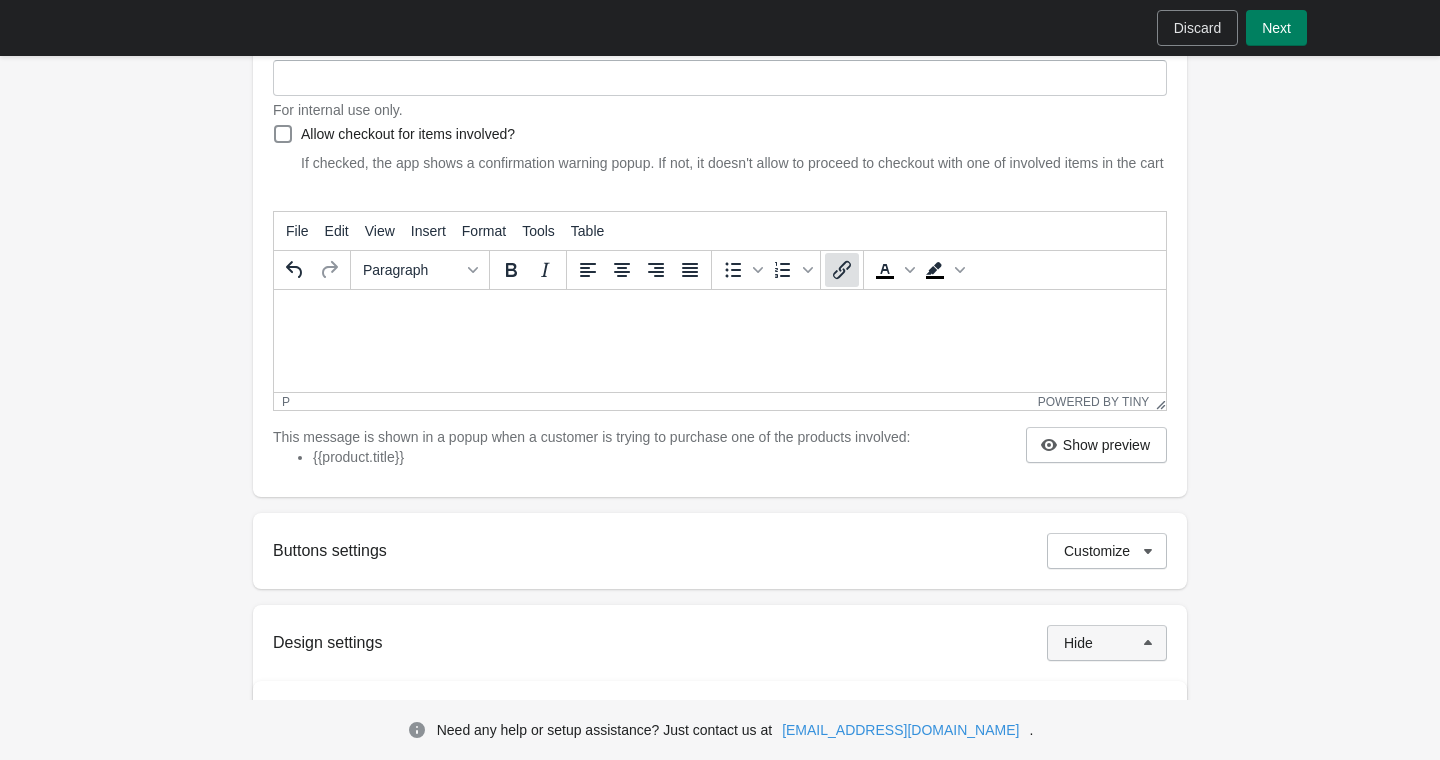 click 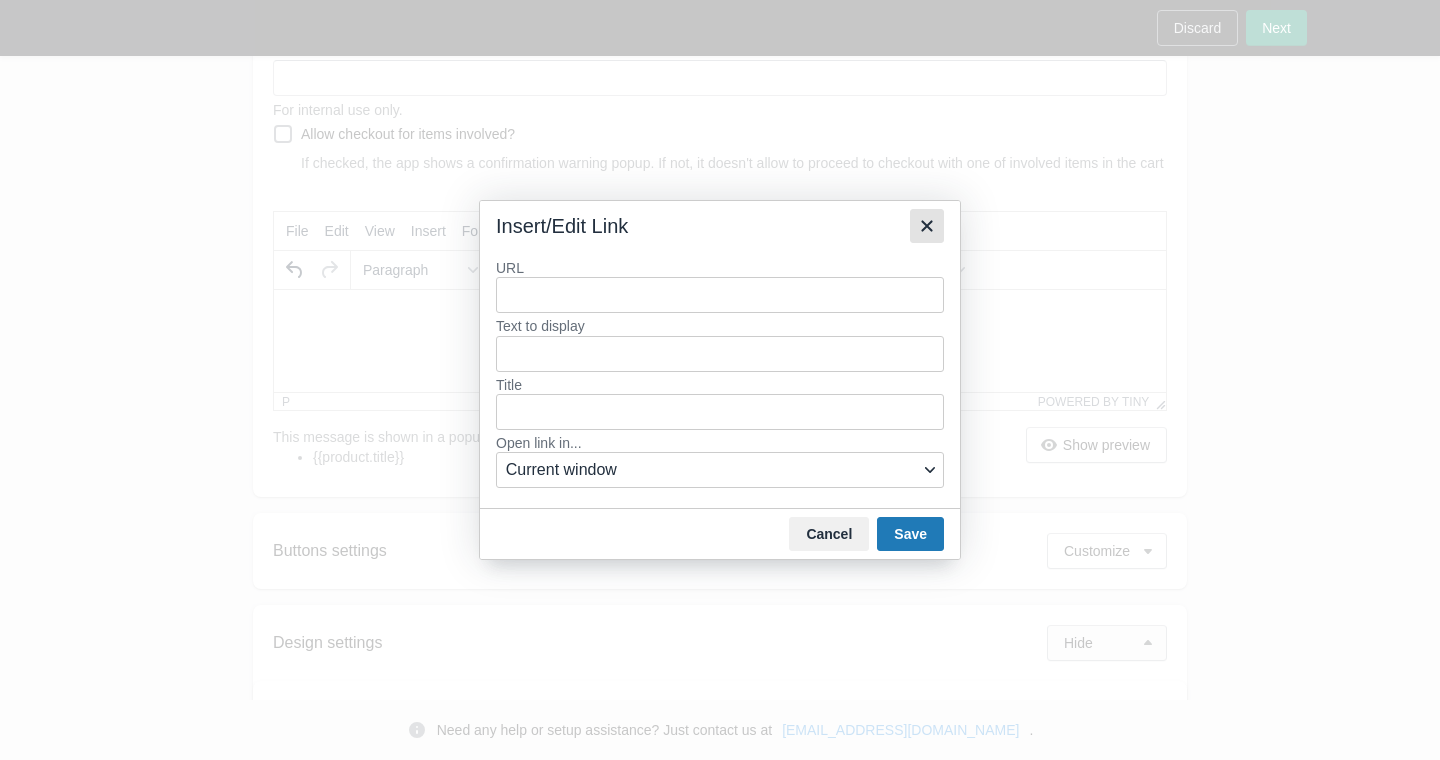 click 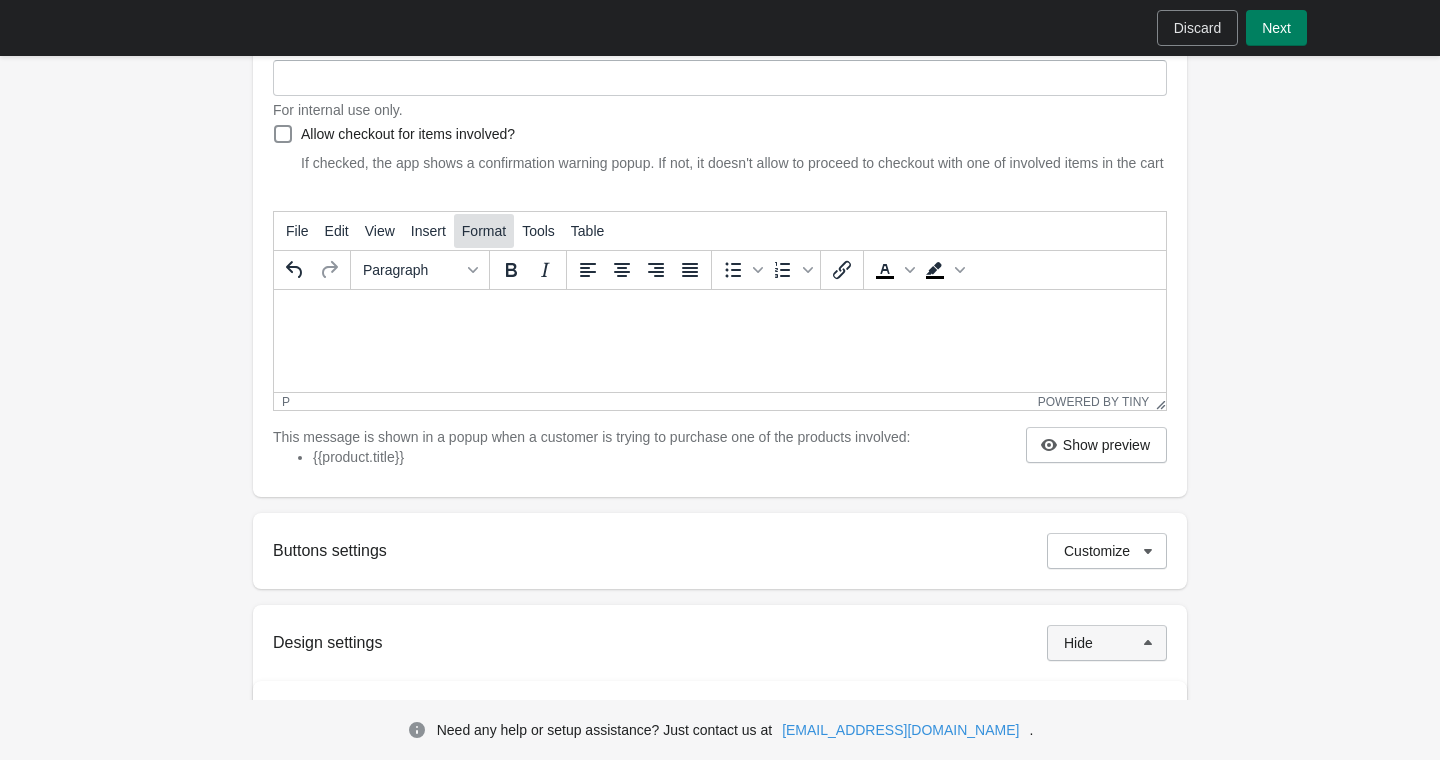 click on "Format" at bounding box center [484, 231] 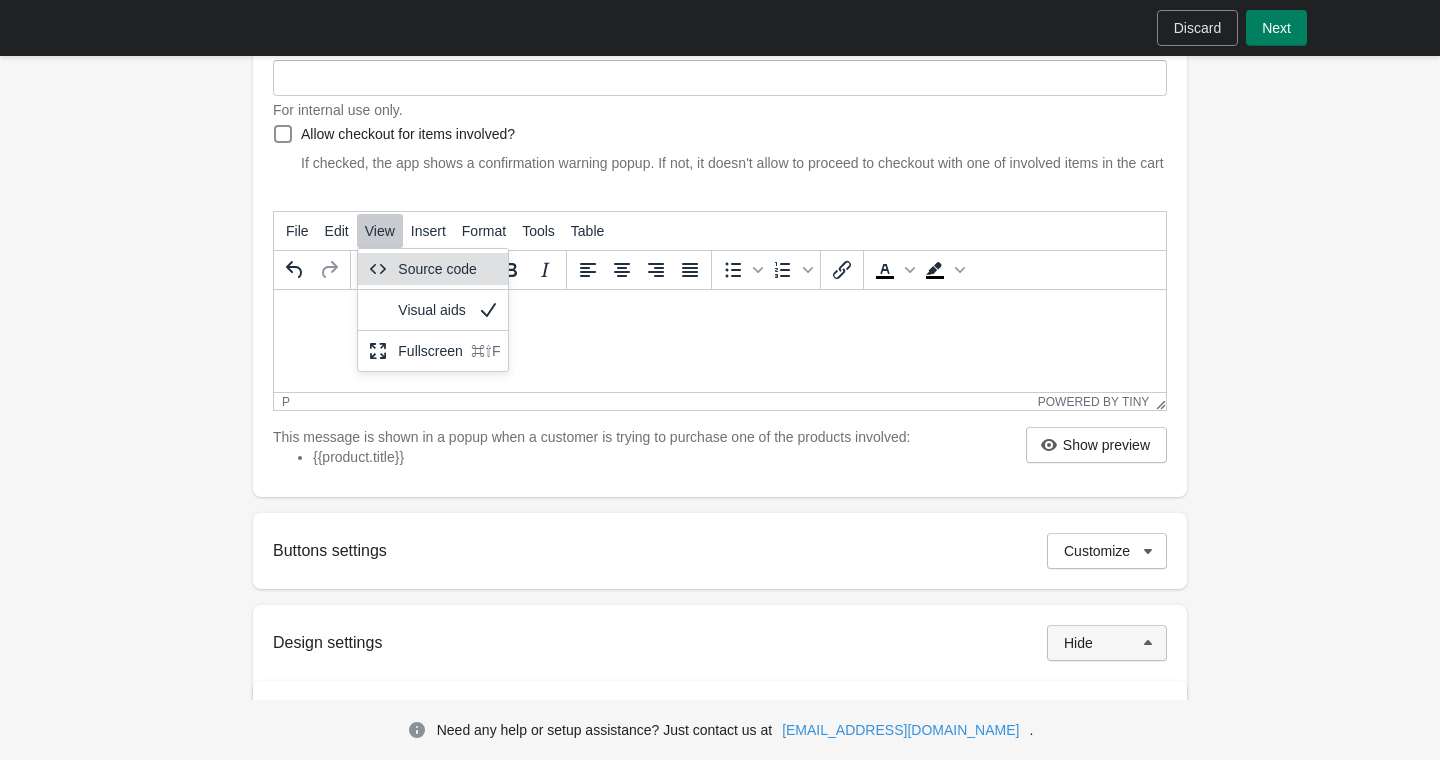 click on "Source code" at bounding box center (449, 269) 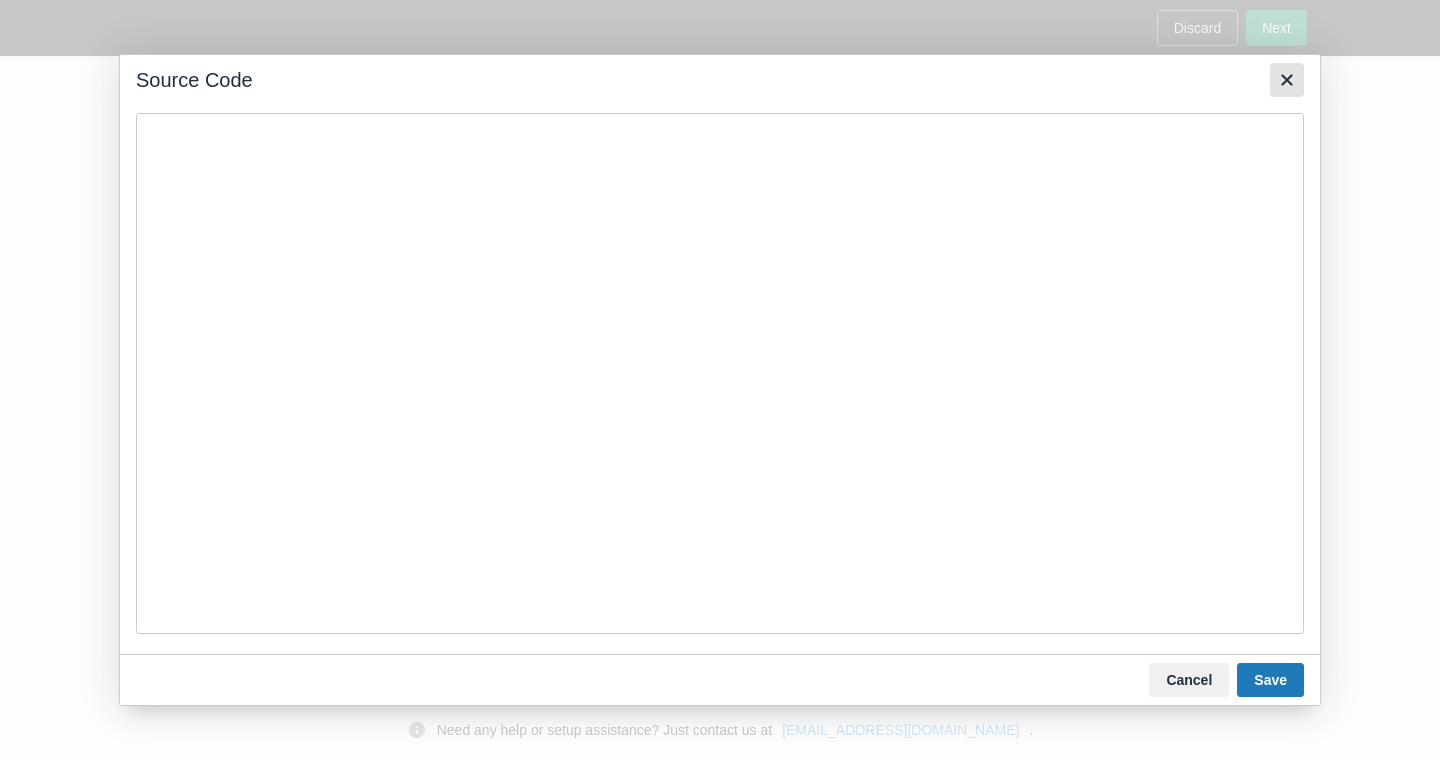 click 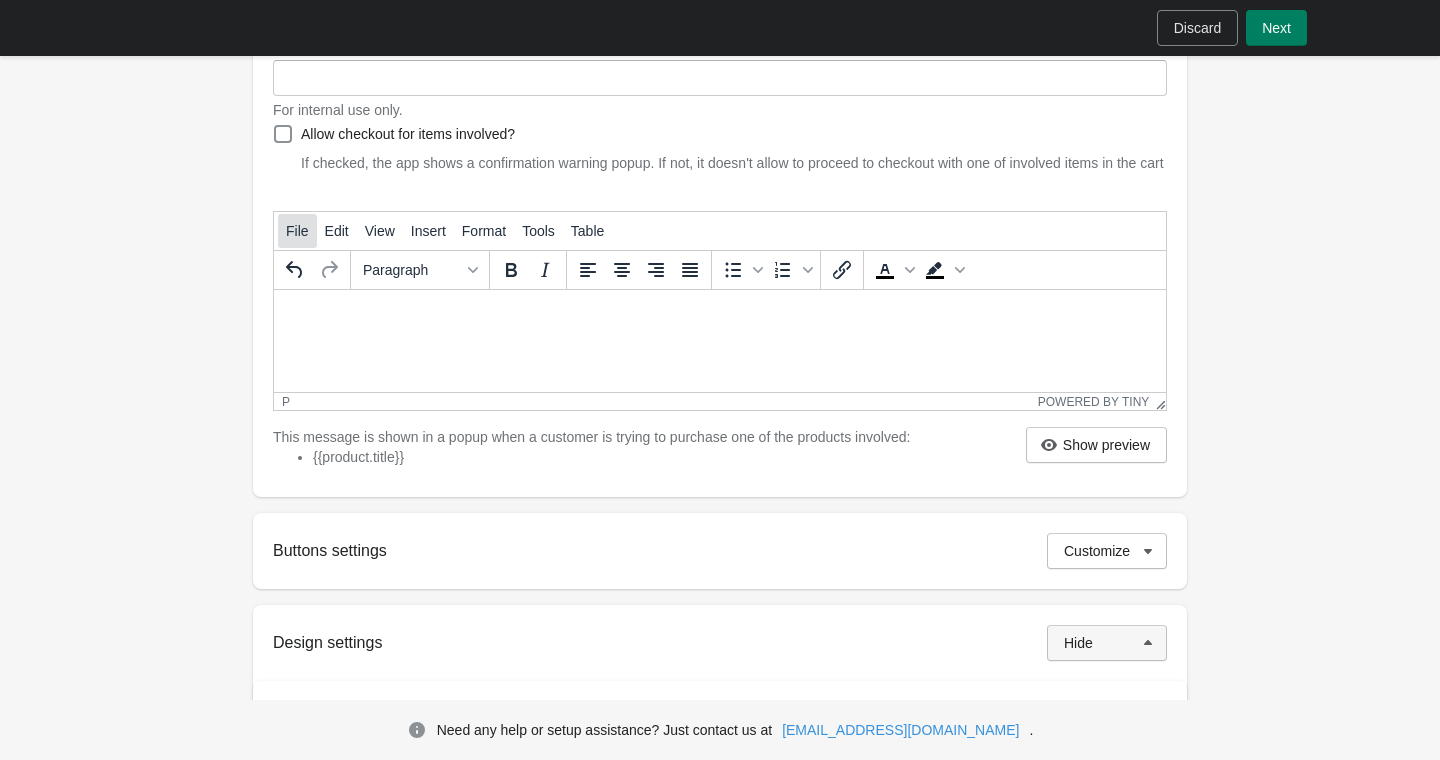 click on "File" at bounding box center [297, 231] 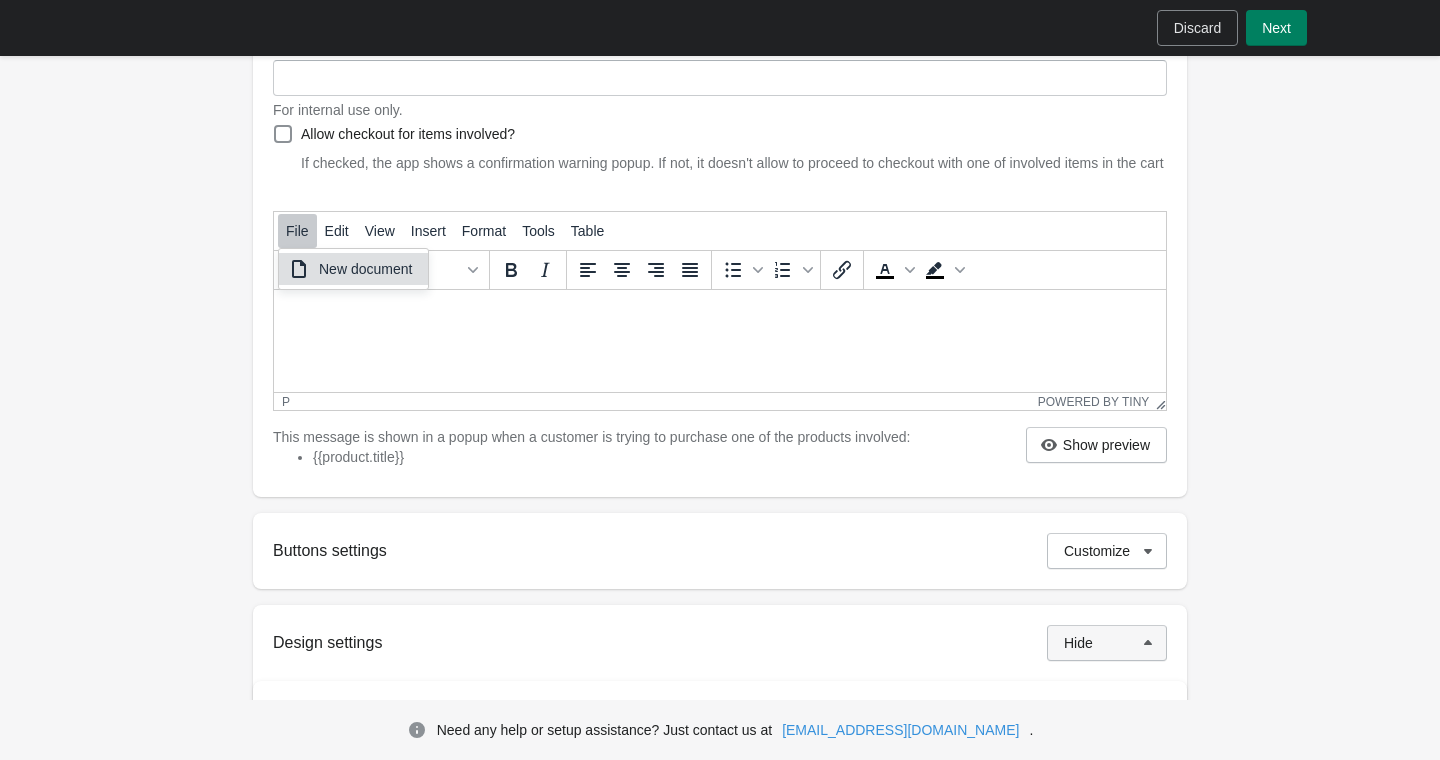 click at bounding box center (720, 314) 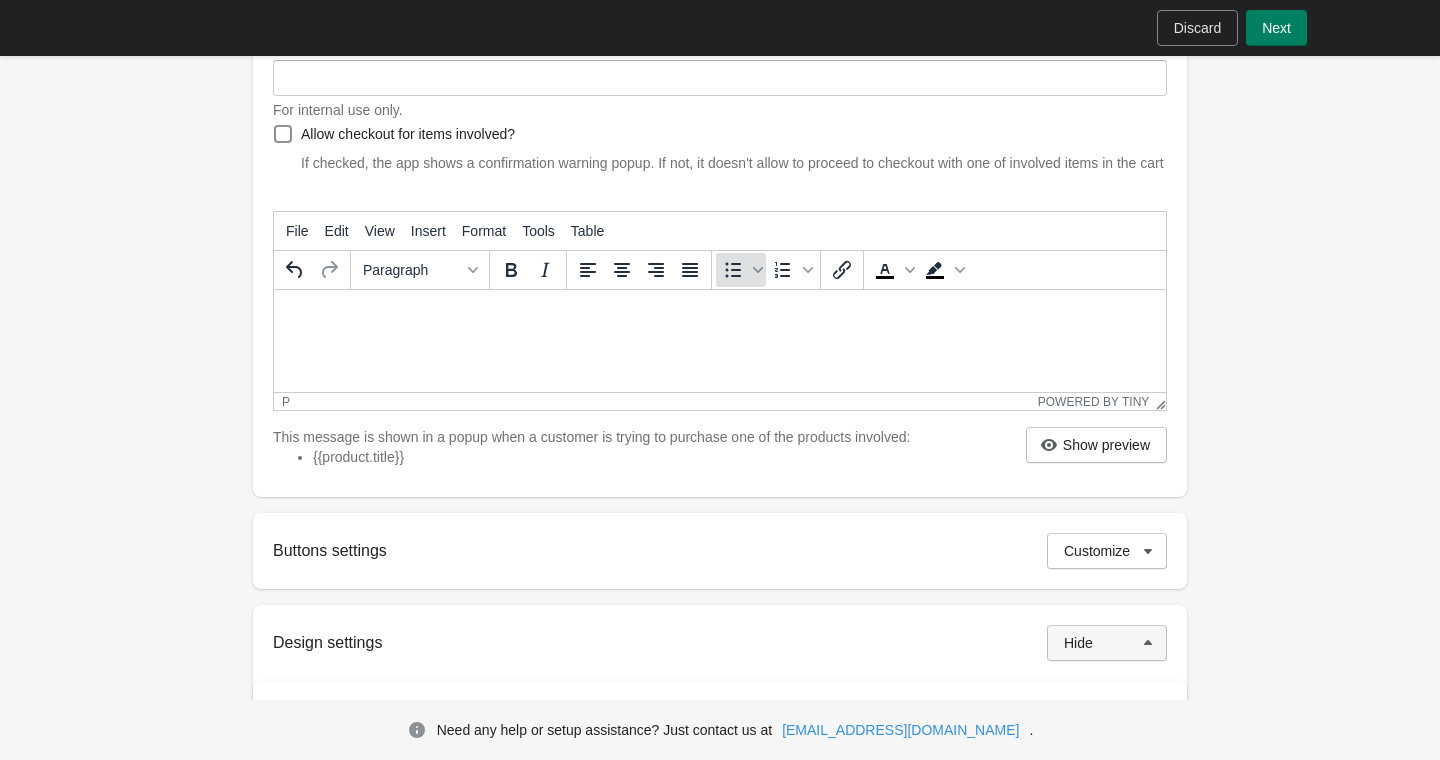 click at bounding box center [733, 270] 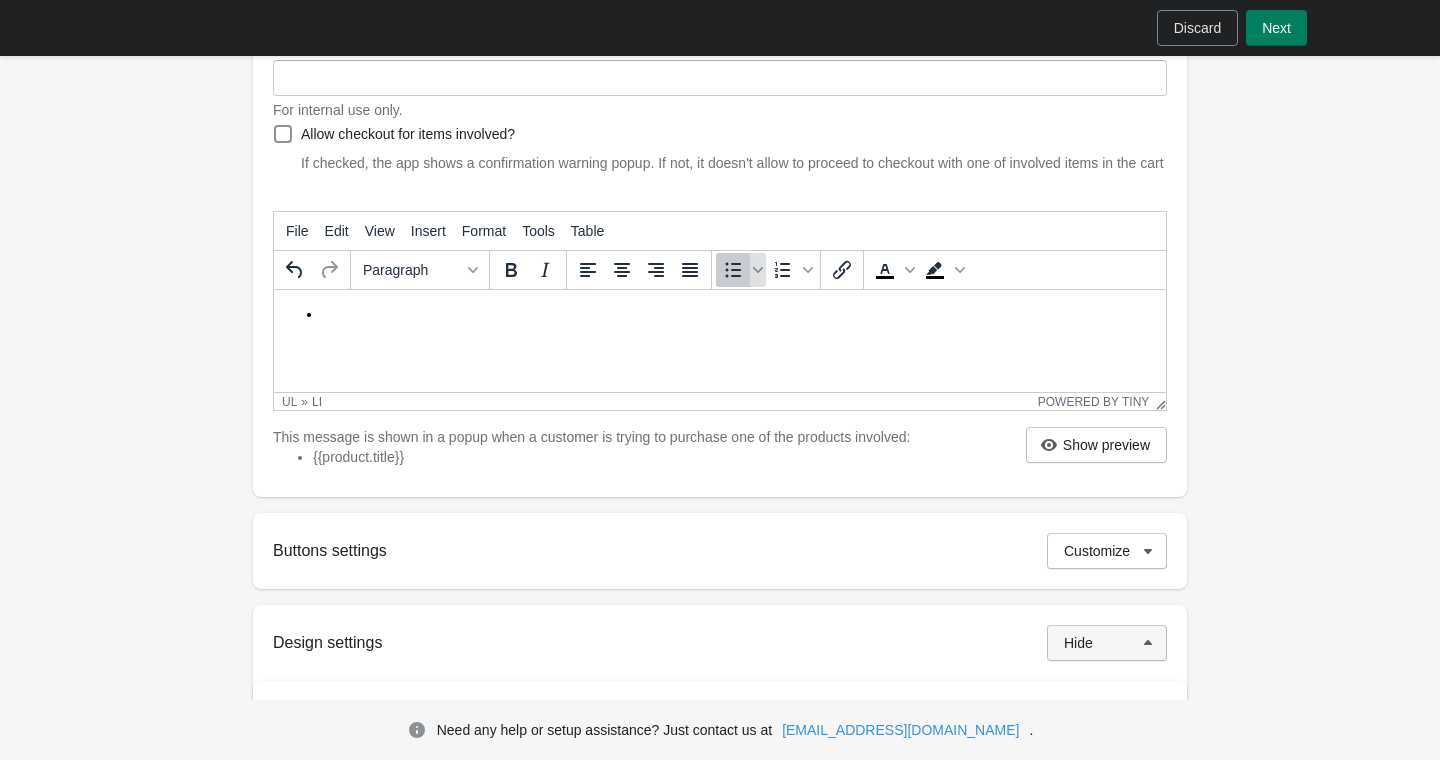 click at bounding box center (733, 270) 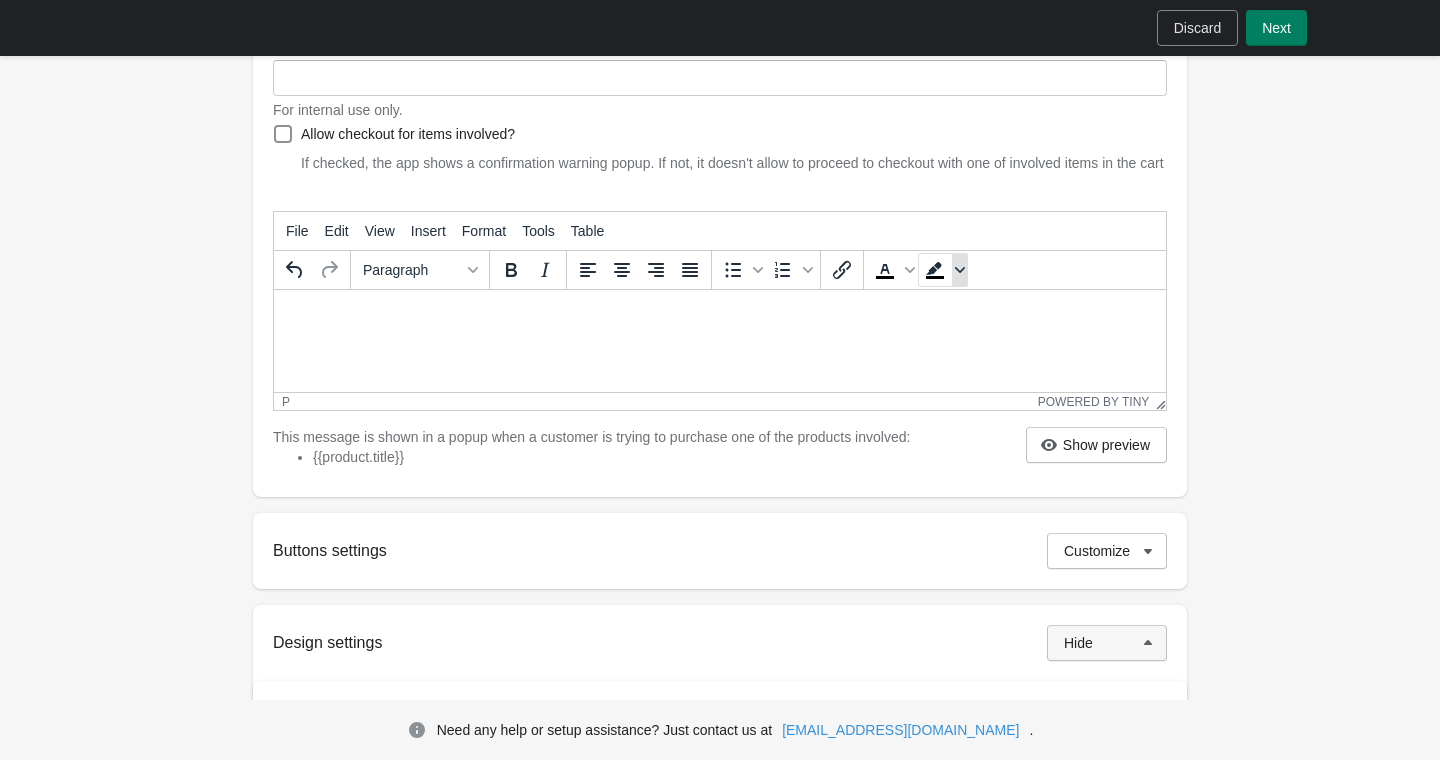 click 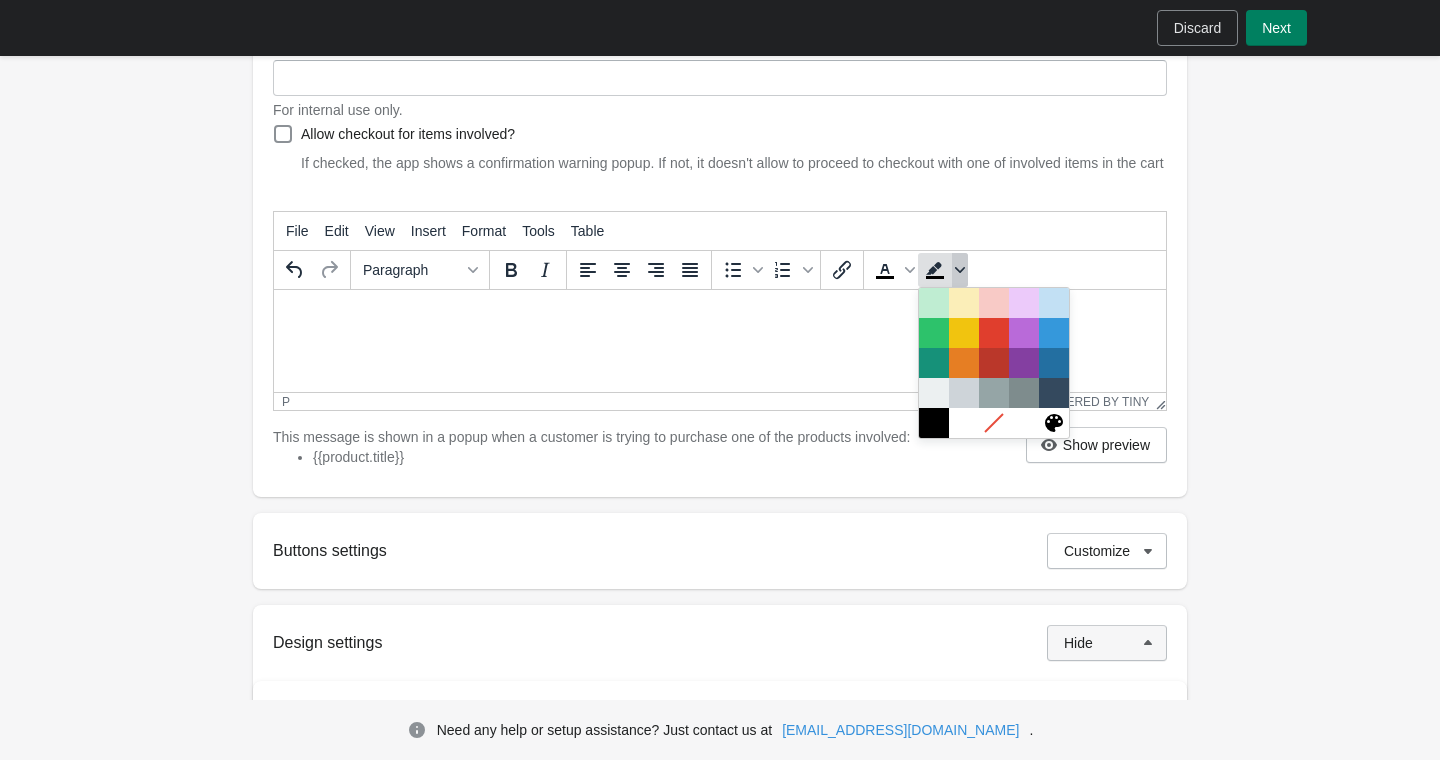 click 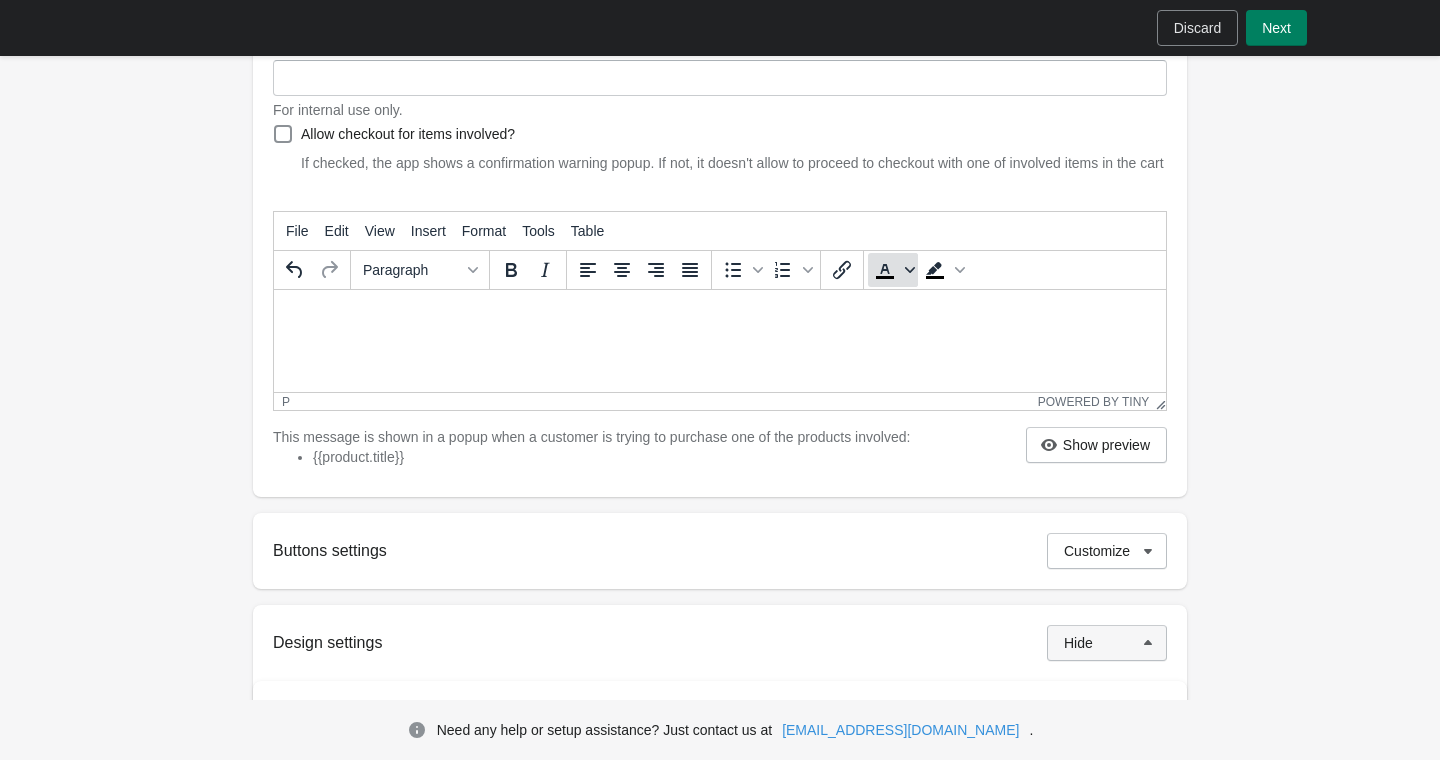 click at bounding box center [910, 270] 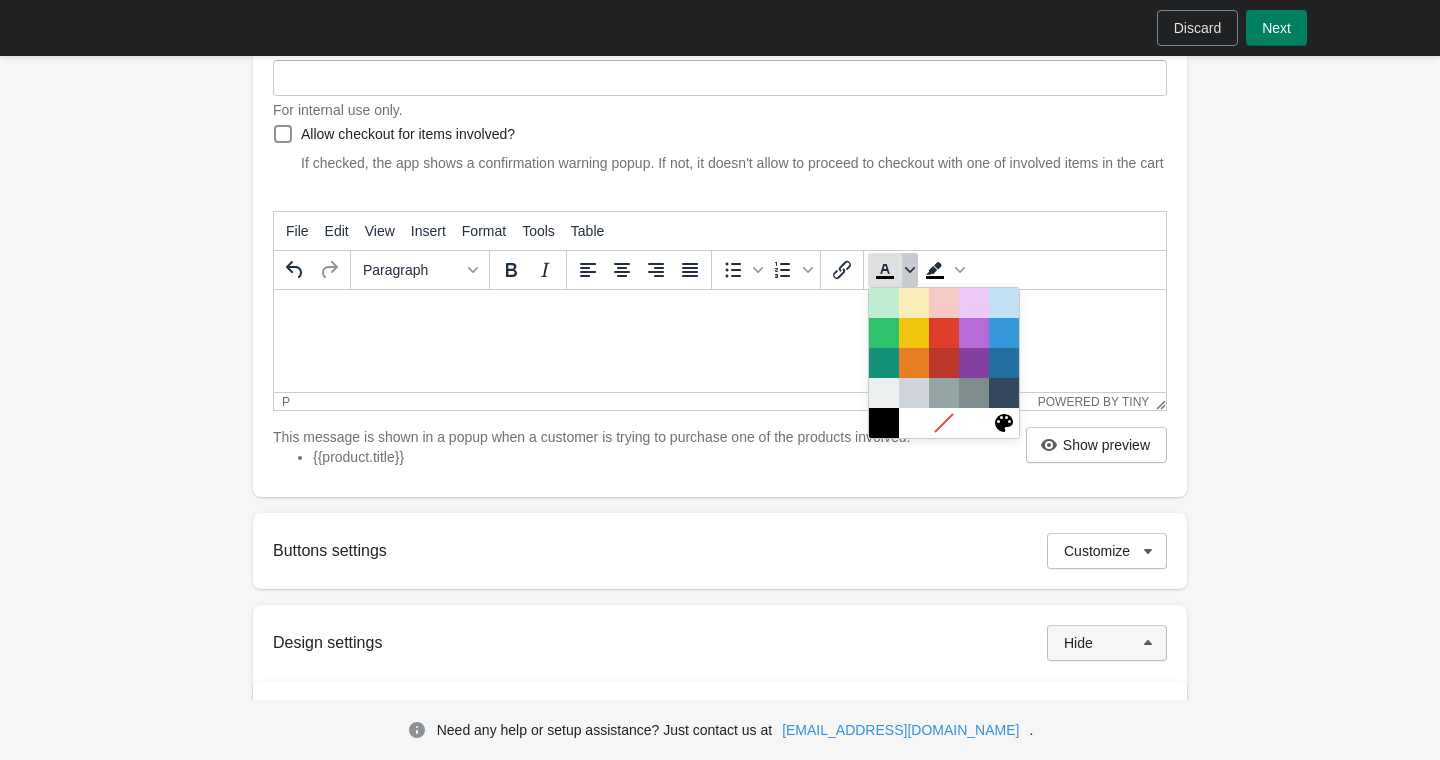 click at bounding box center [910, 270] 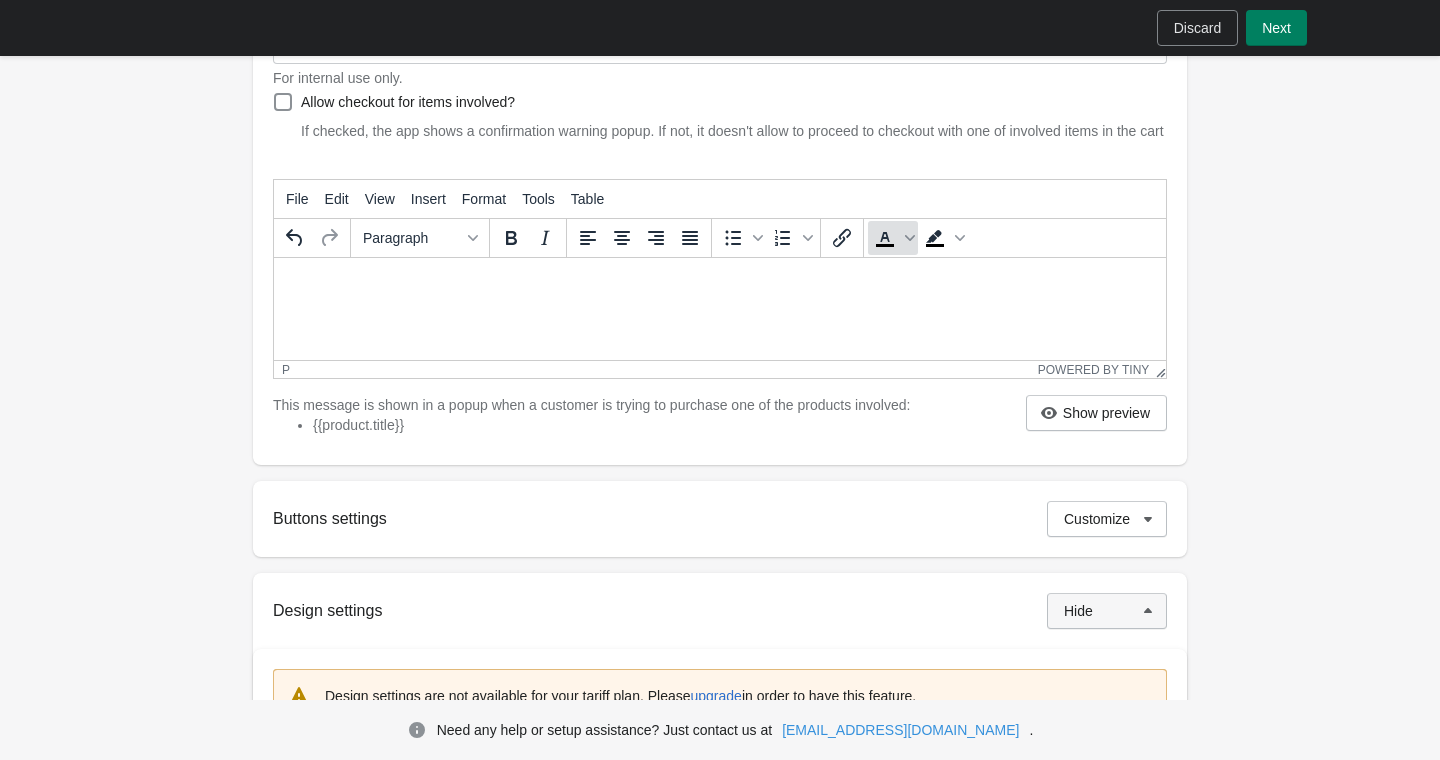 scroll, scrollTop: 243, scrollLeft: 0, axis: vertical 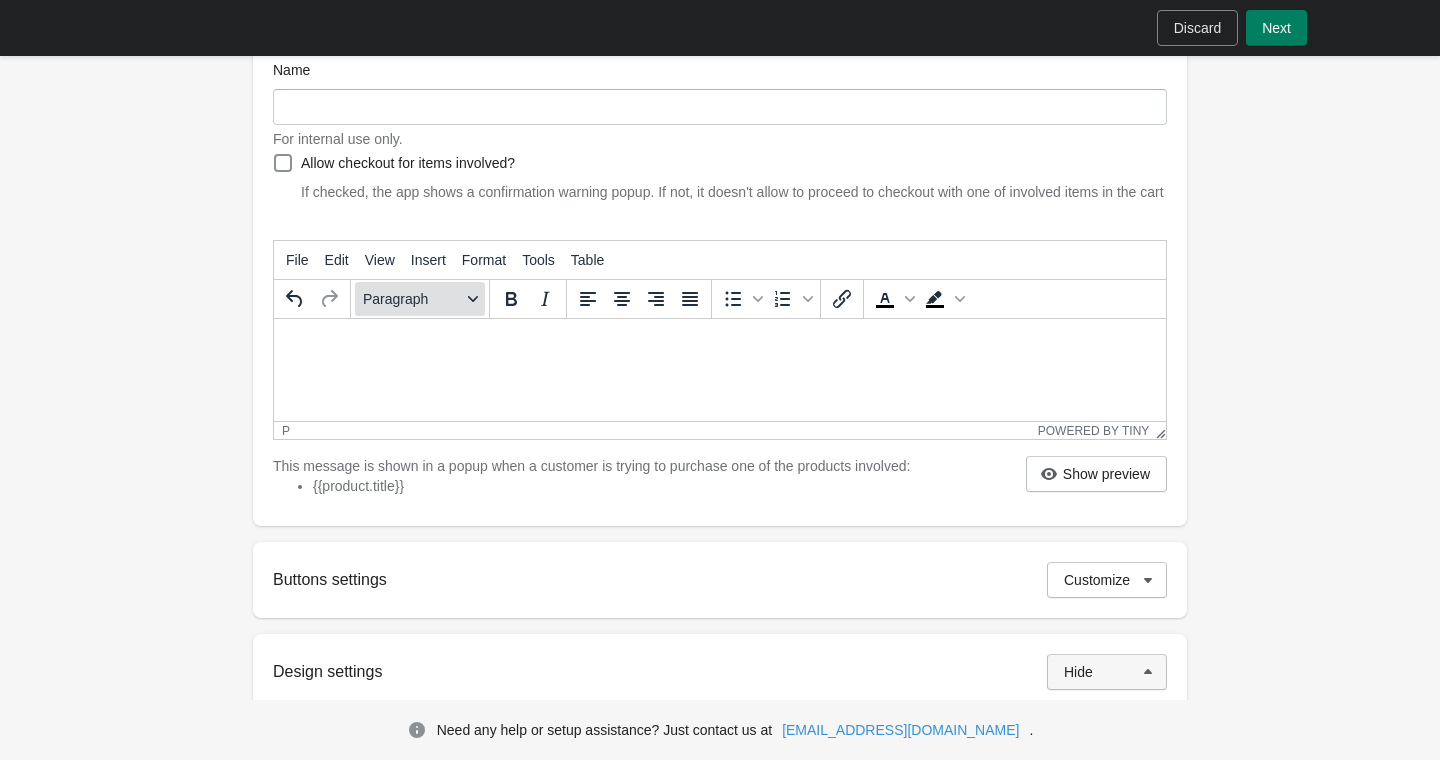 click on "Paragraph" at bounding box center [412, 299] 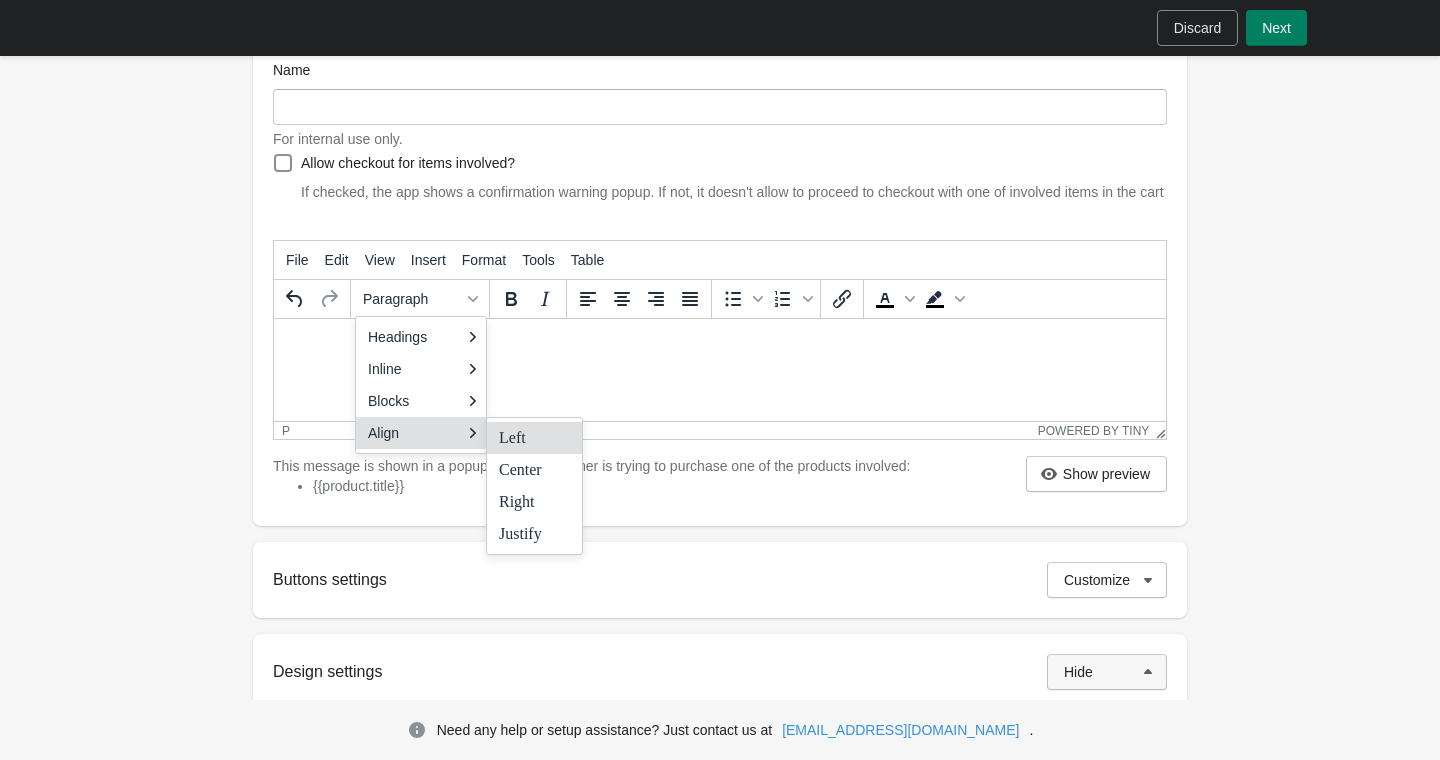 click at bounding box center [720, 343] 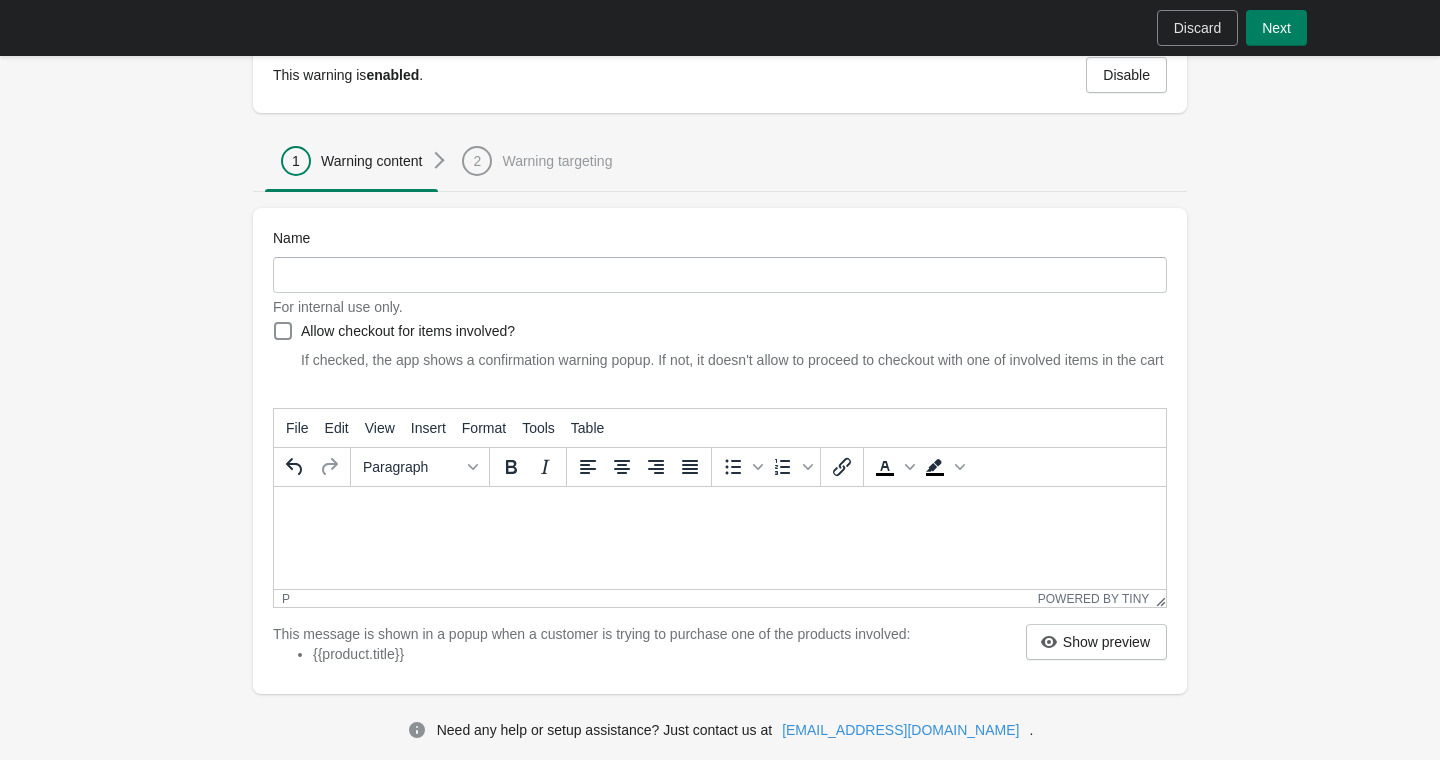 scroll, scrollTop: 14, scrollLeft: 0, axis: vertical 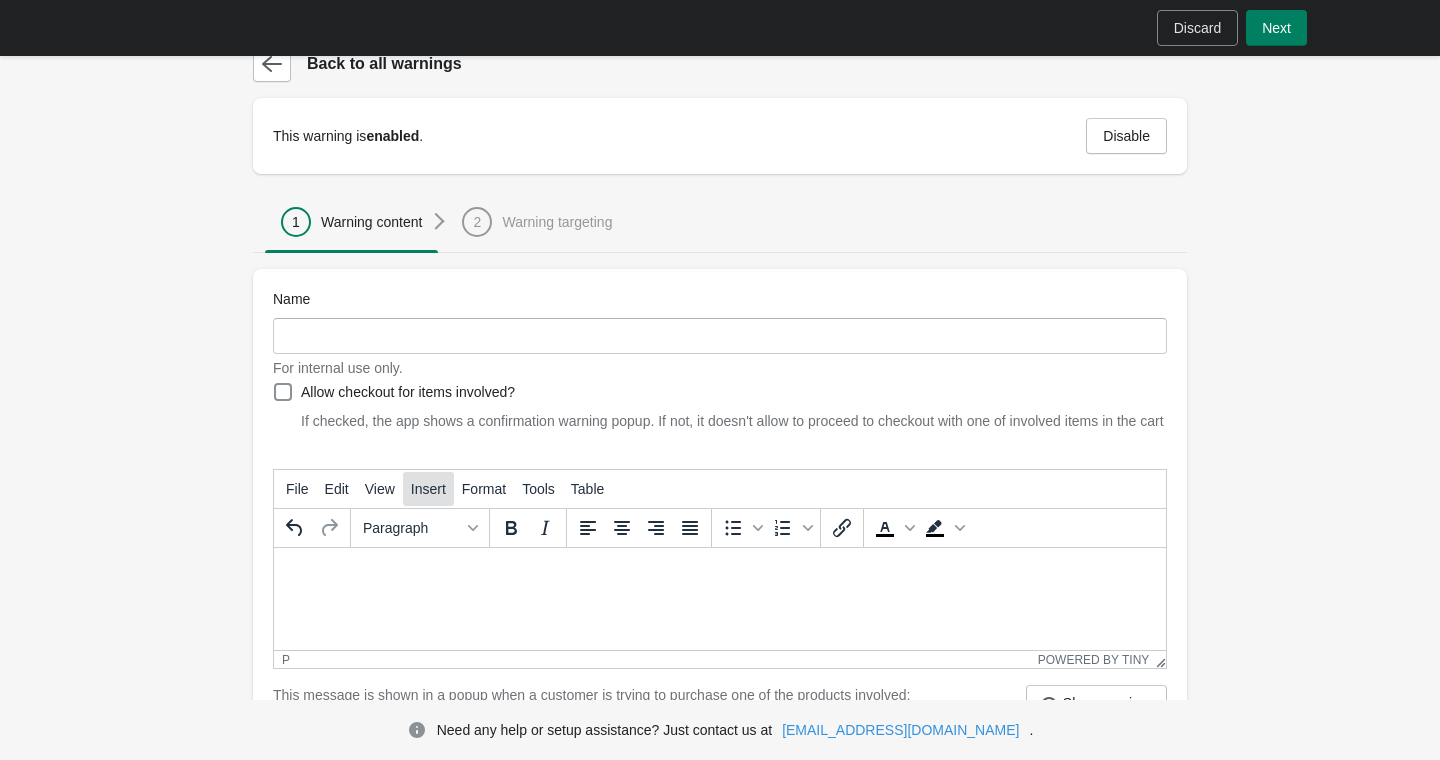 click on "Insert" at bounding box center [428, 489] 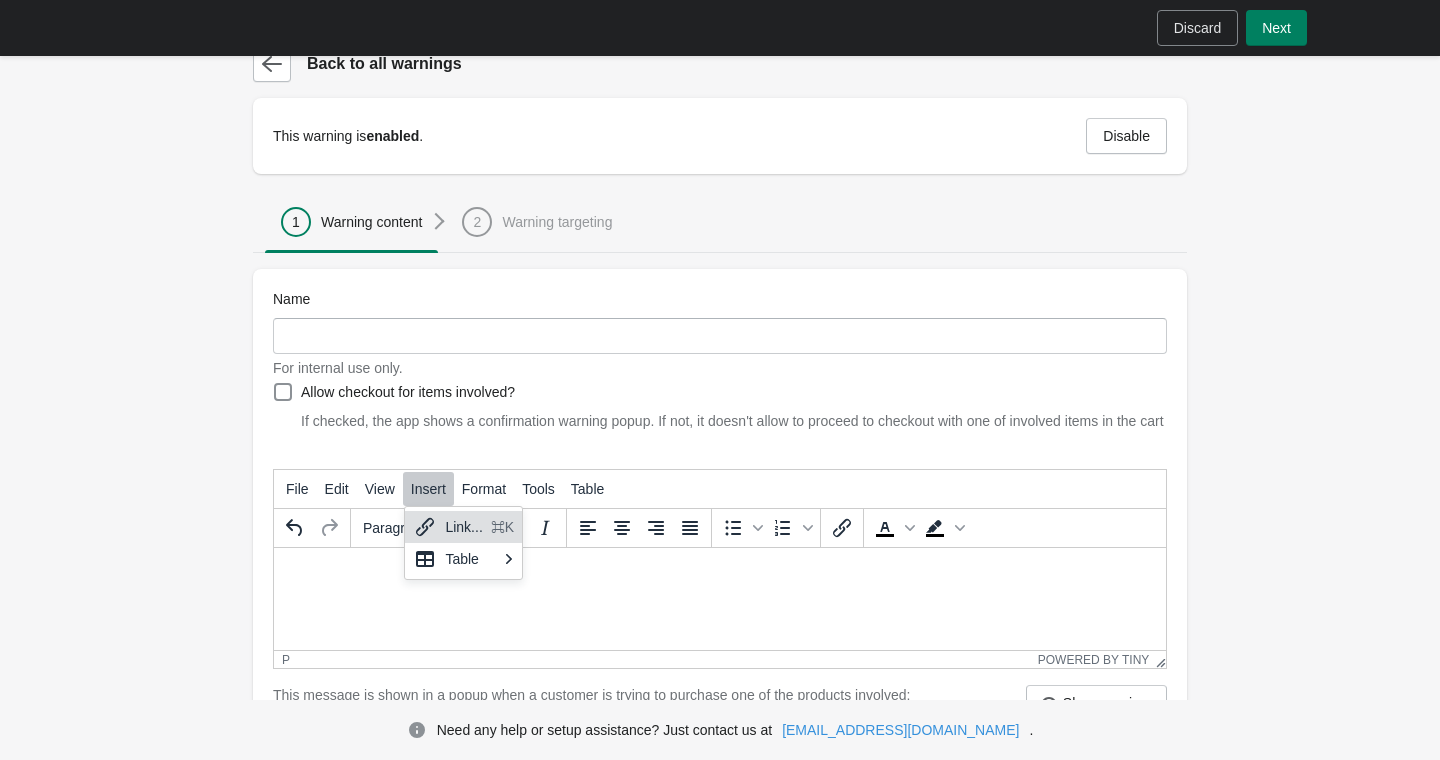 click on "Link..." at bounding box center [463, 527] 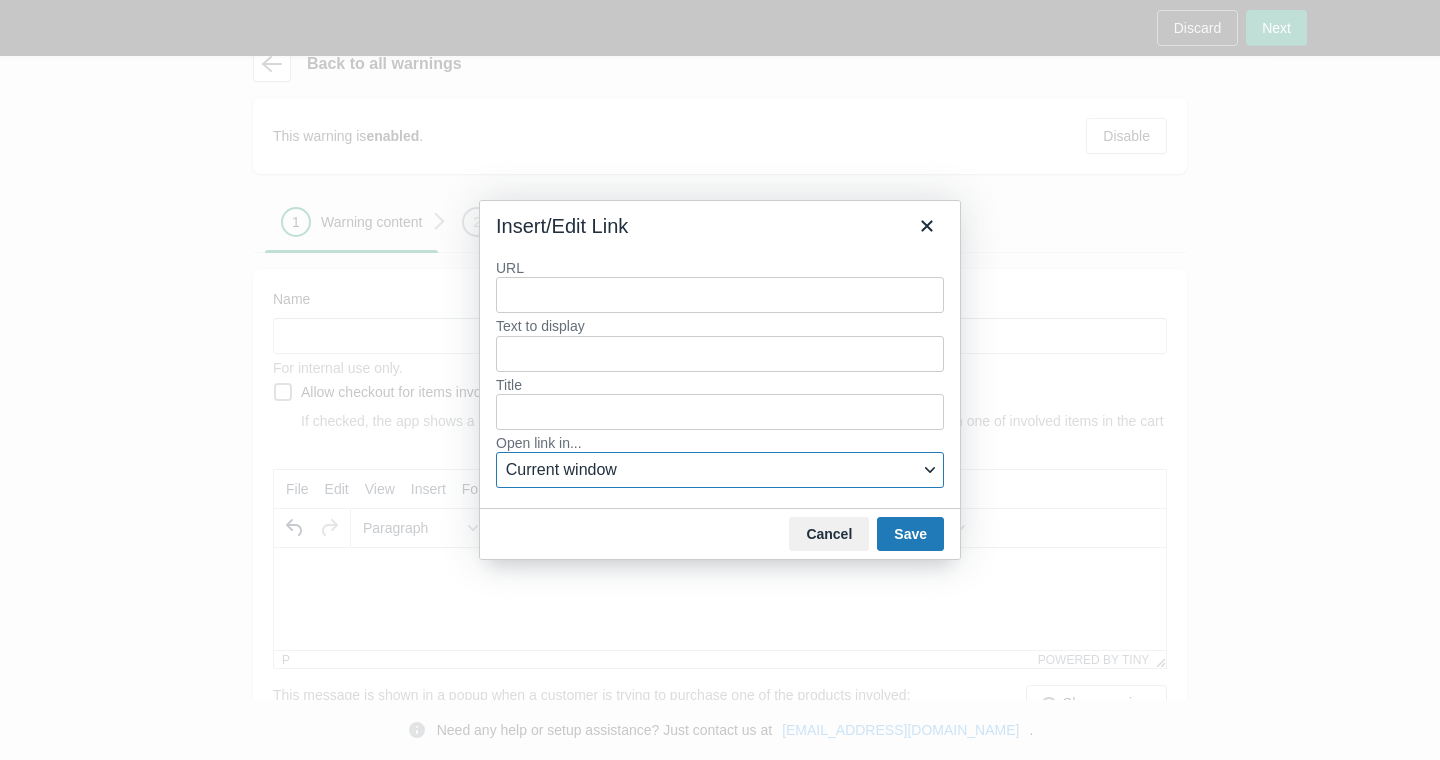 click on "Current window" at bounding box center [720, 470] 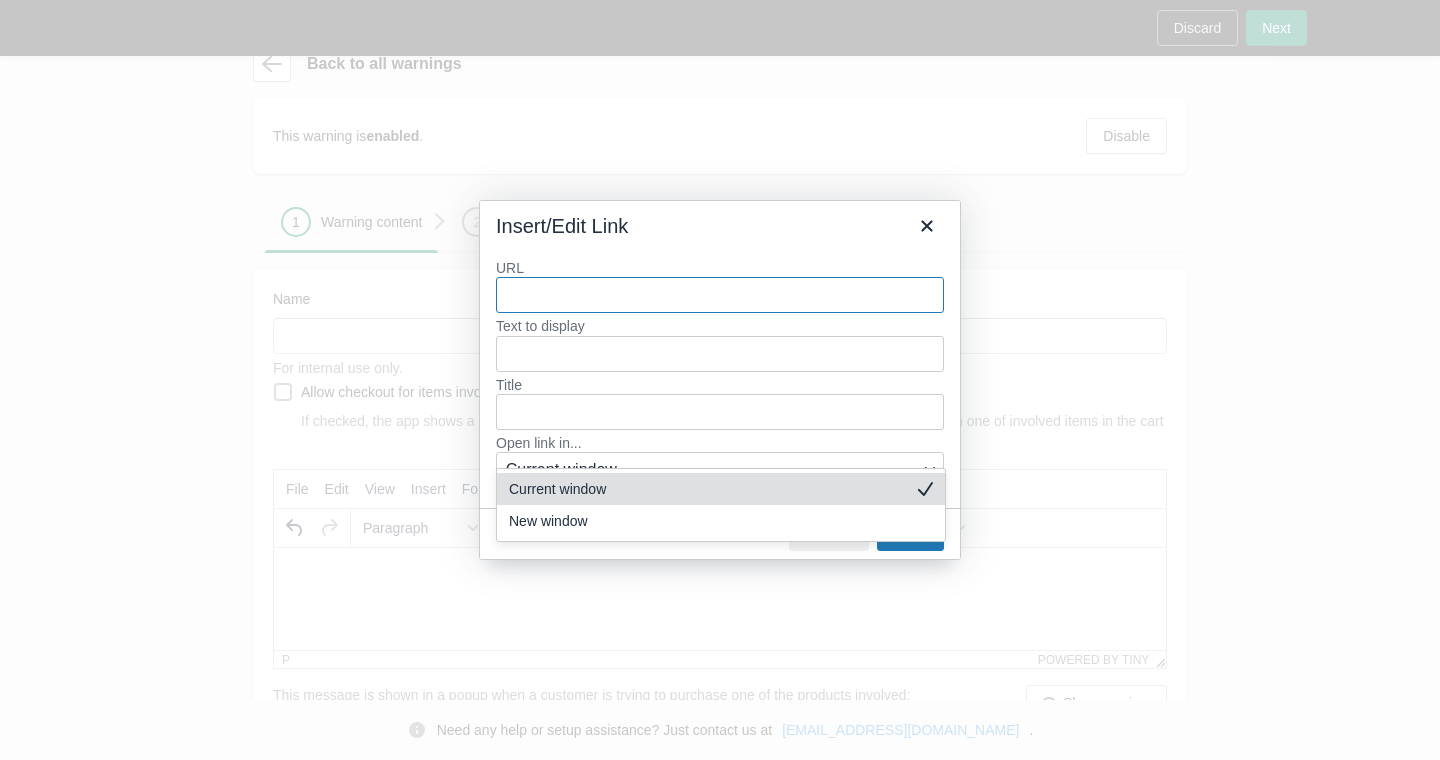 click on "Insert/Edit Link" at bounding box center [720, 222] 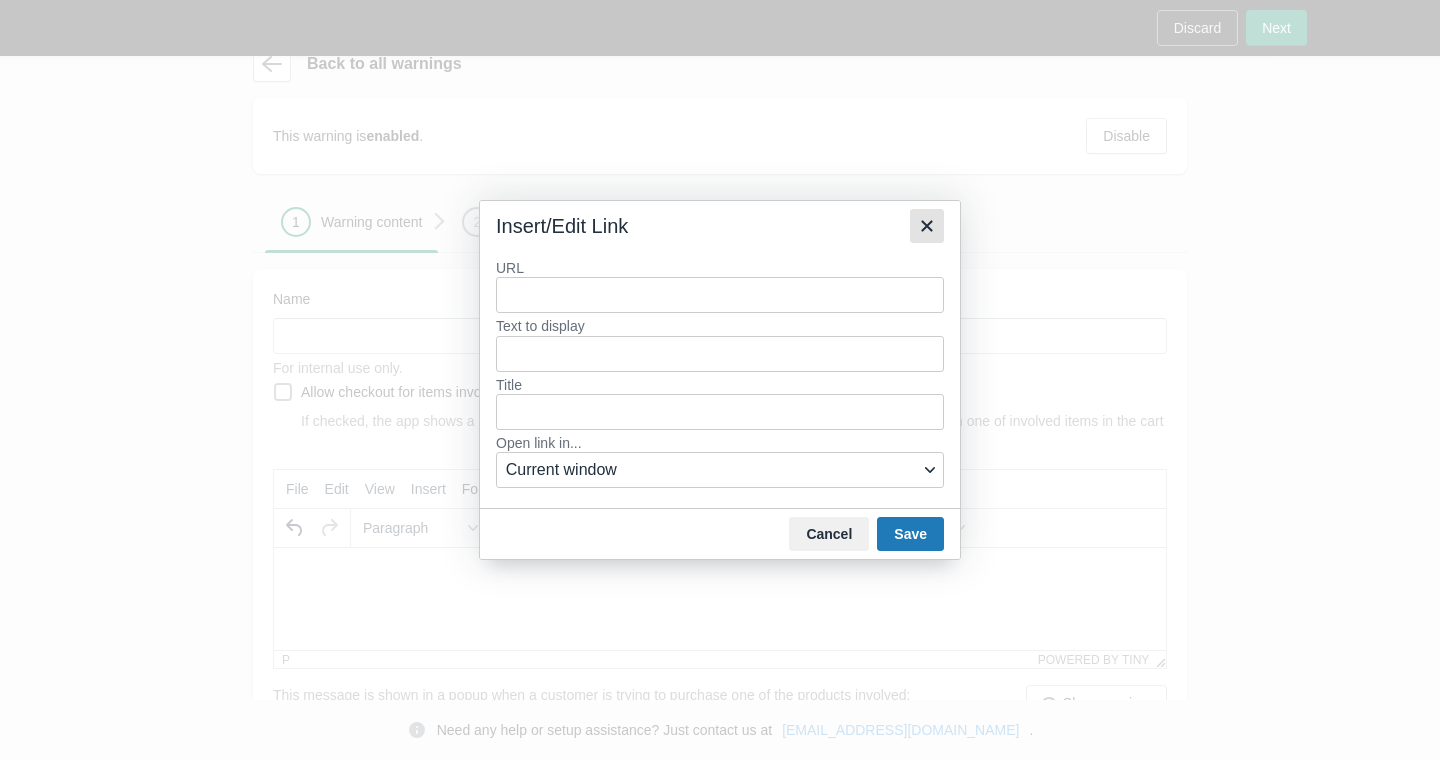 click 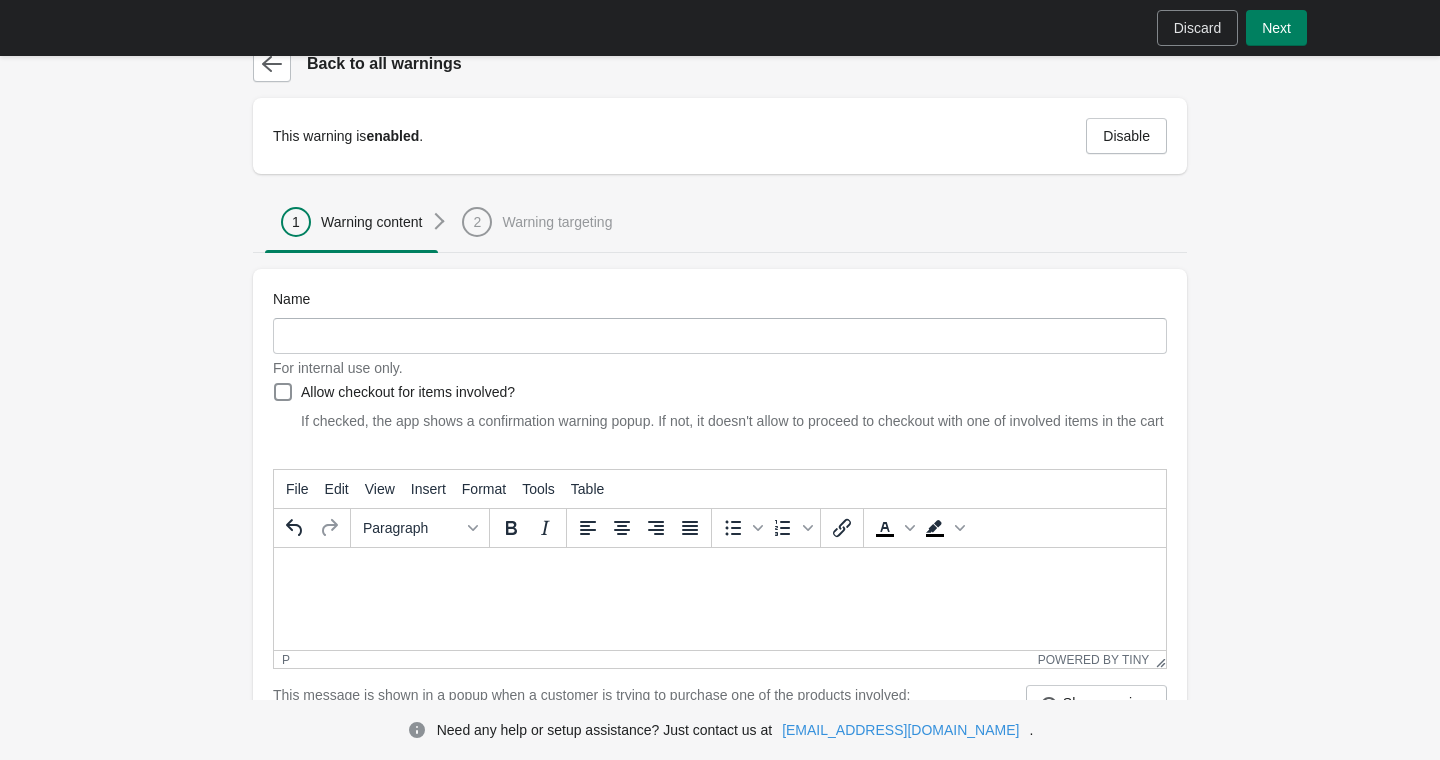click on "**********" at bounding box center [720, 512] 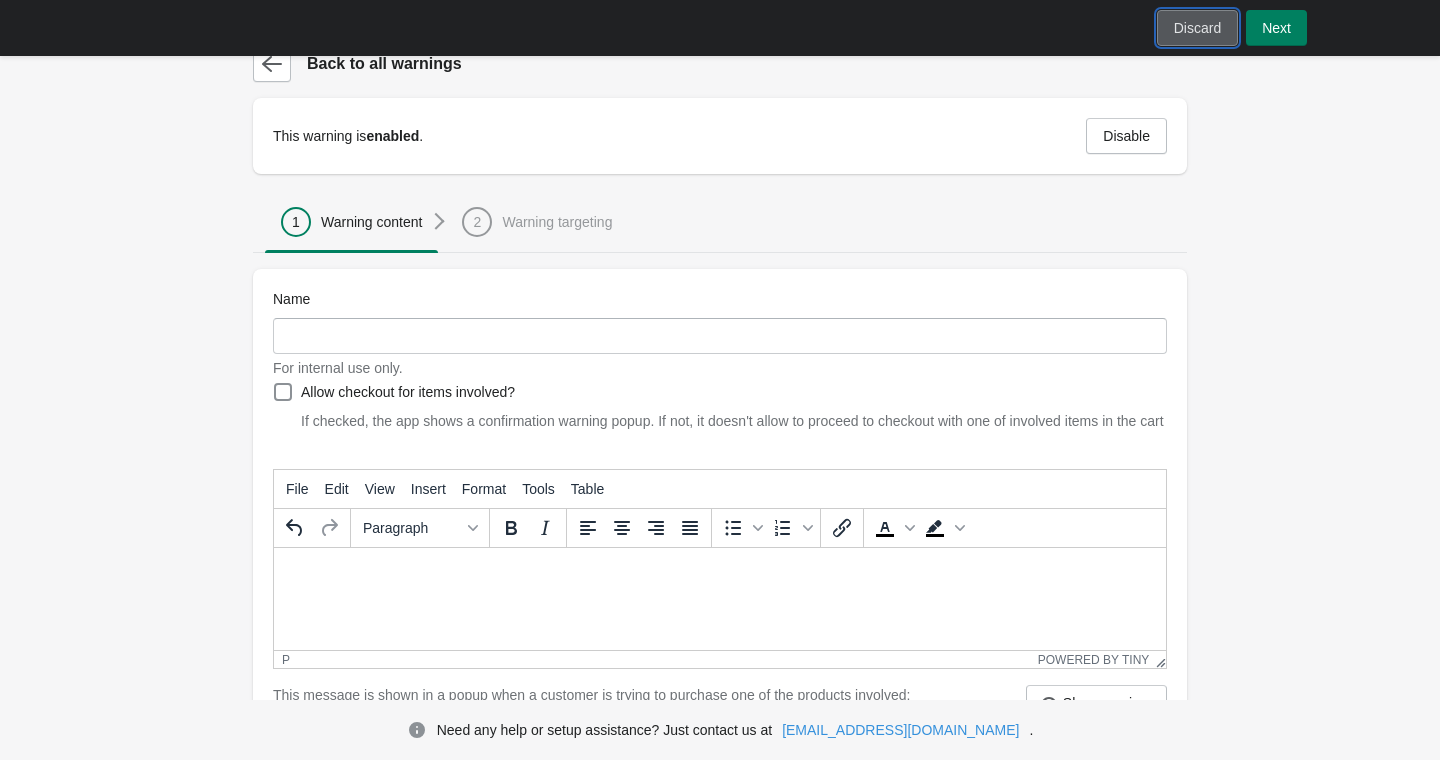 click on "Discard" at bounding box center [1197, 28] 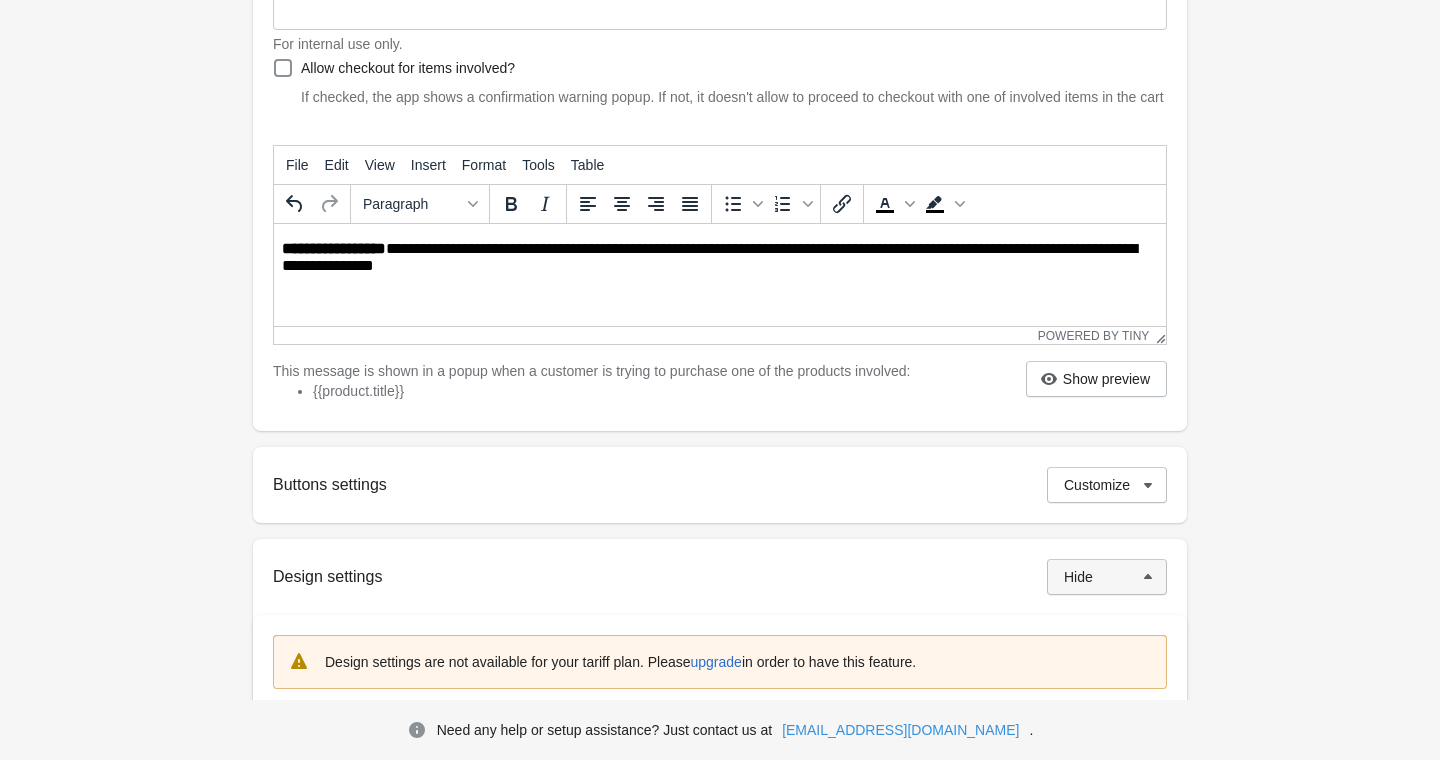 scroll, scrollTop: 0, scrollLeft: 0, axis: both 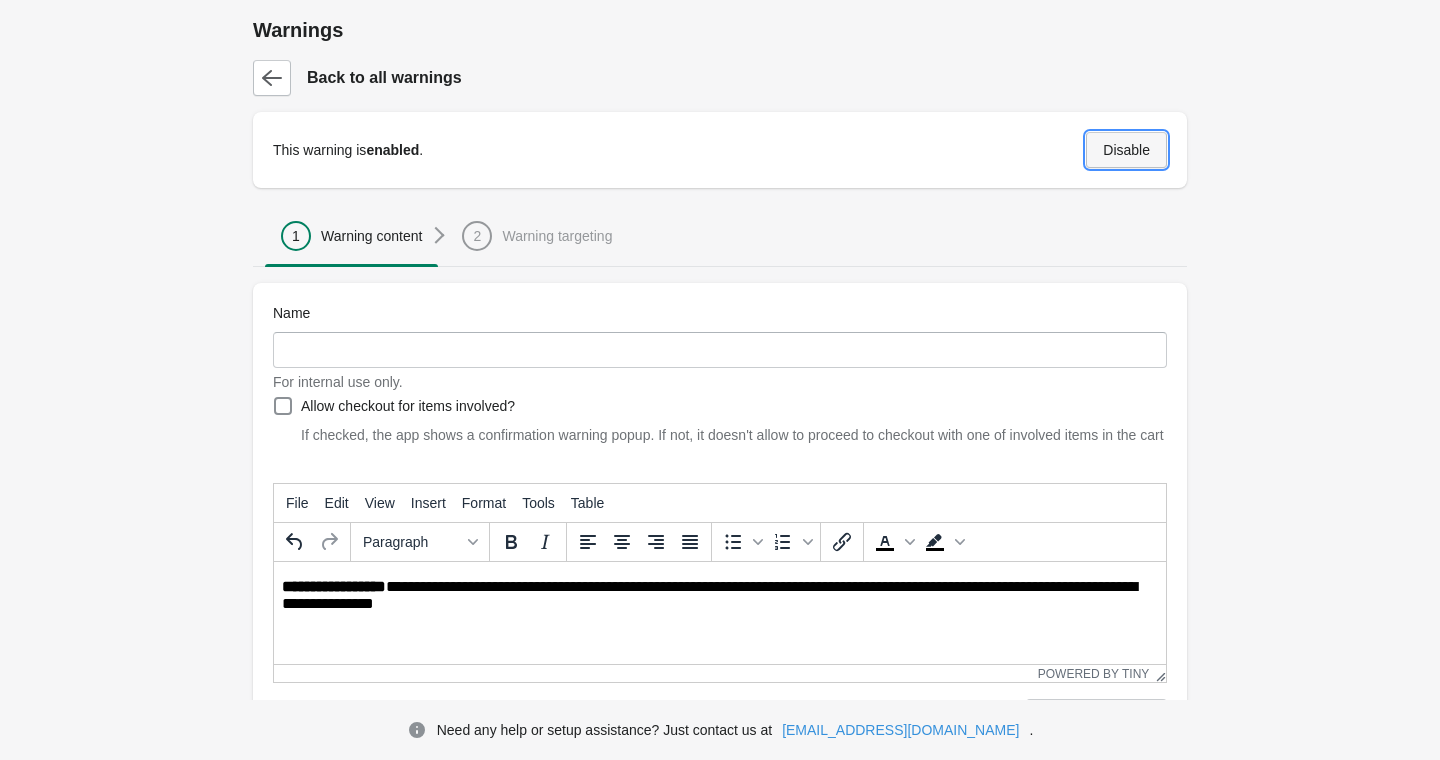 click on "Disable" at bounding box center [1126, 150] 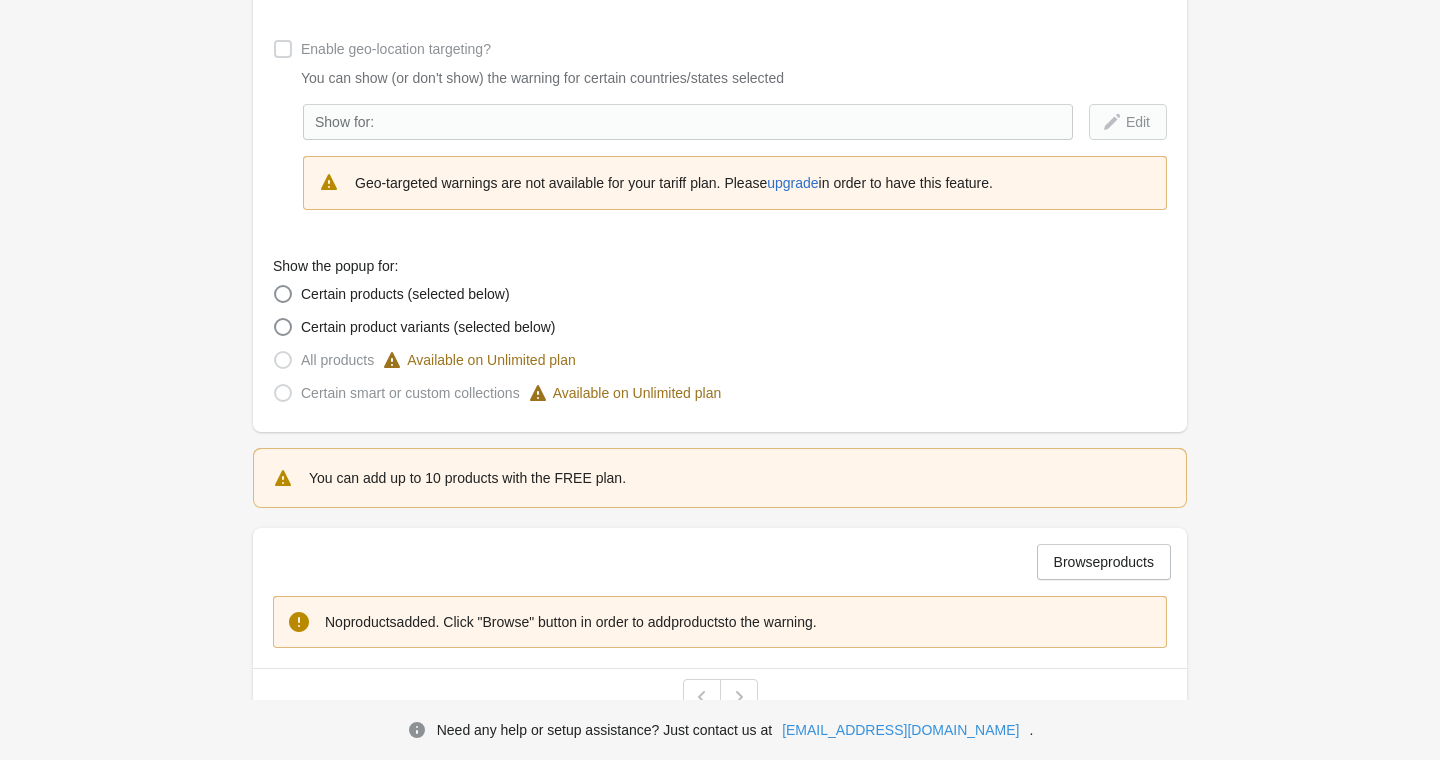 scroll, scrollTop: 389, scrollLeft: 0, axis: vertical 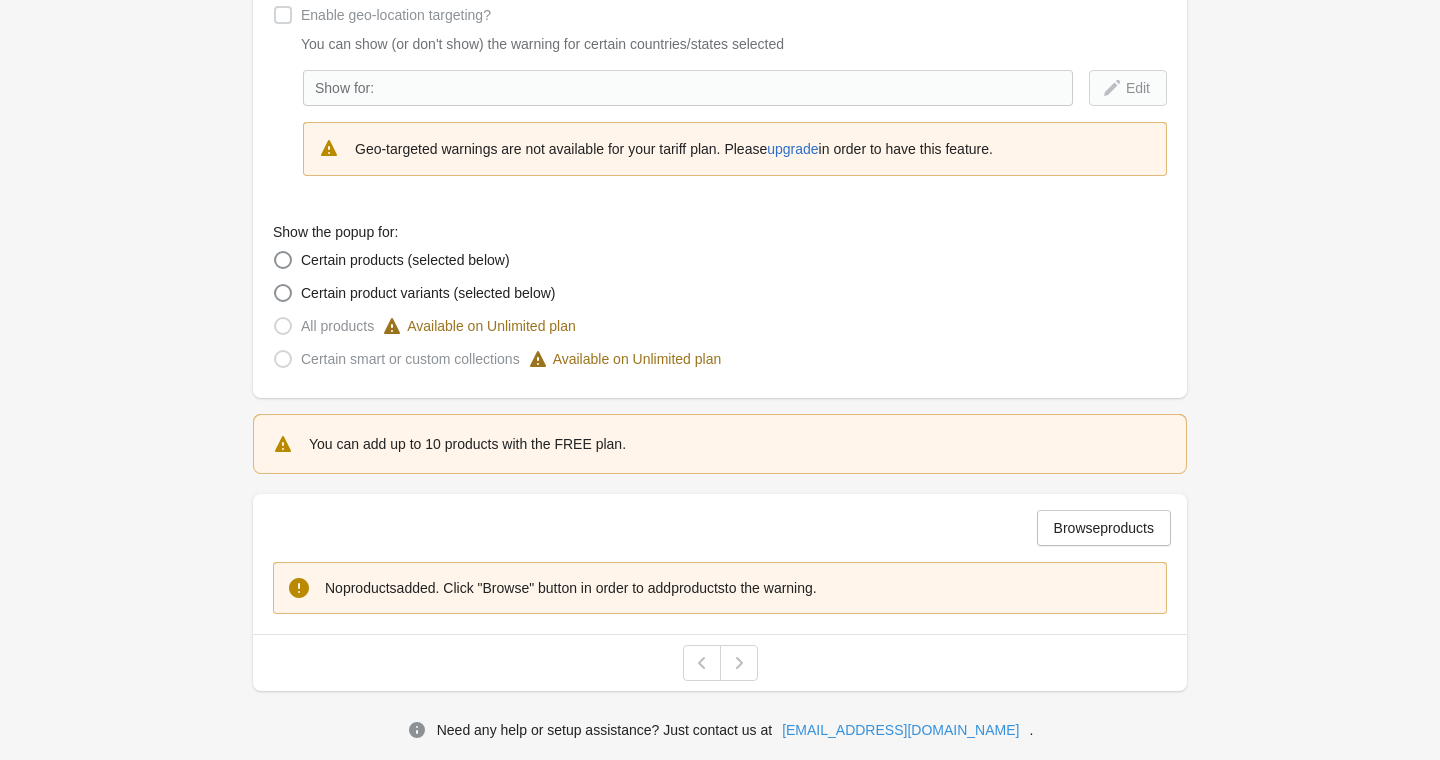 click on "Warnings Back to all warnings This warning is  disabled . Enable 1 Warning content 2 Warning targeting 1 Warning content 2 Warning targeting Show the warning only once? If checked, the warning is shown once per customer session Enable geo-location targeting? You can show (or don't show) the warning for certain countries/states selected Show for: Edit Geo-targeted warnings are not available for your tariff plan. Please  upgrade  in order to have this feature. Show the popup for: Certain products (selected below) Certain product variants (selected below) All products Available on Unlimited plan Certain smart or custom collections Available on Unlimited plan You can add up to 10 products with the FREE plan. Browse  products No  products  added. Click "Browse" button in order to add  products  to the warning. Save Need any help or setup assistance? Just contact us at  help@elastic-soft.com ." at bounding box center (720, 185) 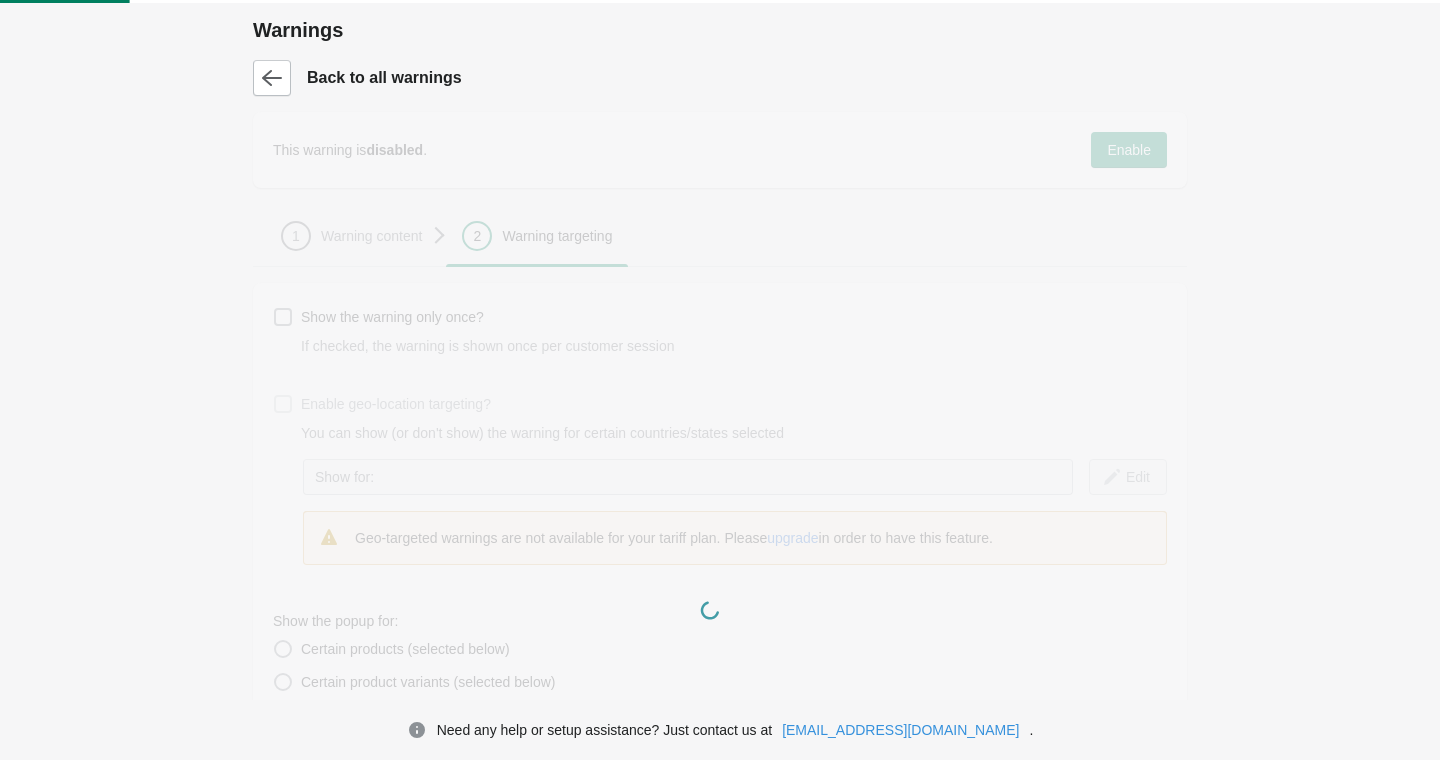 scroll, scrollTop: 0, scrollLeft: 0, axis: both 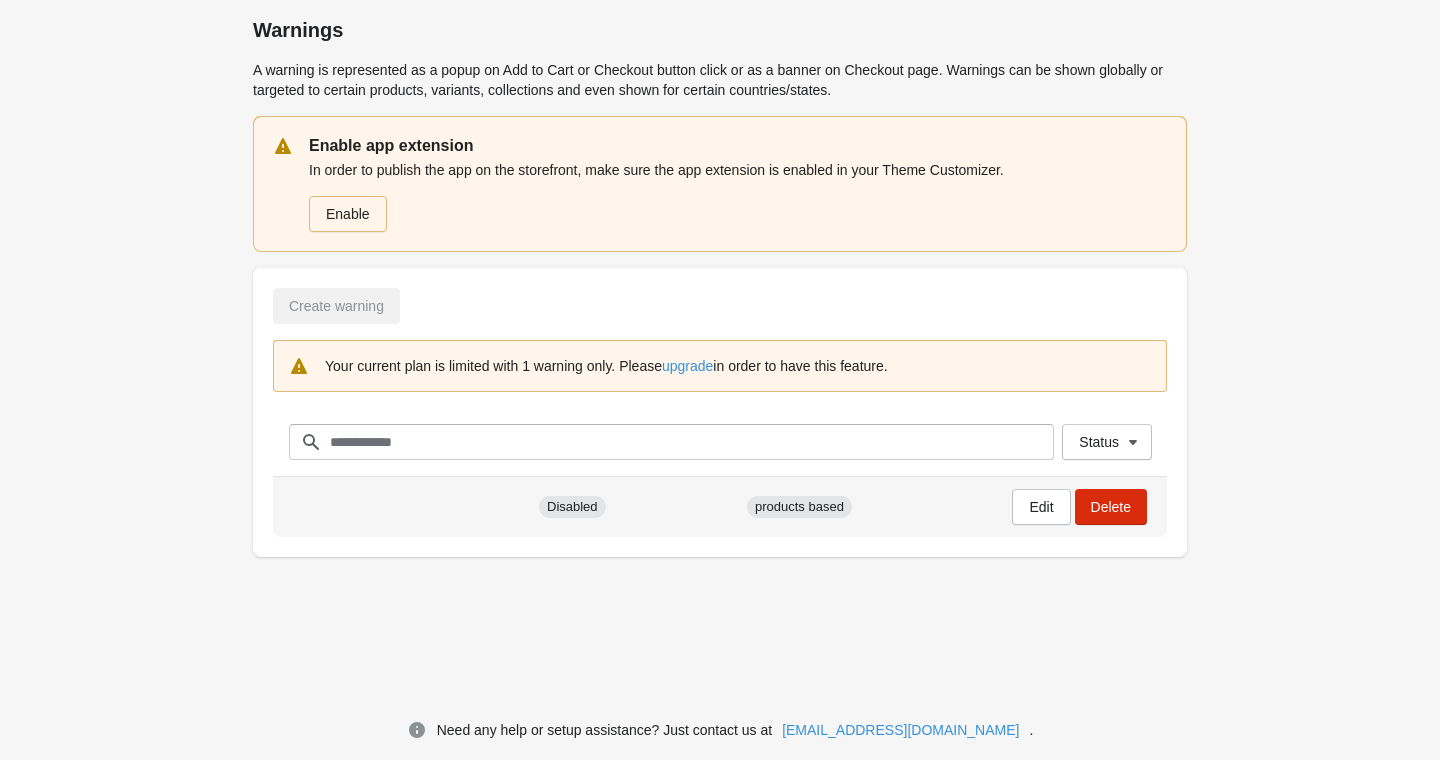 click on "Disabled" at bounding box center (572, 507) 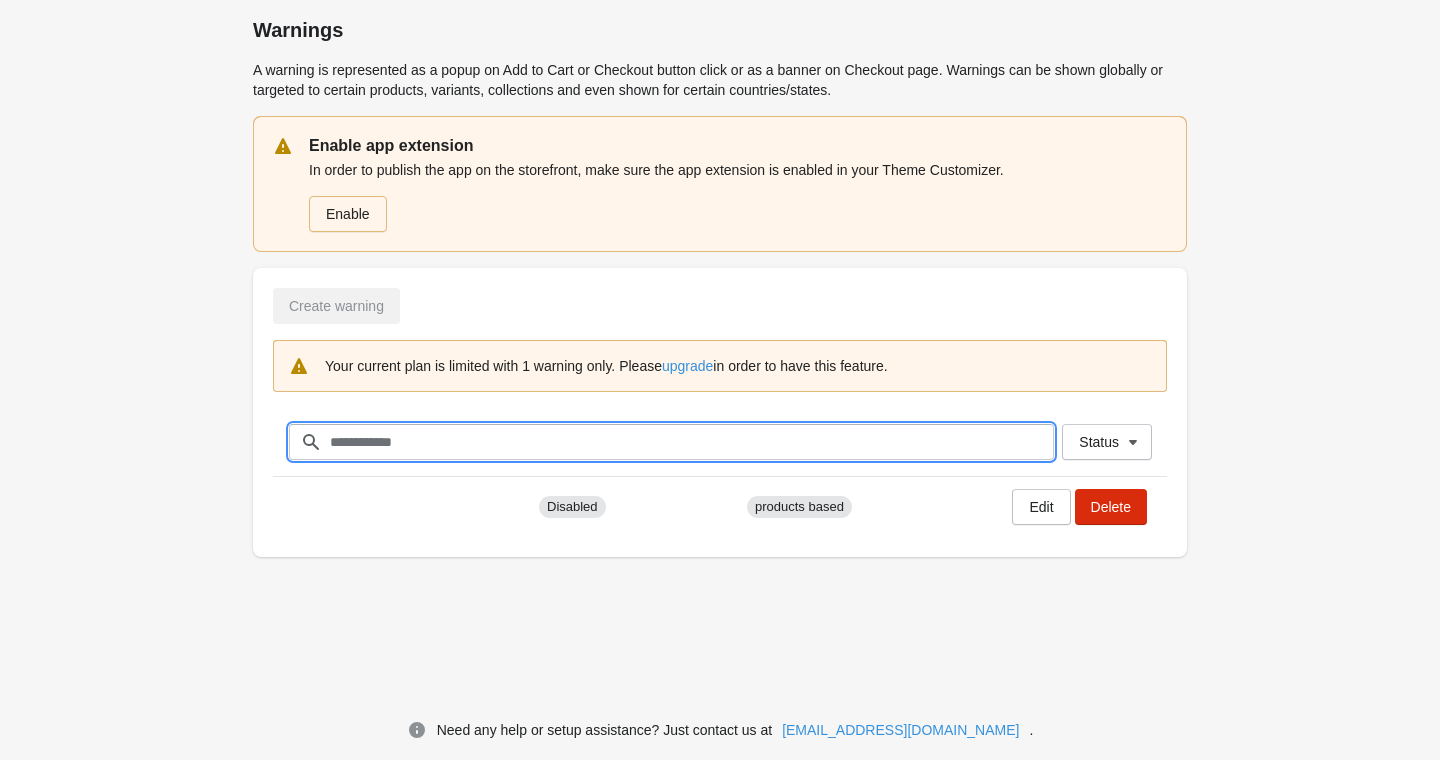 click on "Filter items" at bounding box center (691, 442) 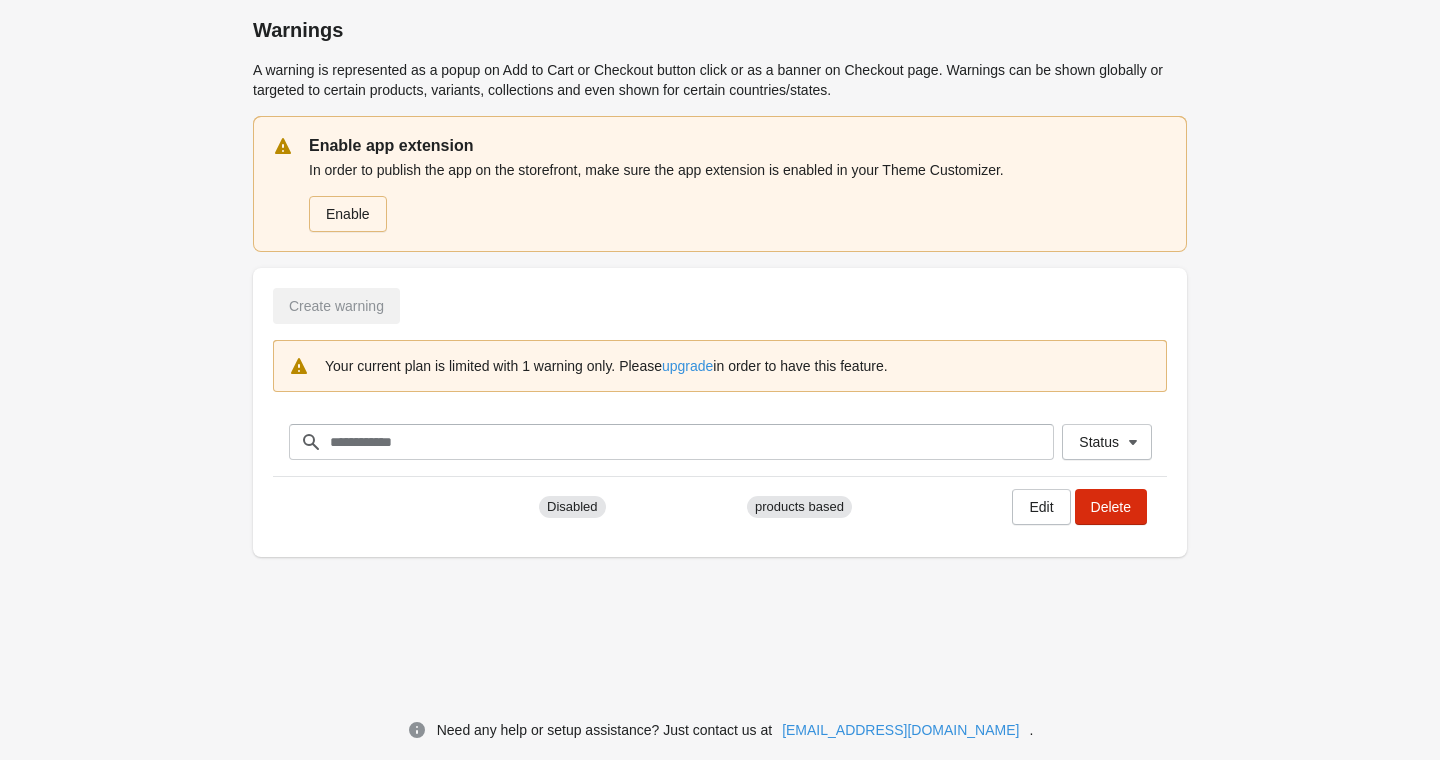 click on "Create warning" at bounding box center [720, 306] 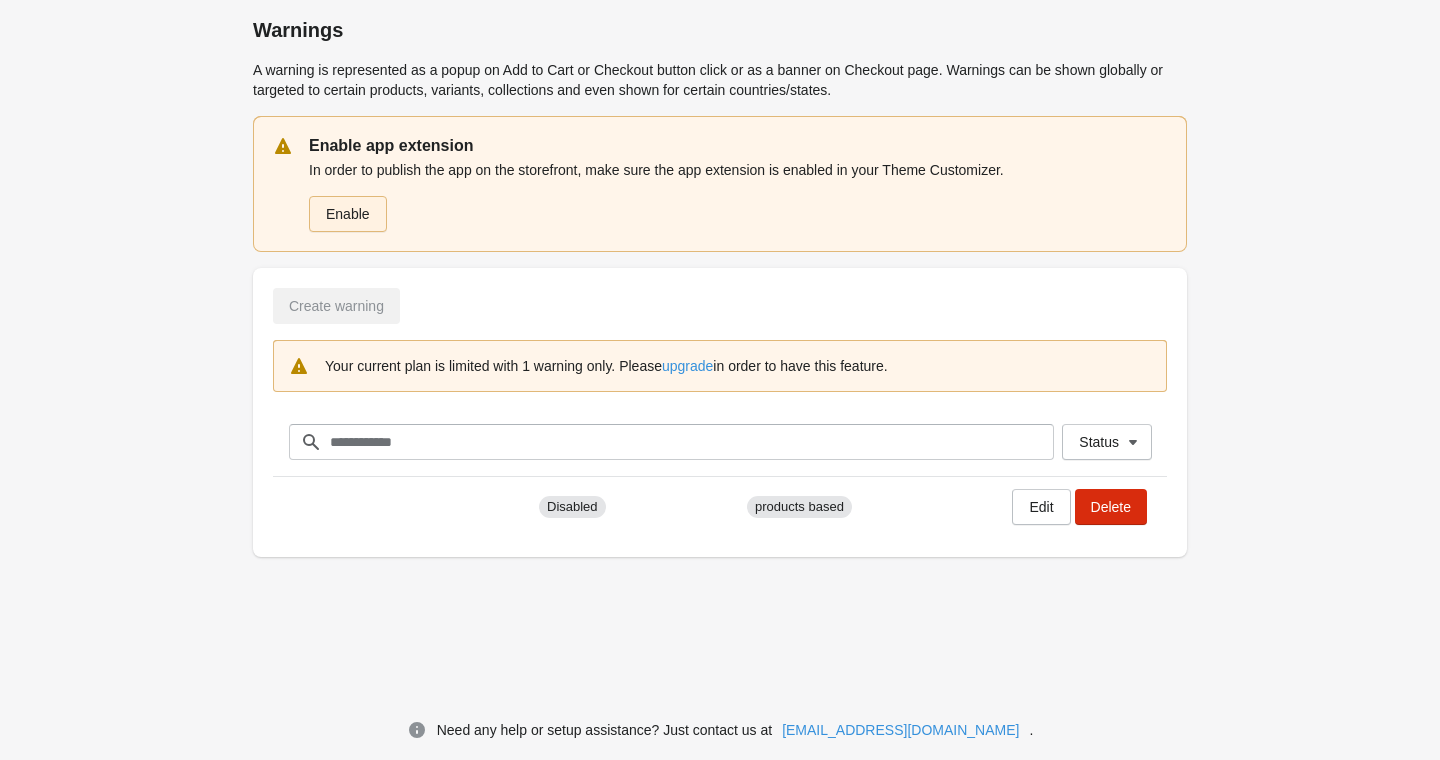 click on "Enable" at bounding box center [348, 214] 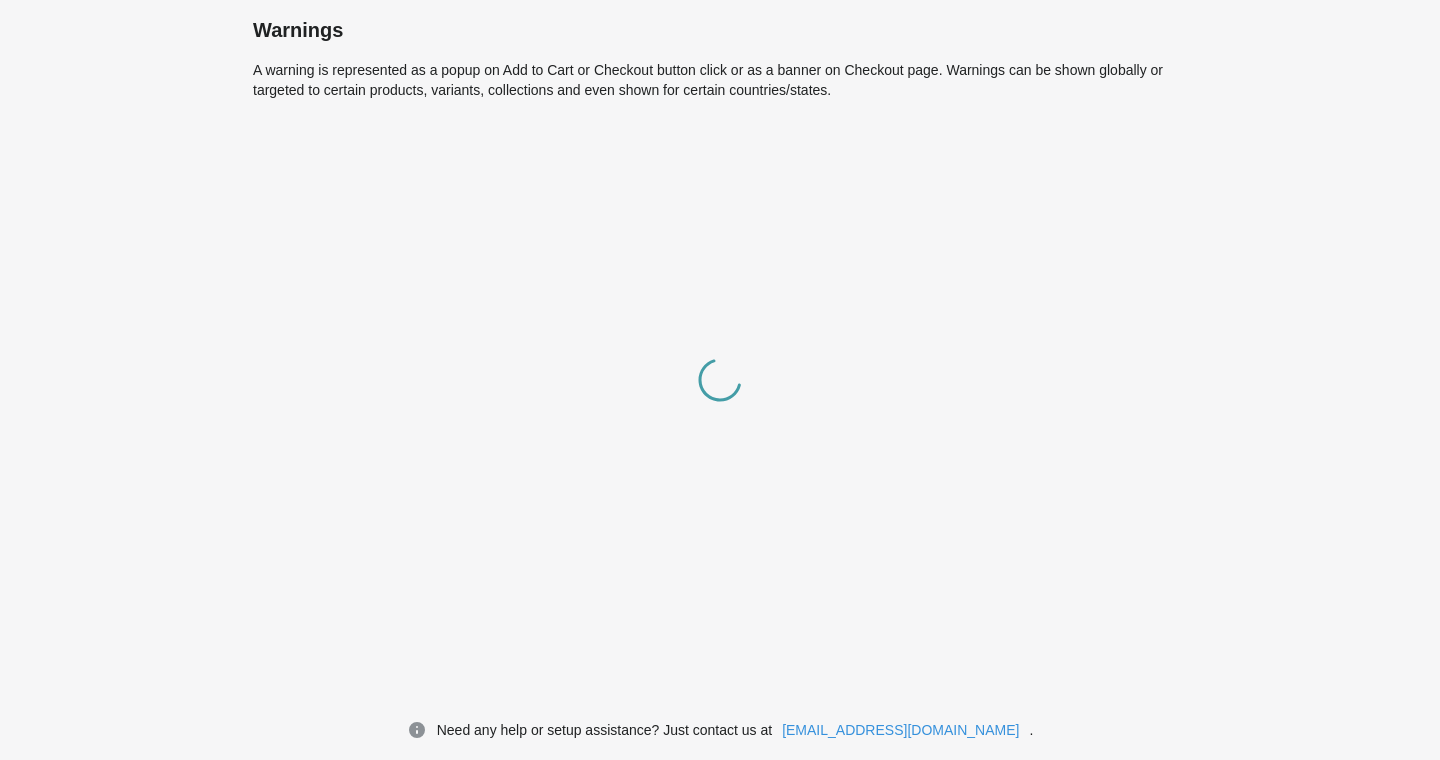 scroll, scrollTop: 0, scrollLeft: 0, axis: both 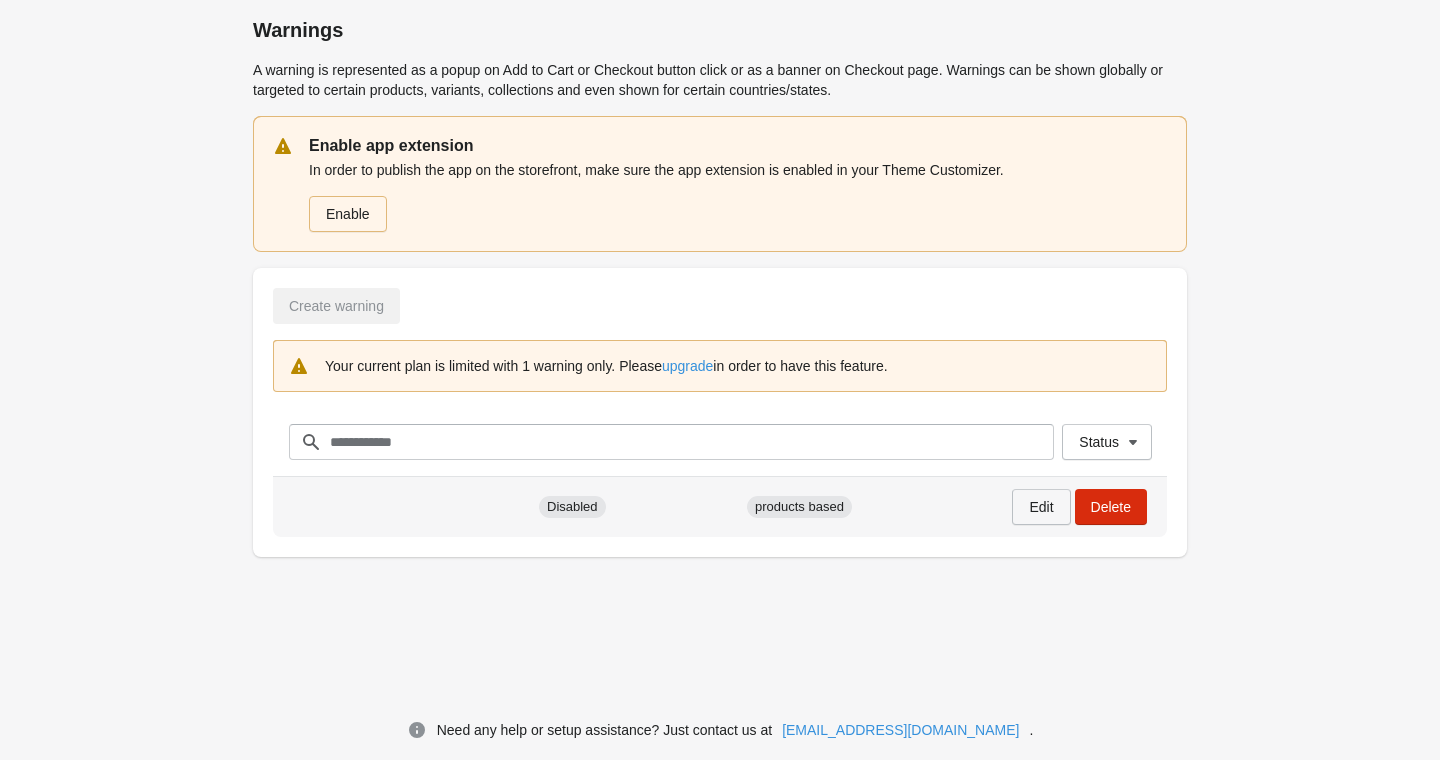 click on "Edit" at bounding box center [1041, 507] 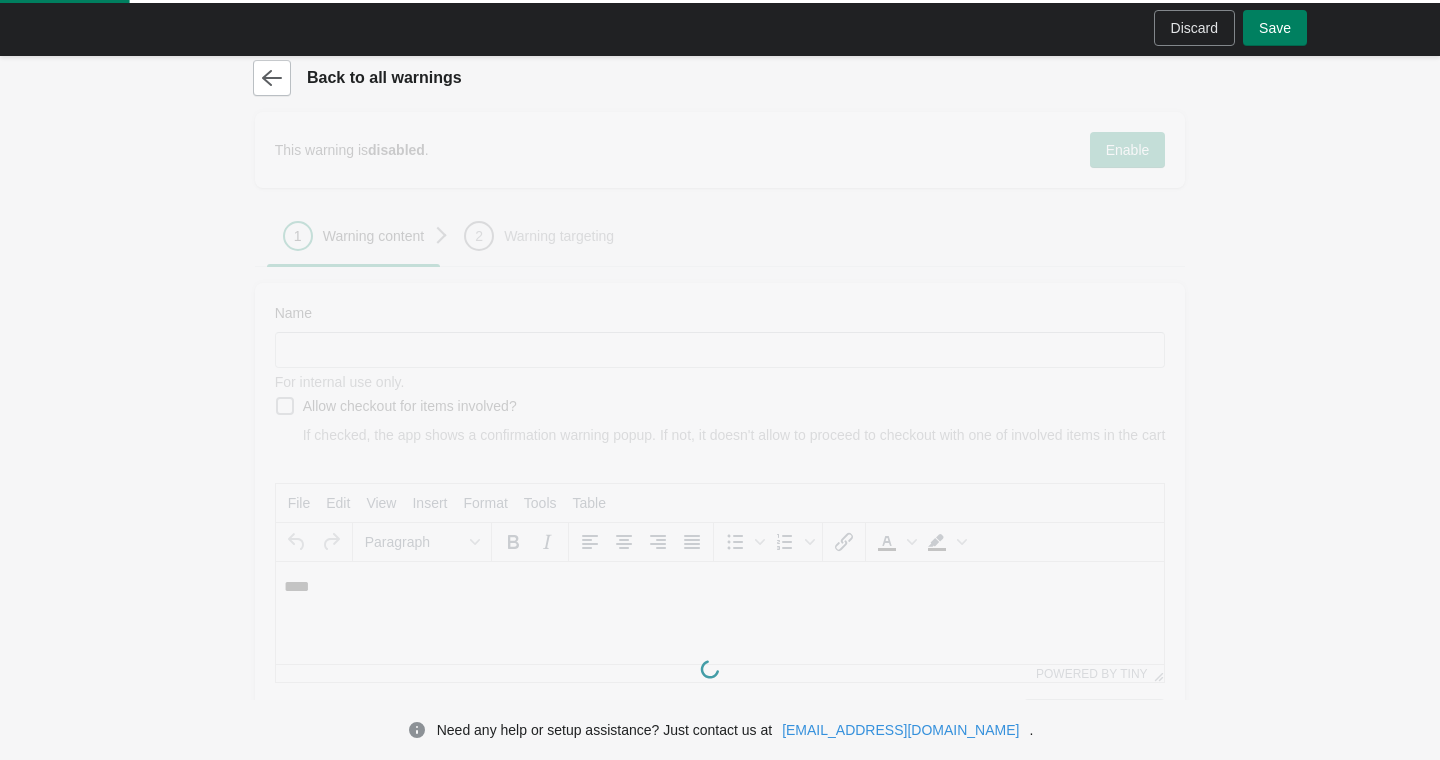 scroll, scrollTop: 0, scrollLeft: 0, axis: both 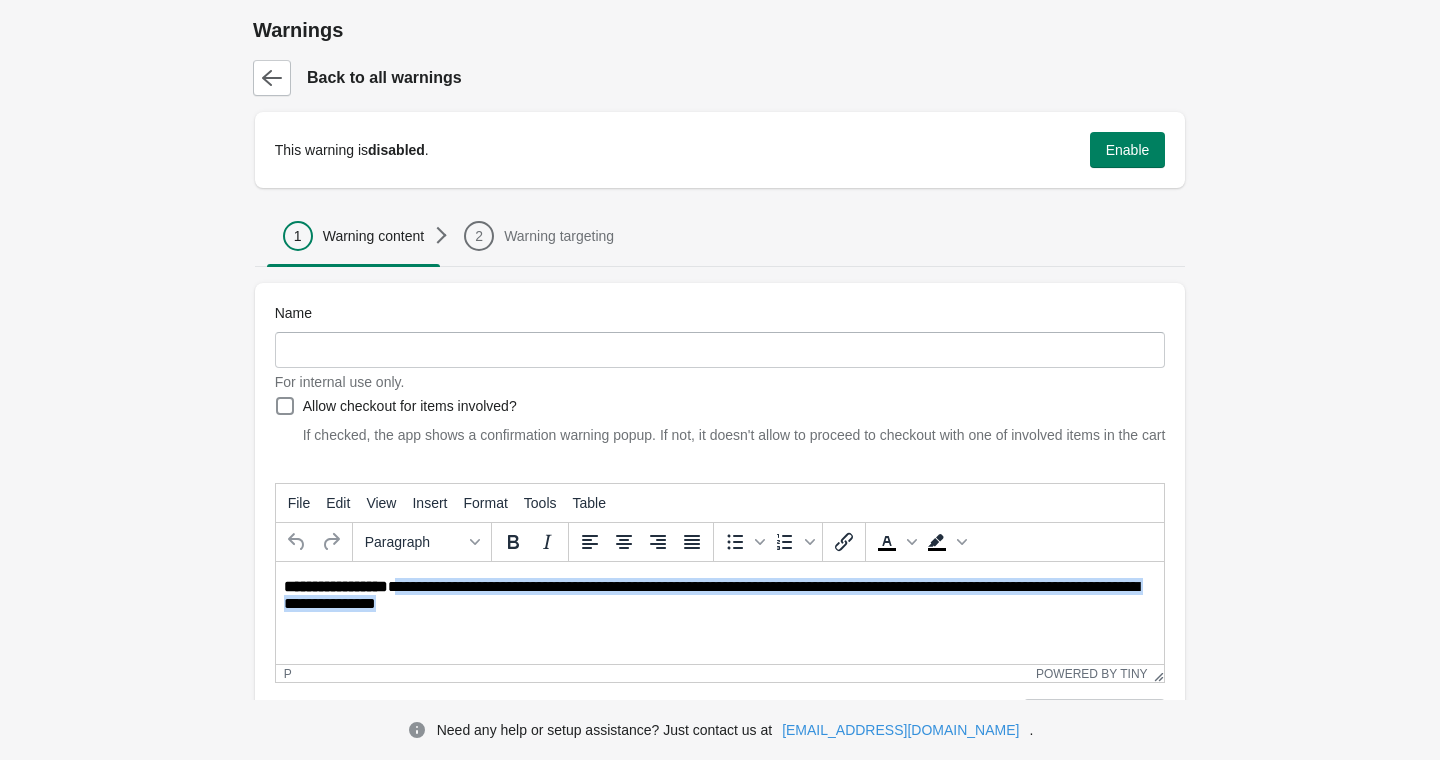 drag, startPoint x: 489, startPoint y: 608, endPoint x: 397, endPoint y: 586, distance: 94.59387 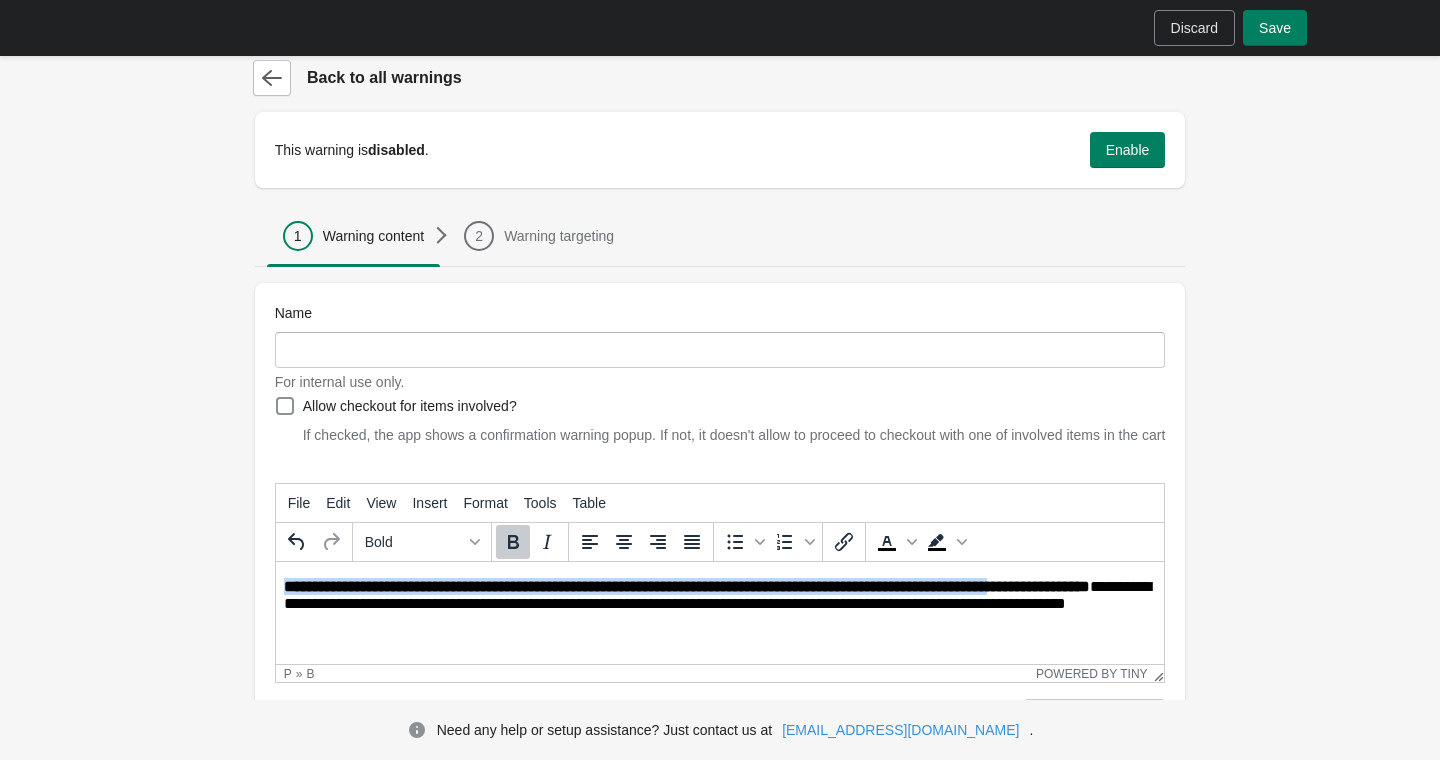 drag, startPoint x: 381, startPoint y: 605, endPoint x: 233, endPoint y: 587, distance: 149.09058 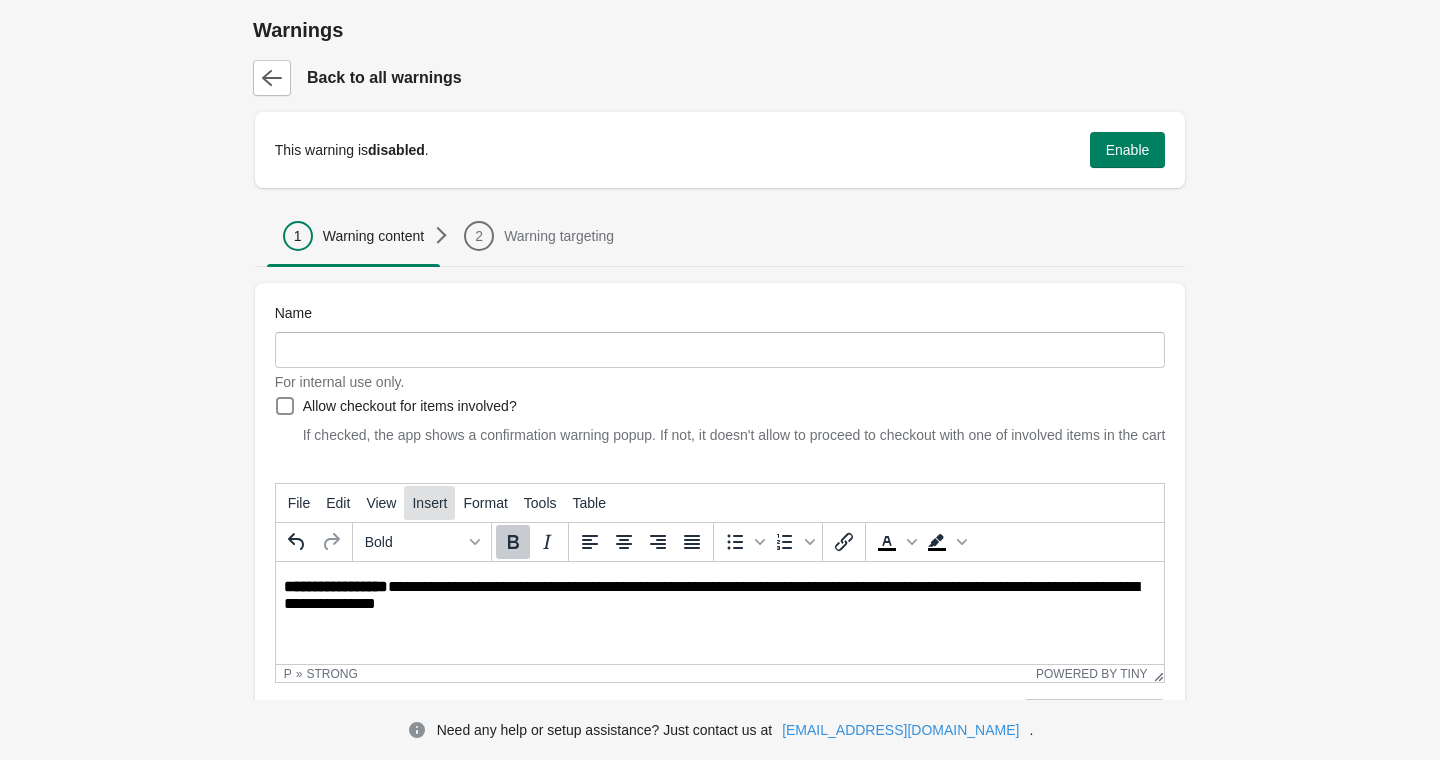 click on "Insert" at bounding box center (429, 503) 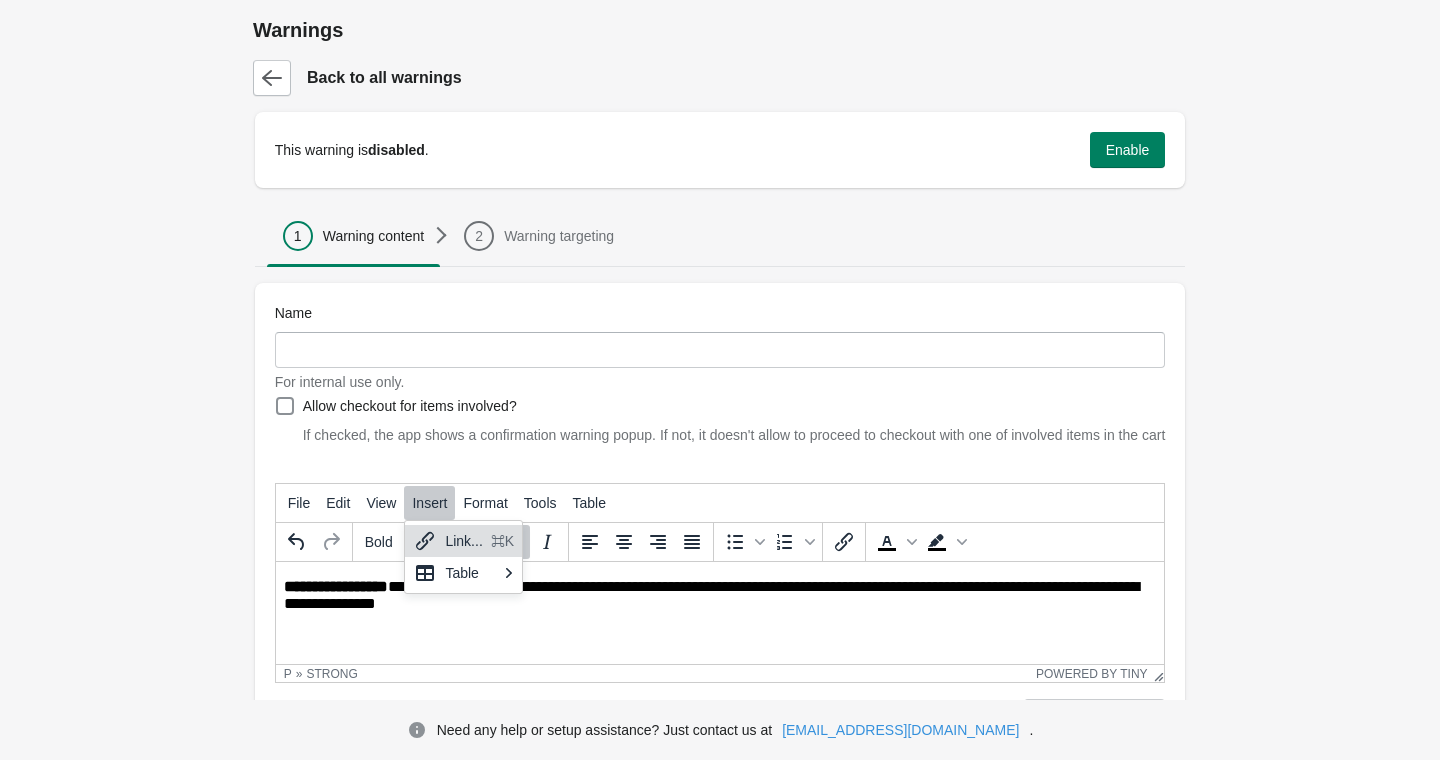 click on "Link..." at bounding box center (463, 541) 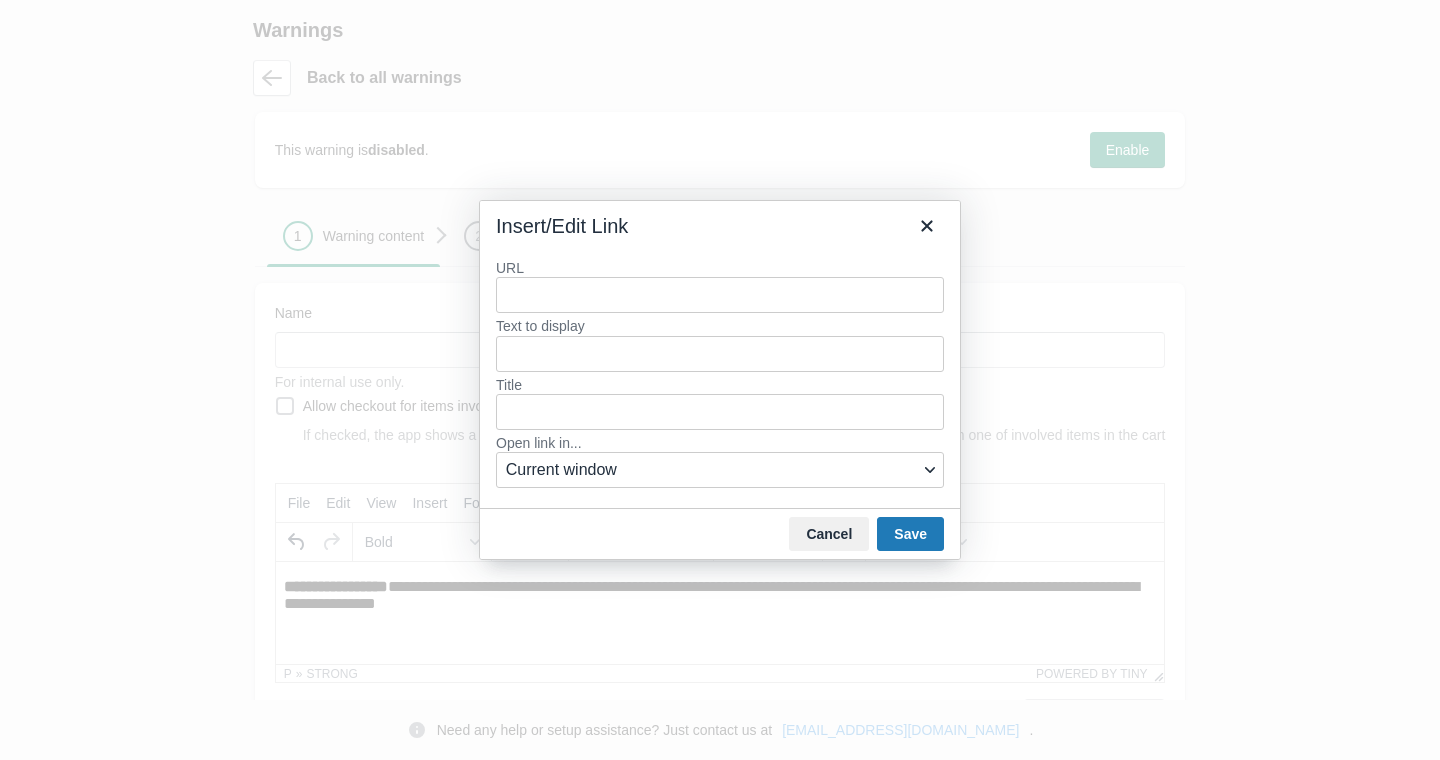 type on "**********" 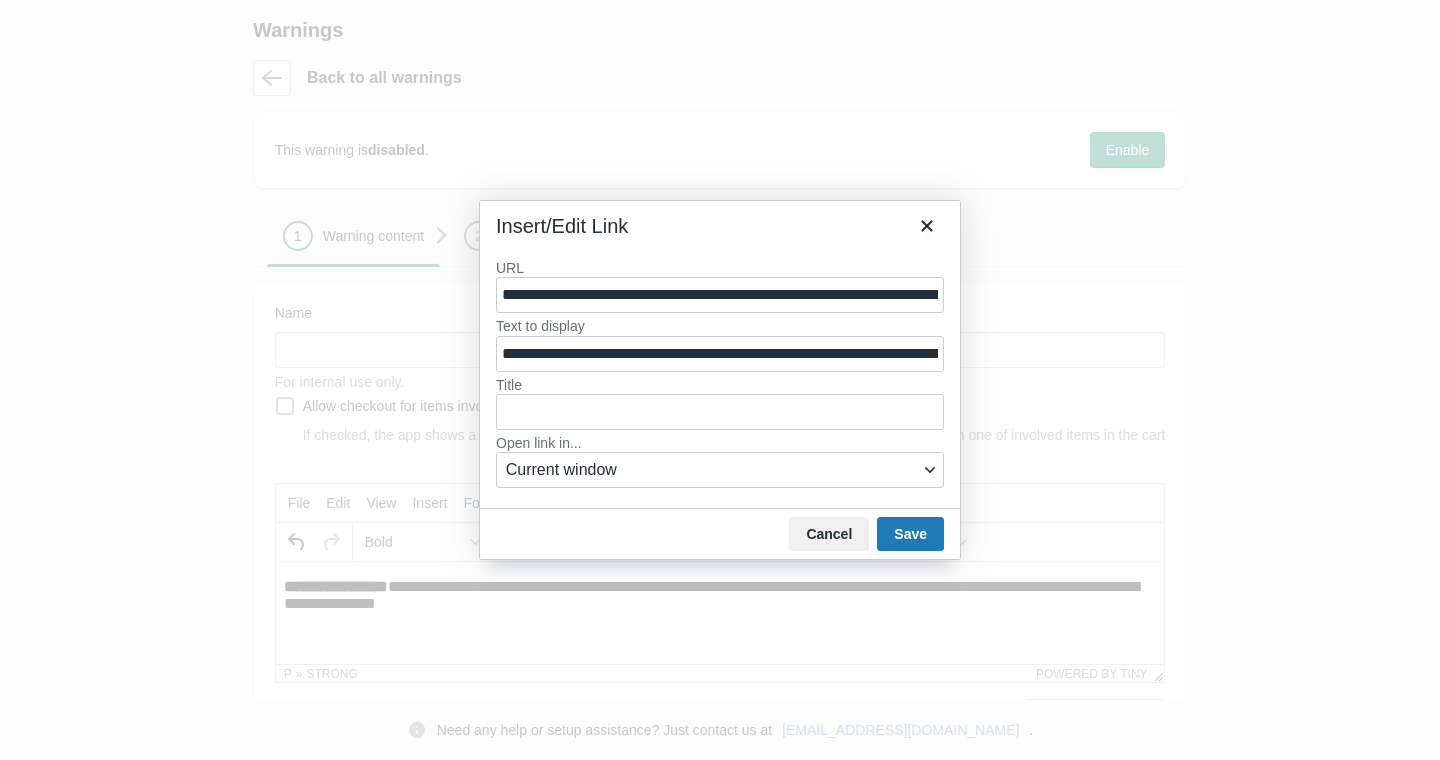 scroll, scrollTop: 0, scrollLeft: 490, axis: horizontal 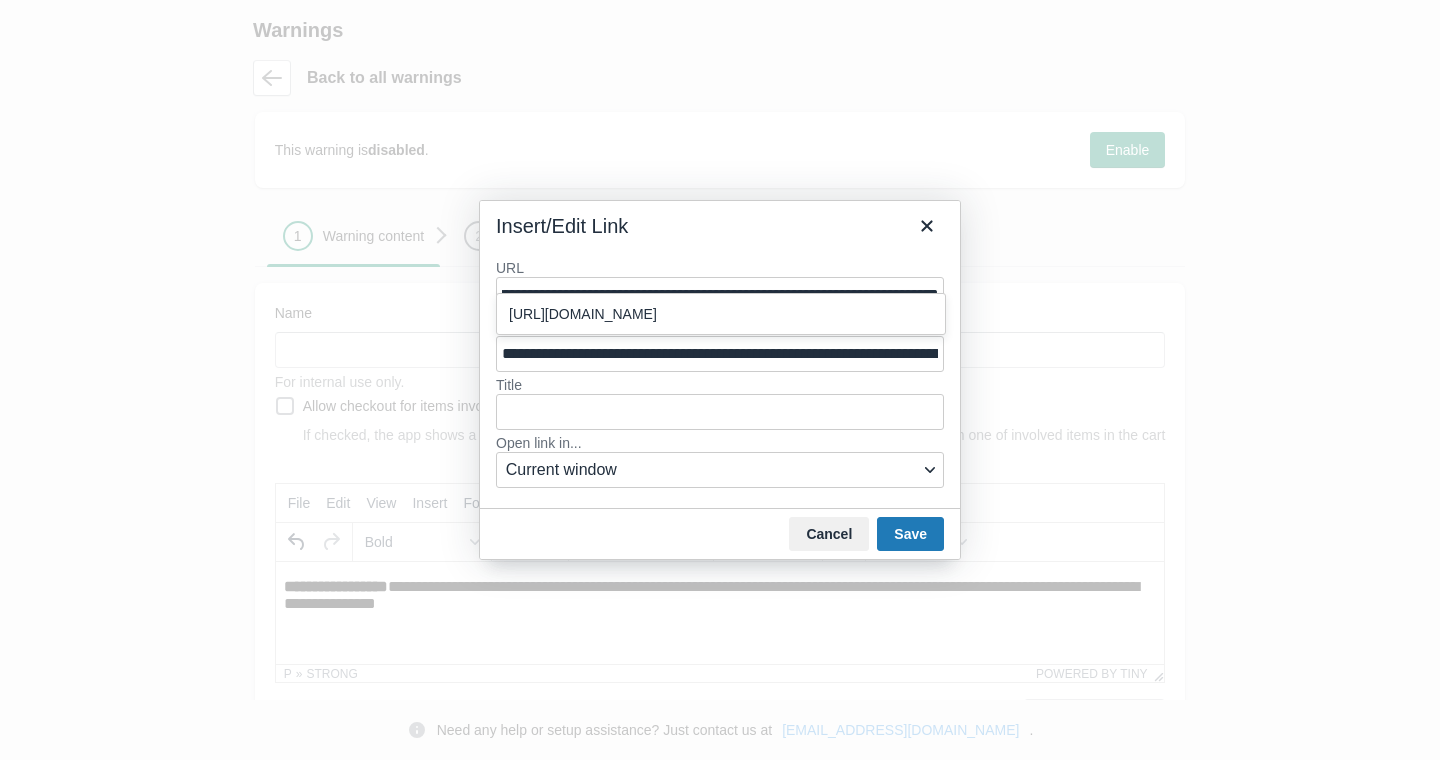 type on "**********" 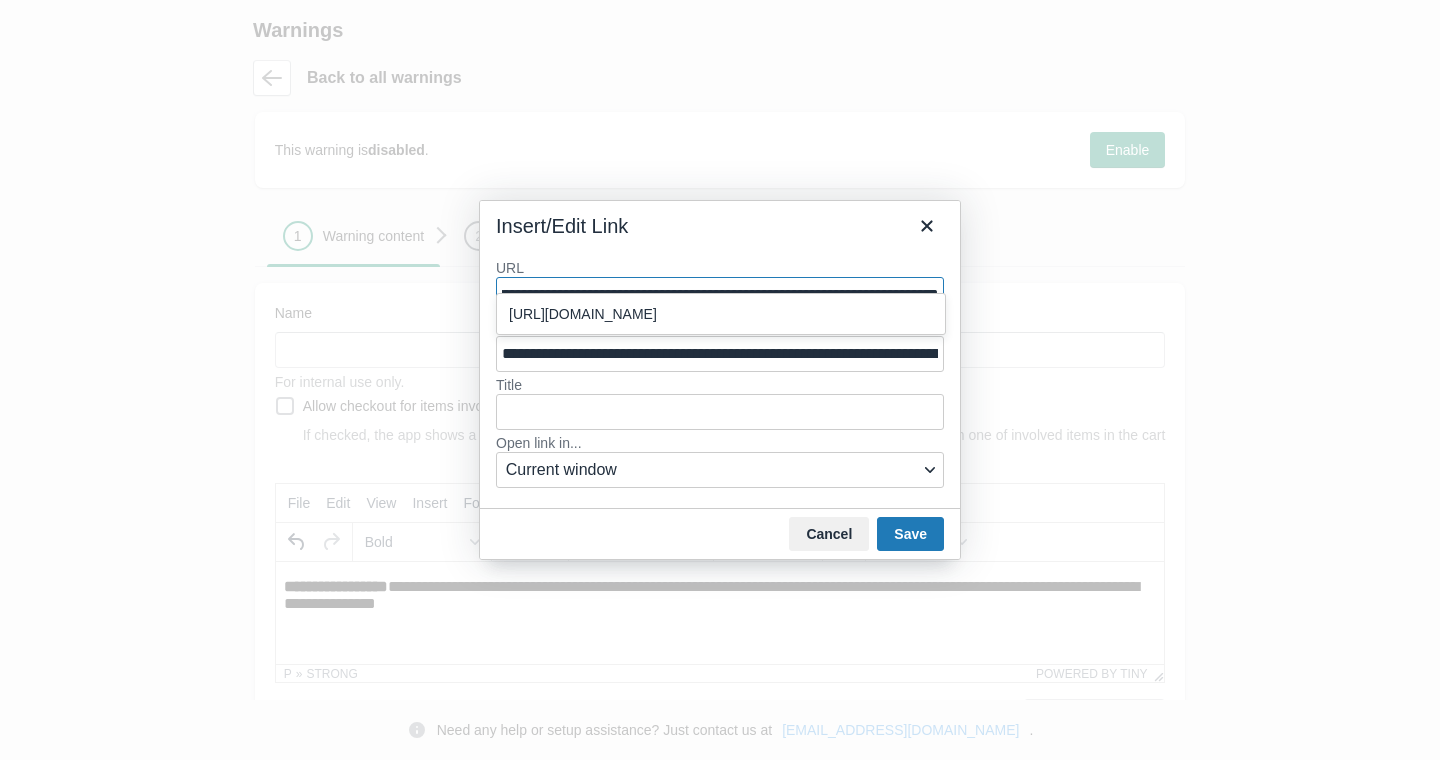 scroll, scrollTop: 0, scrollLeft: 490, axis: horizontal 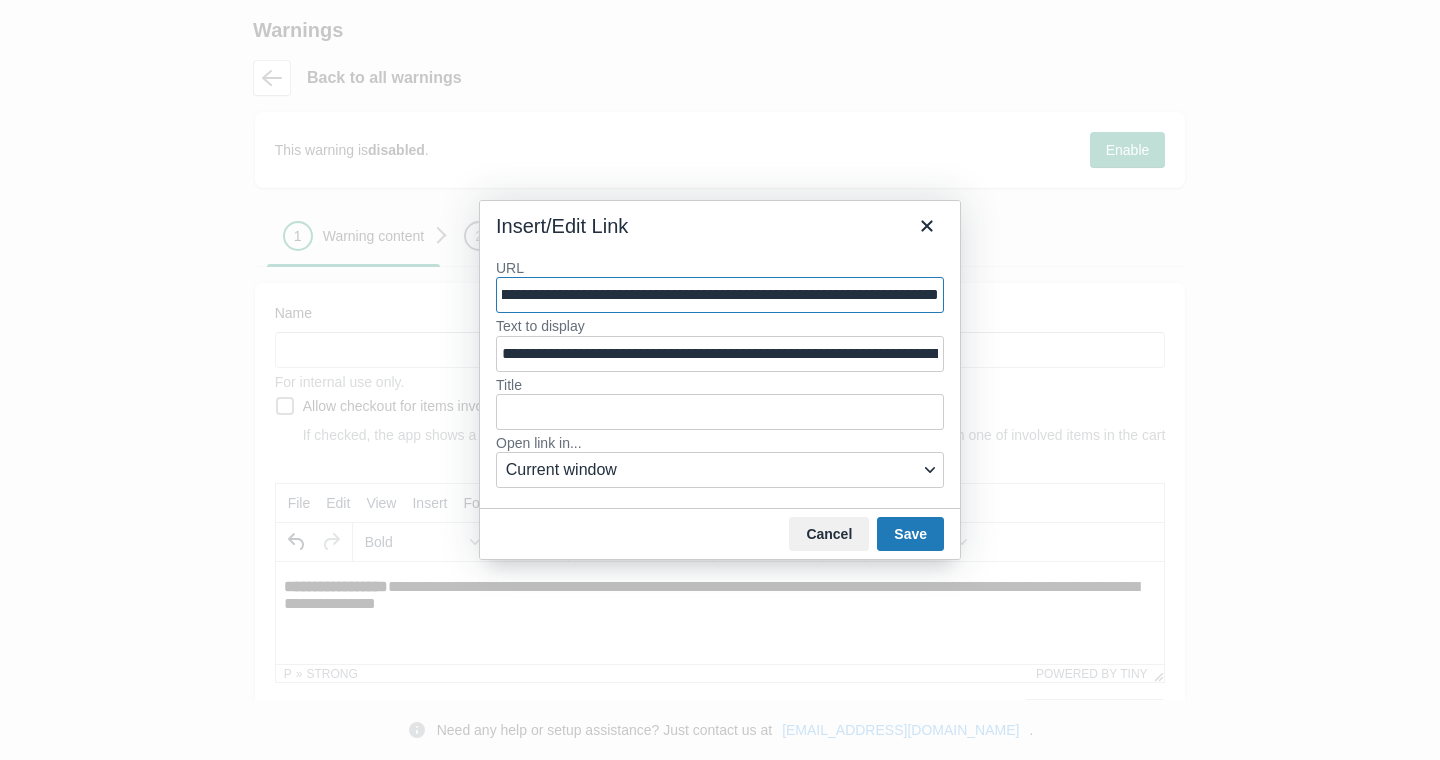click on "Cancel Save" at bounding box center [720, 533] 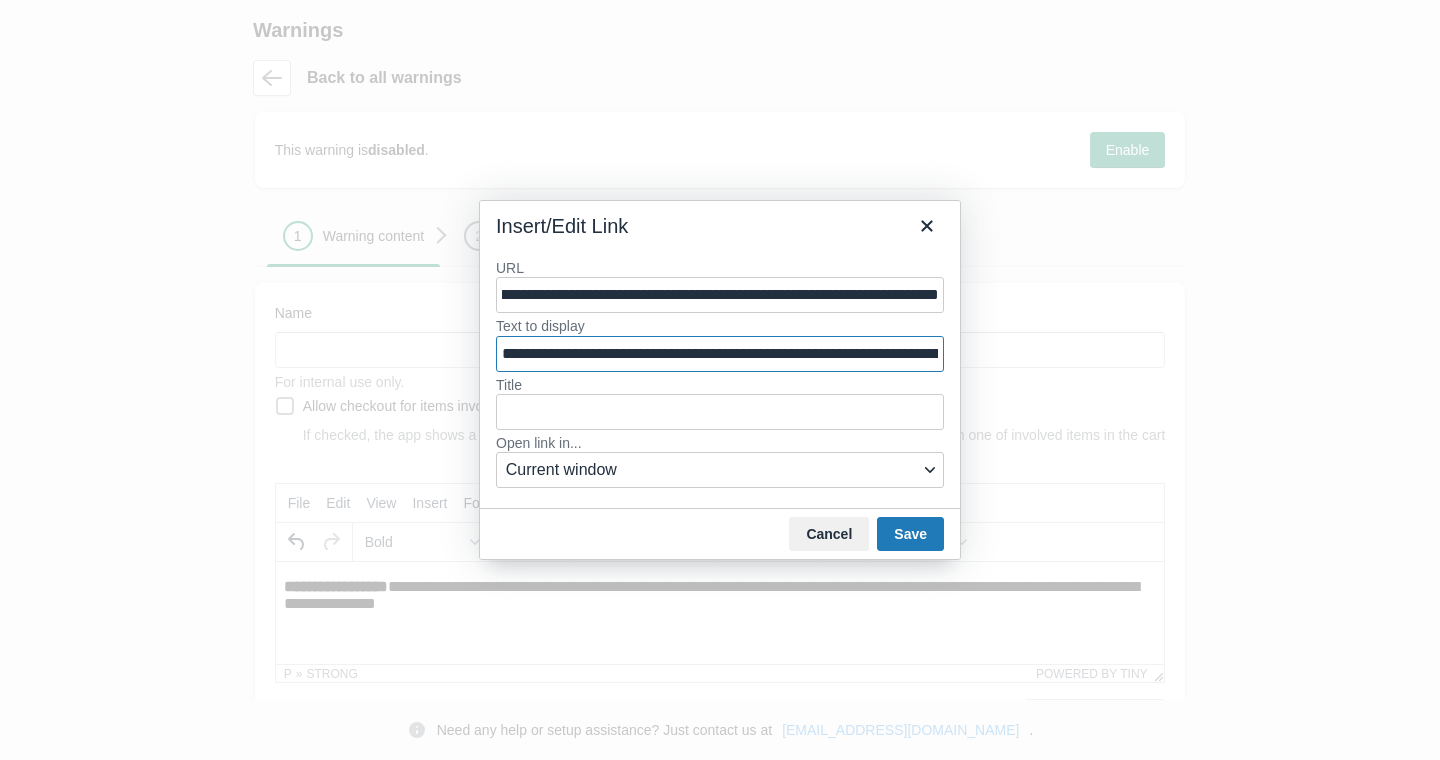 scroll, scrollTop: 0, scrollLeft: 0, axis: both 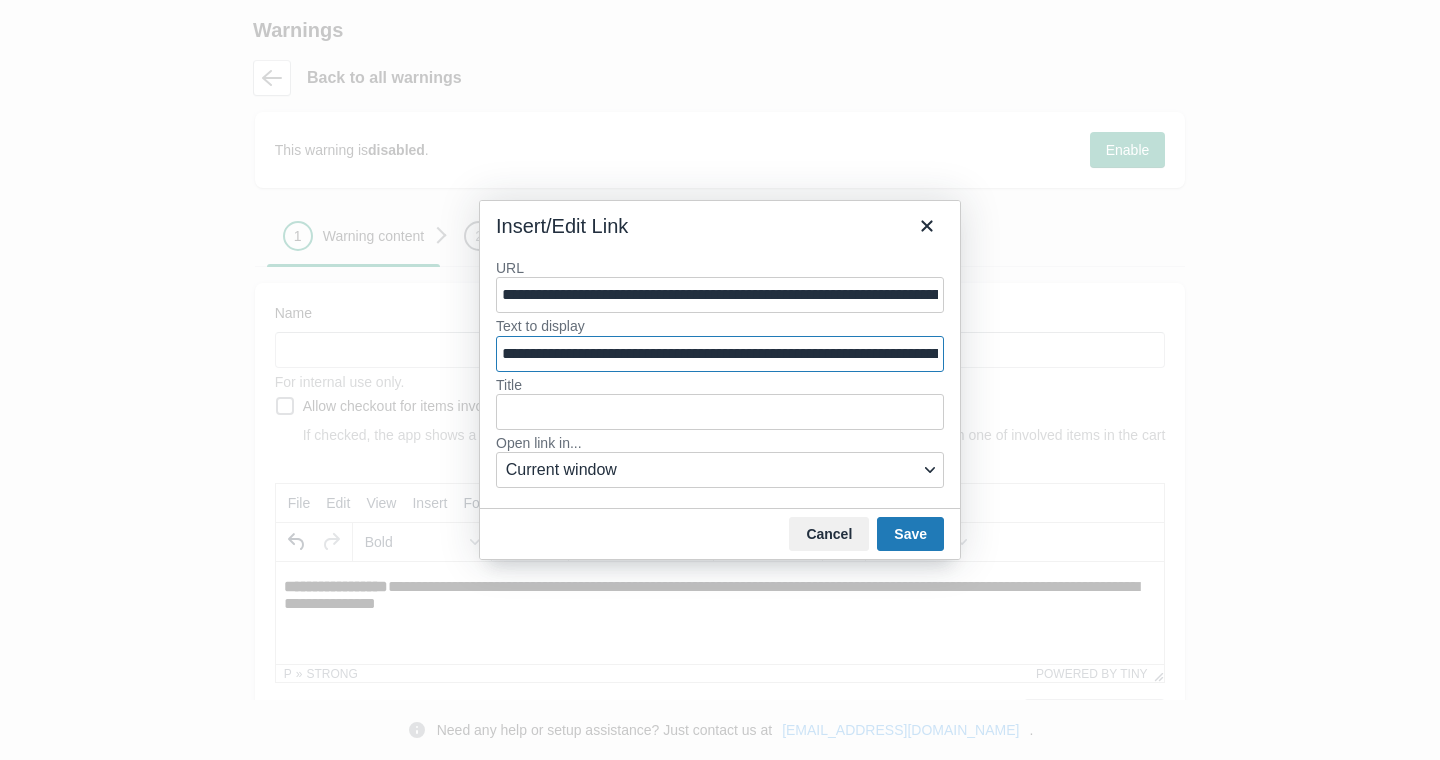 click on "**********" at bounding box center (720, 354) 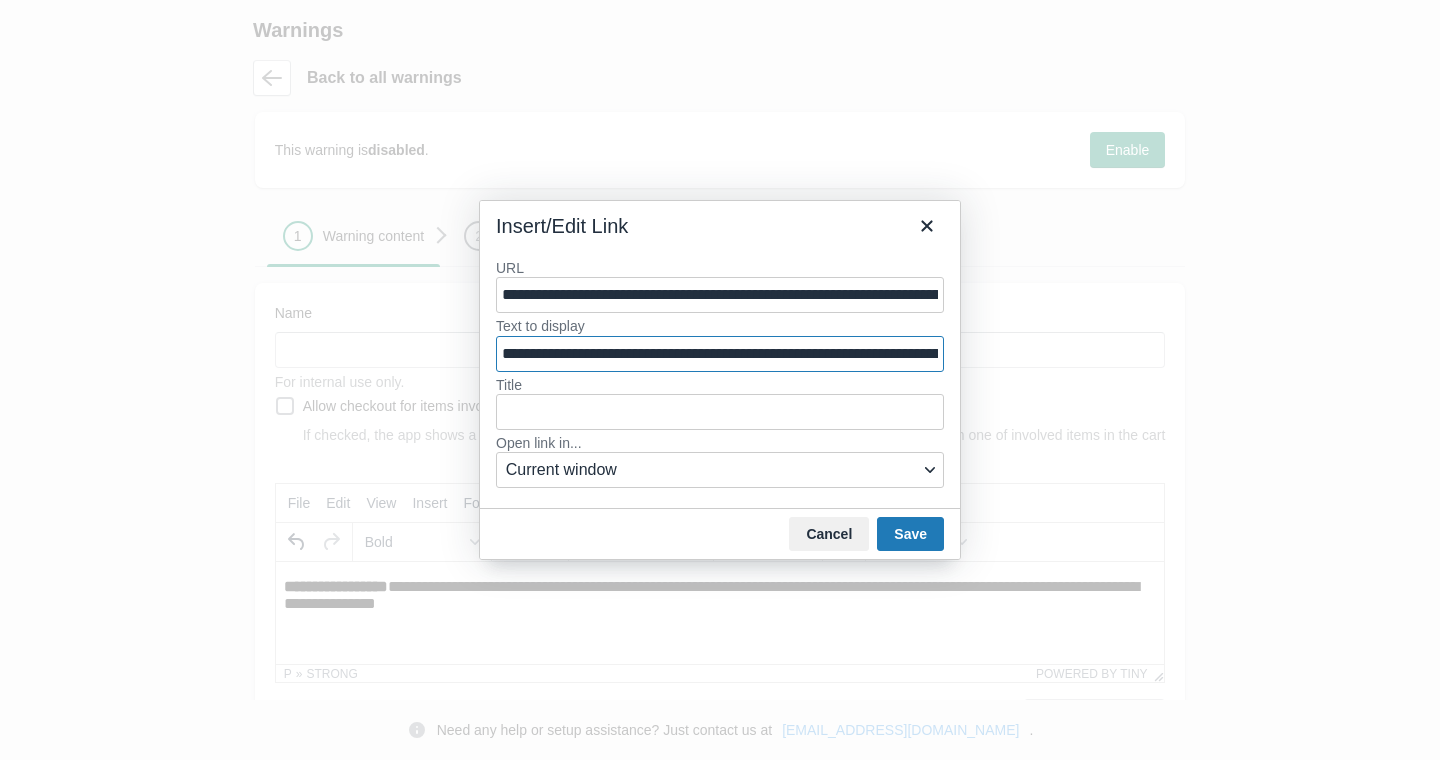 type on "*" 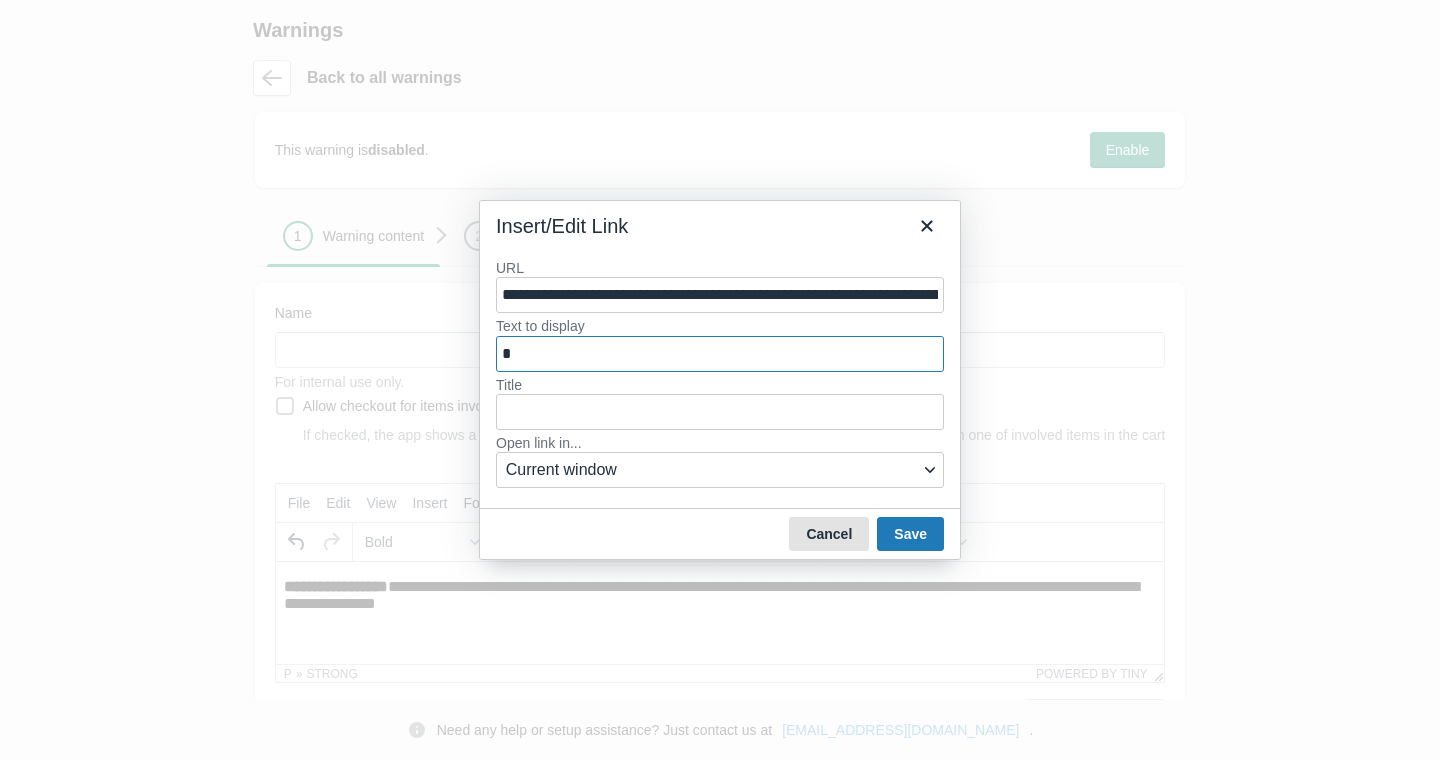 click on "Cancel" at bounding box center [829, 534] 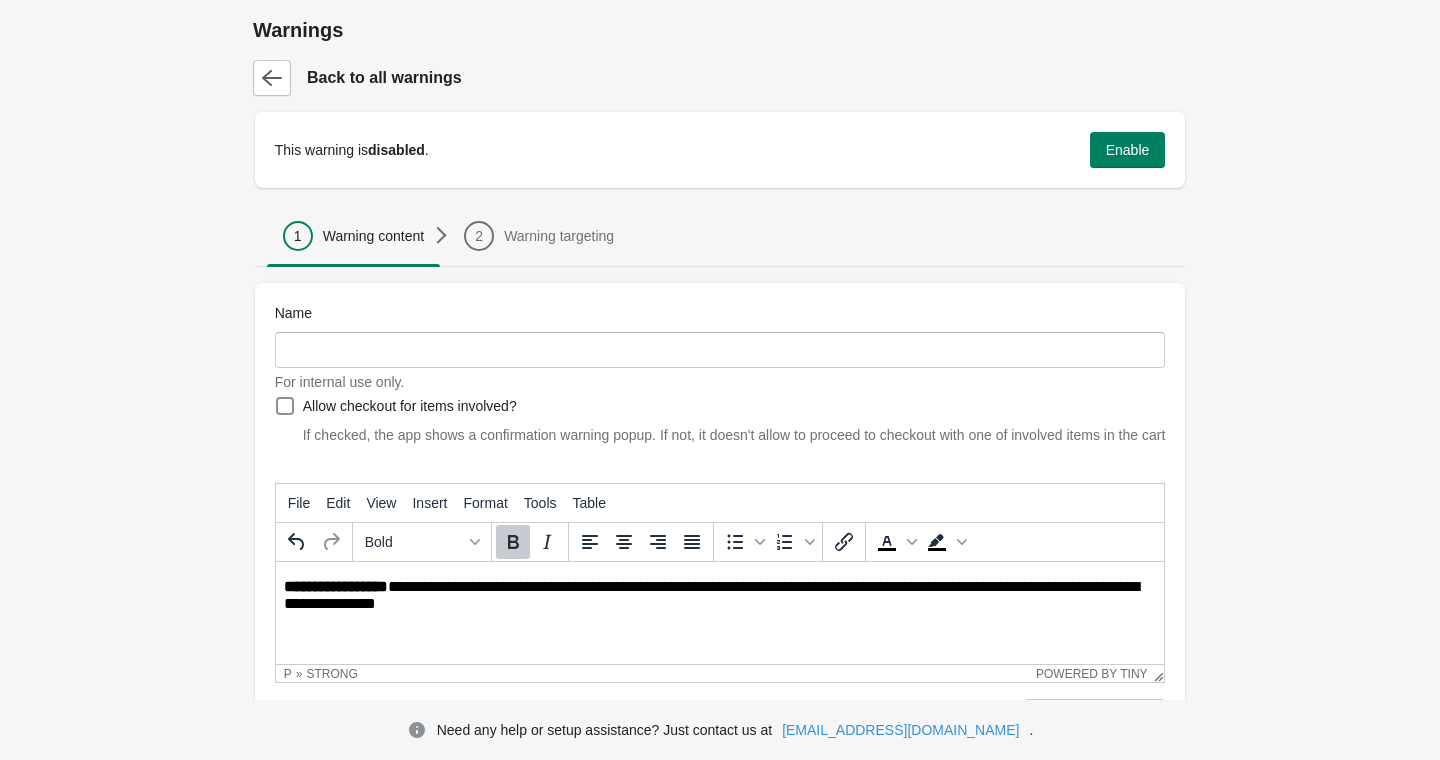 click on "**********" at bounding box center [721, 596] 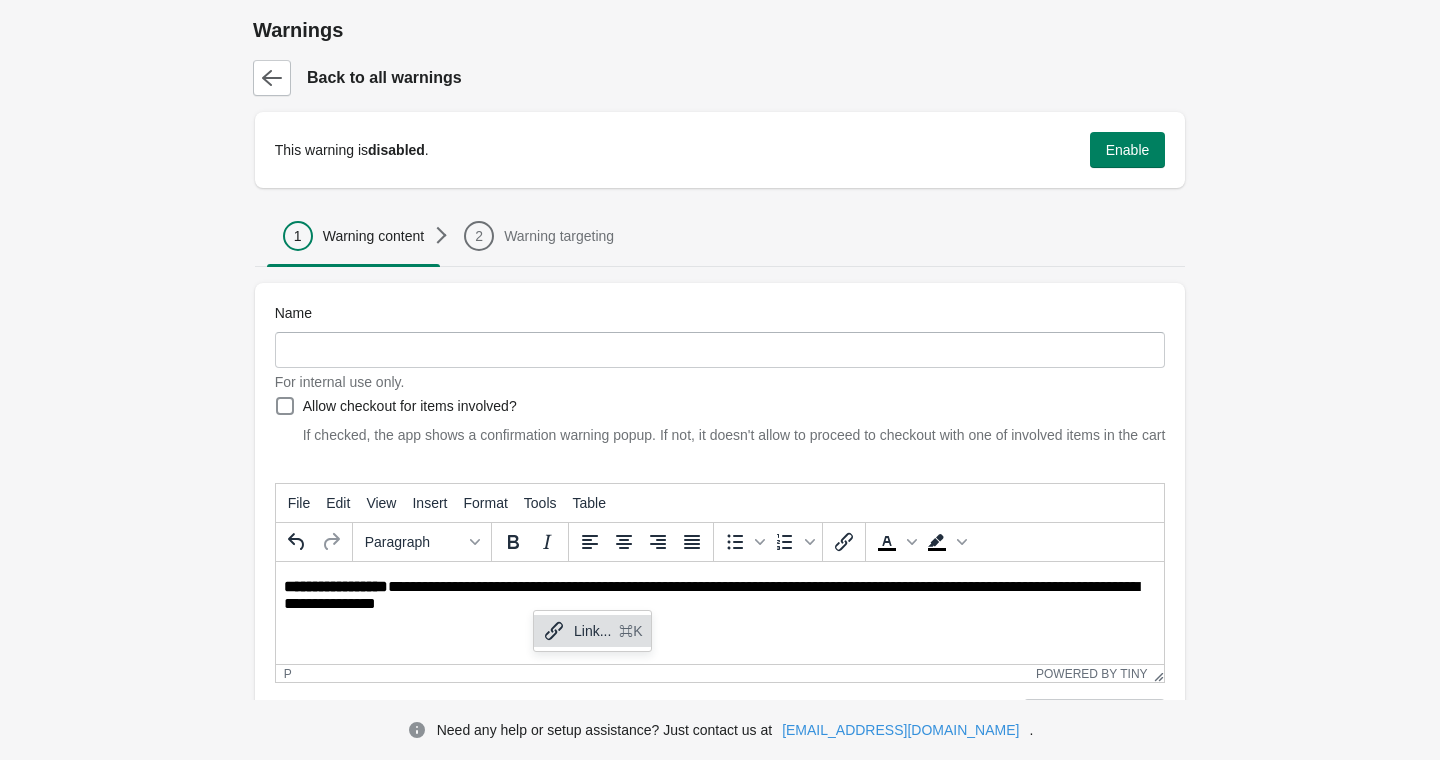 click on "**********" at bounding box center (721, 596) 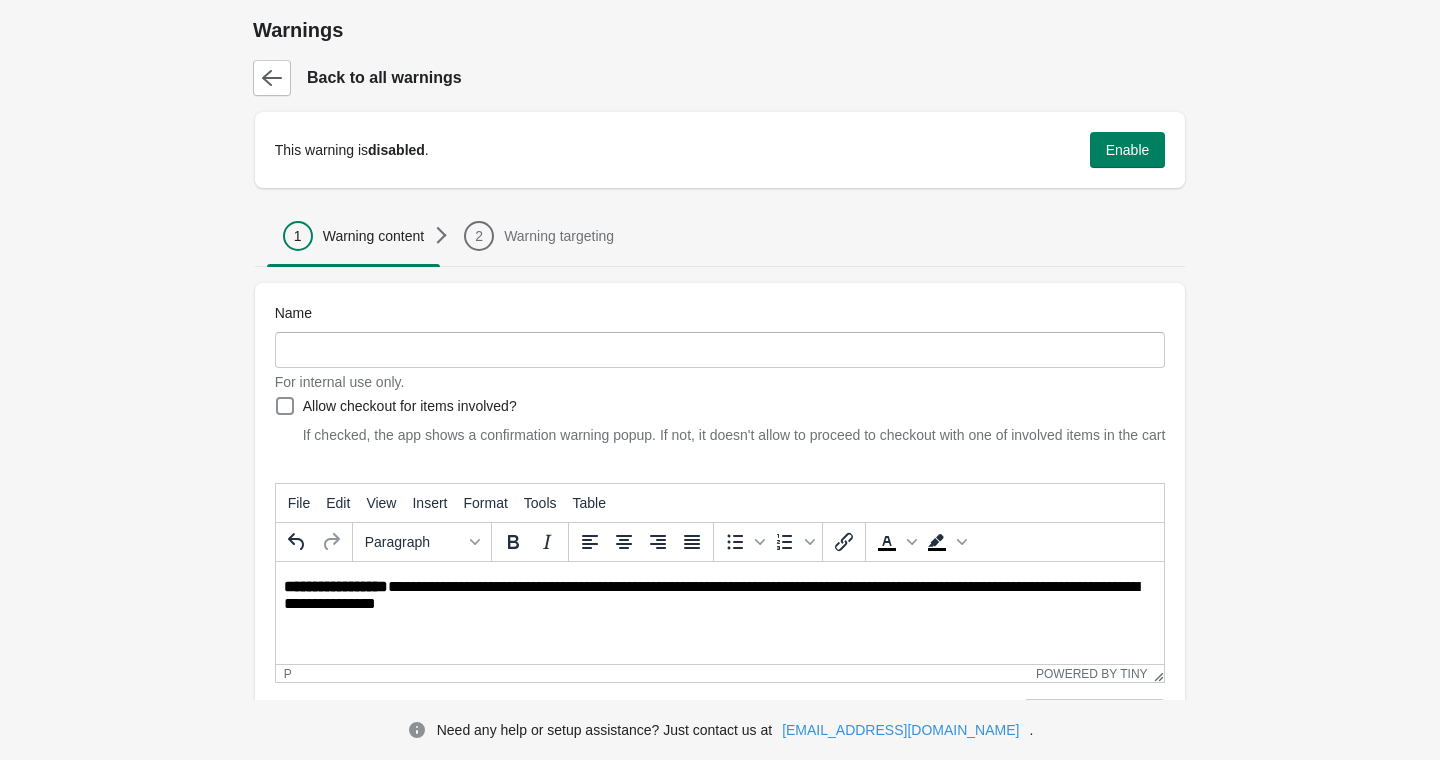 click on "**********" at bounding box center [721, 596] 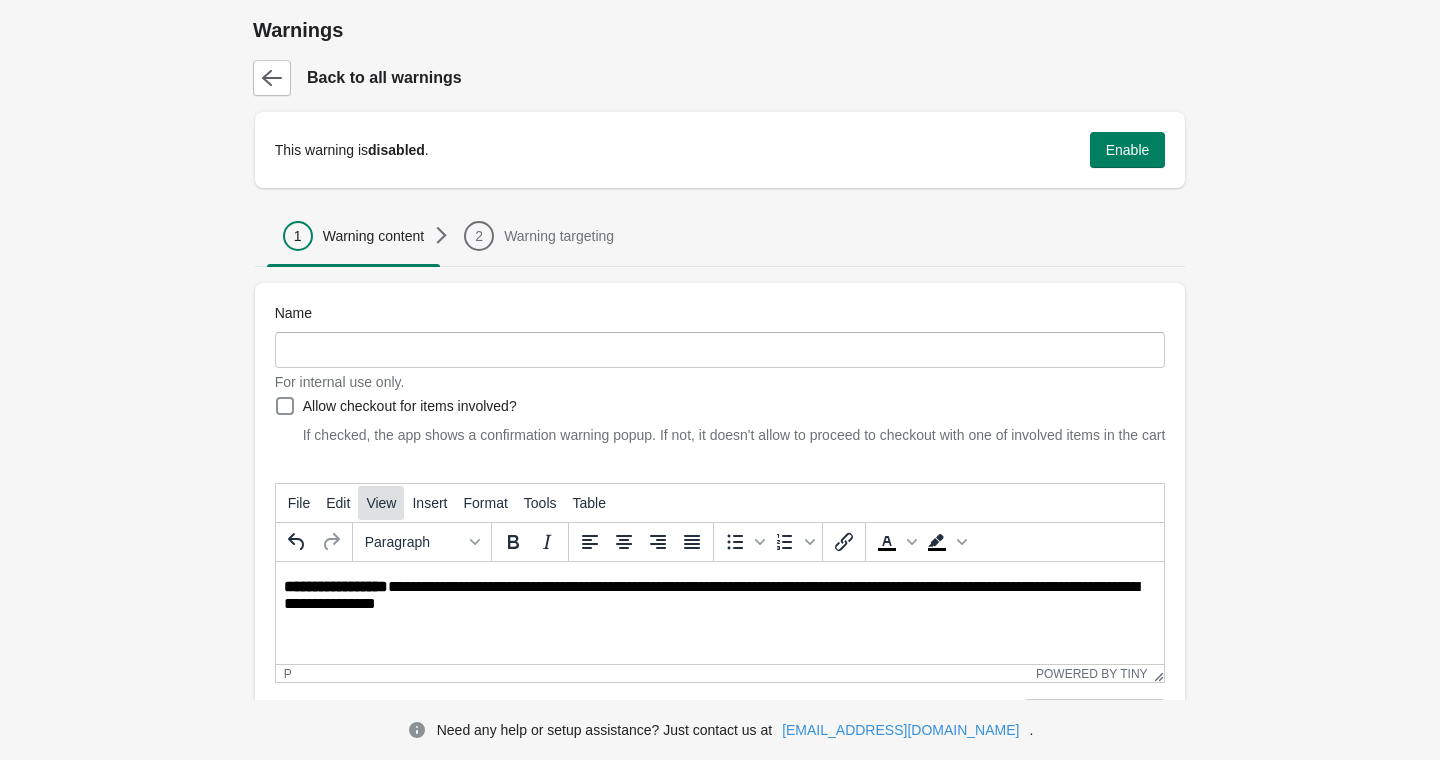 click on "View" at bounding box center (381, 503) 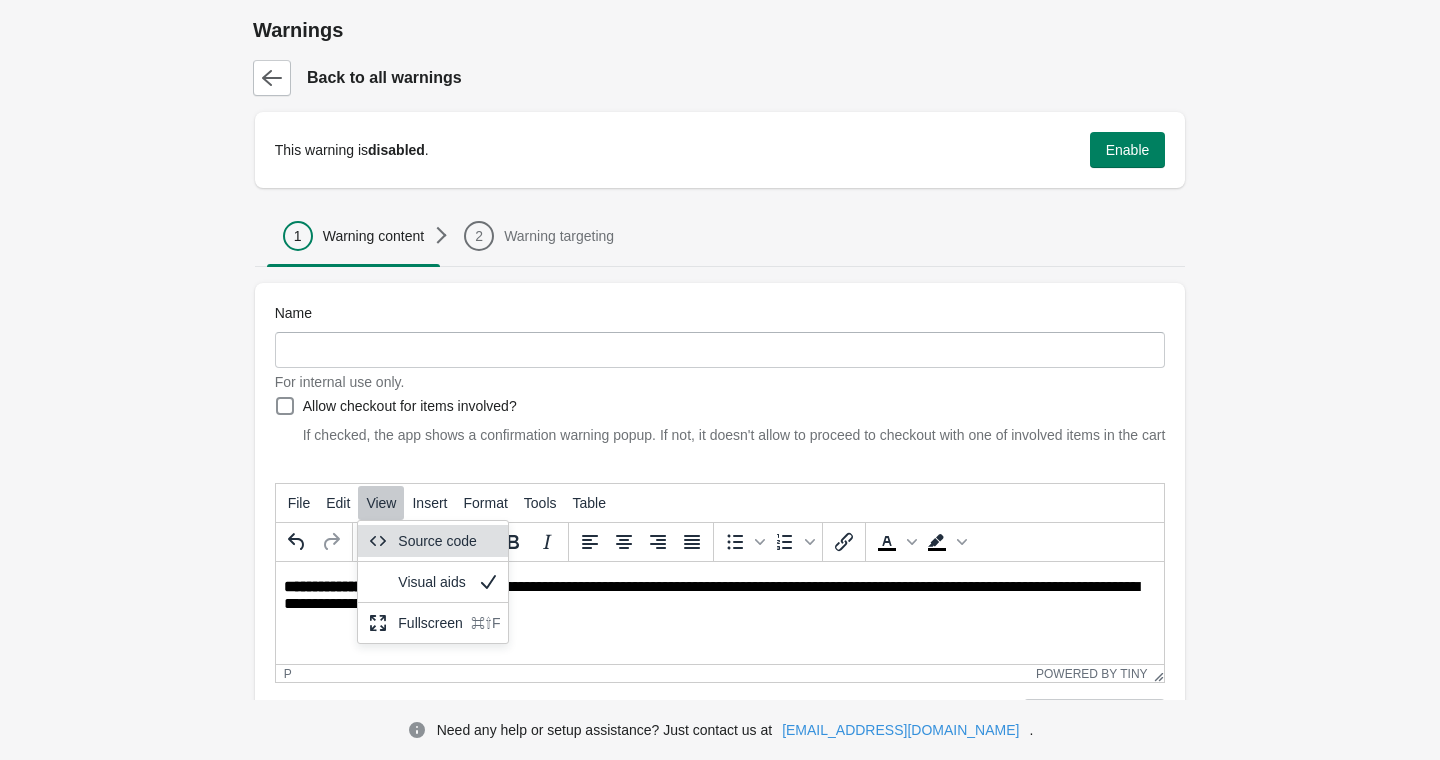 click on "Source code" at bounding box center (449, 541) 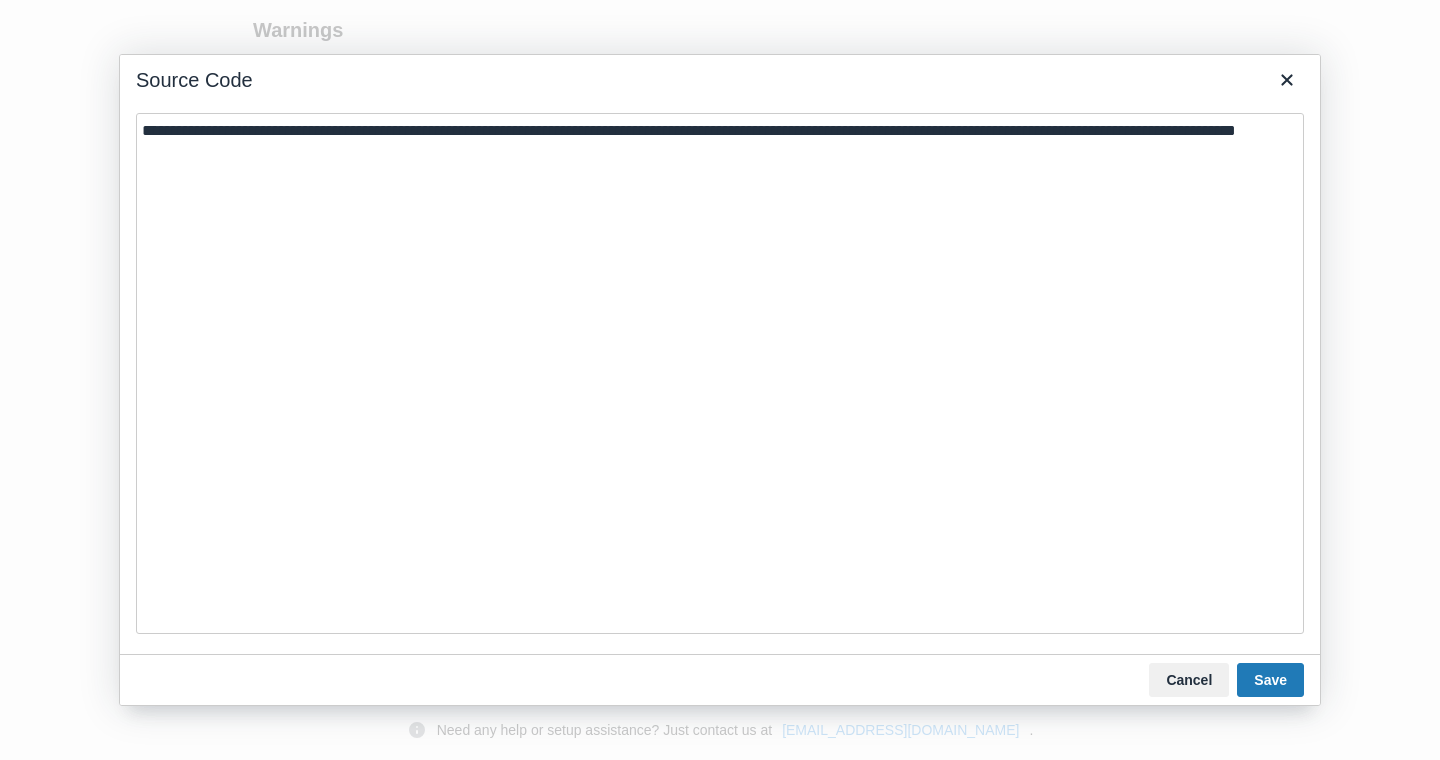 click on "**********" at bounding box center [720, 373] 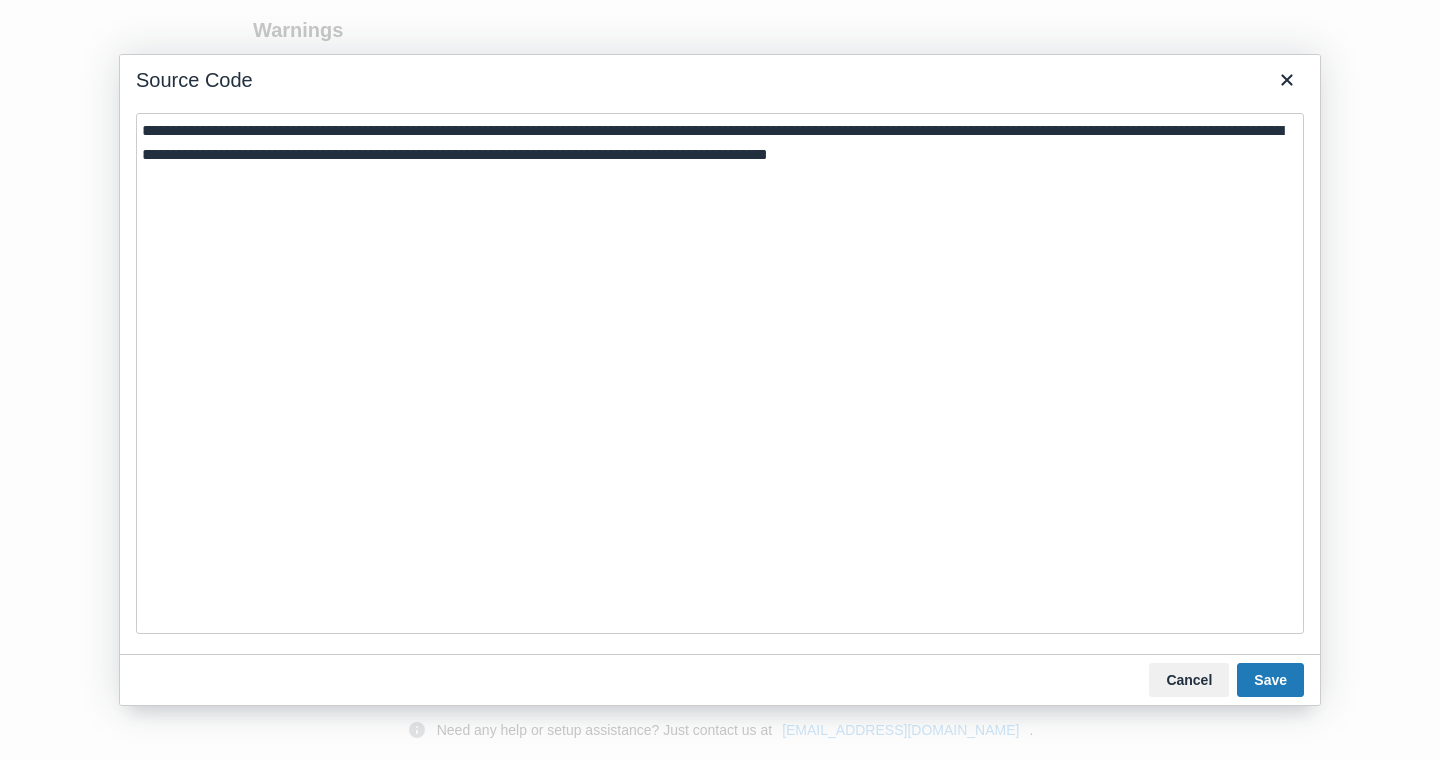 drag, startPoint x: 422, startPoint y: 121, endPoint x: 200, endPoint y: 159, distance: 225.22878 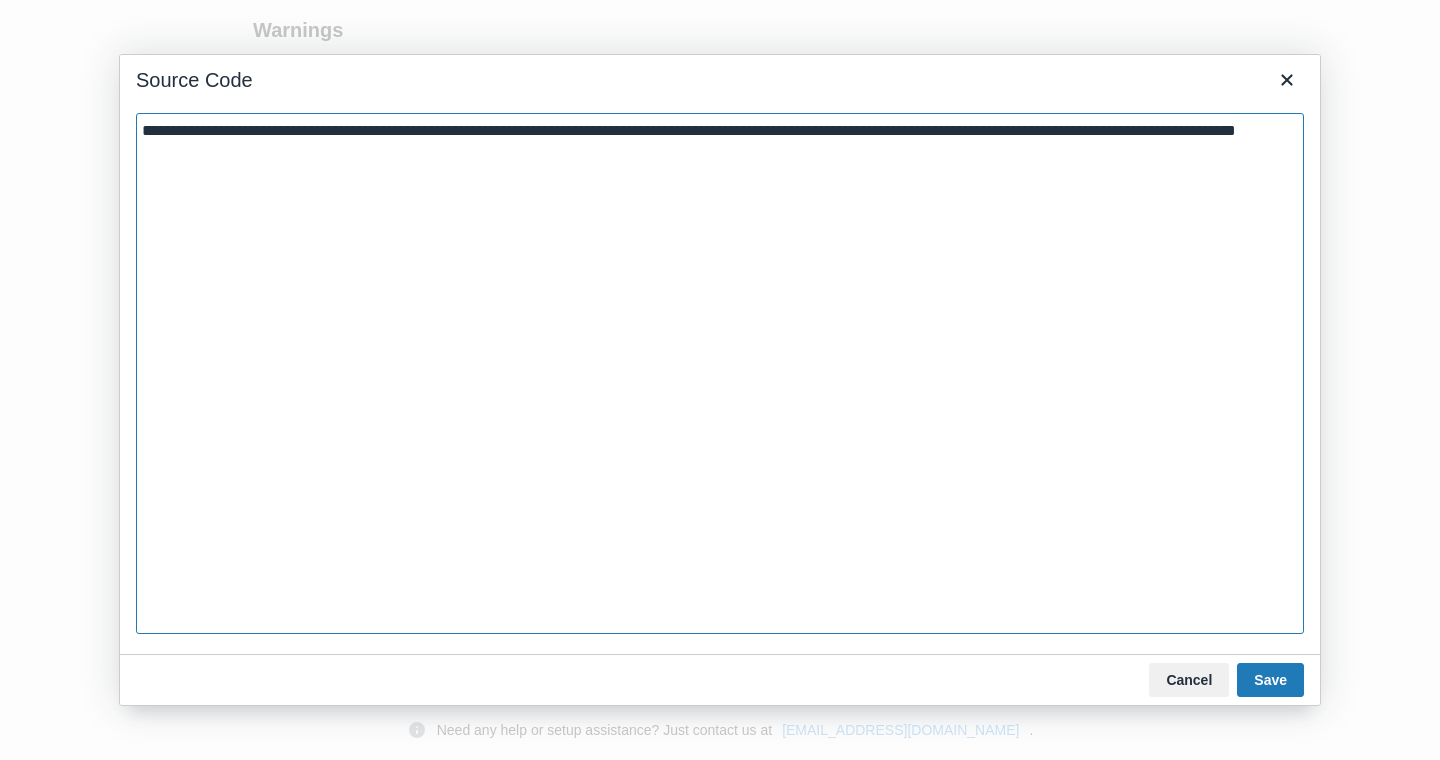 paste on "**********" 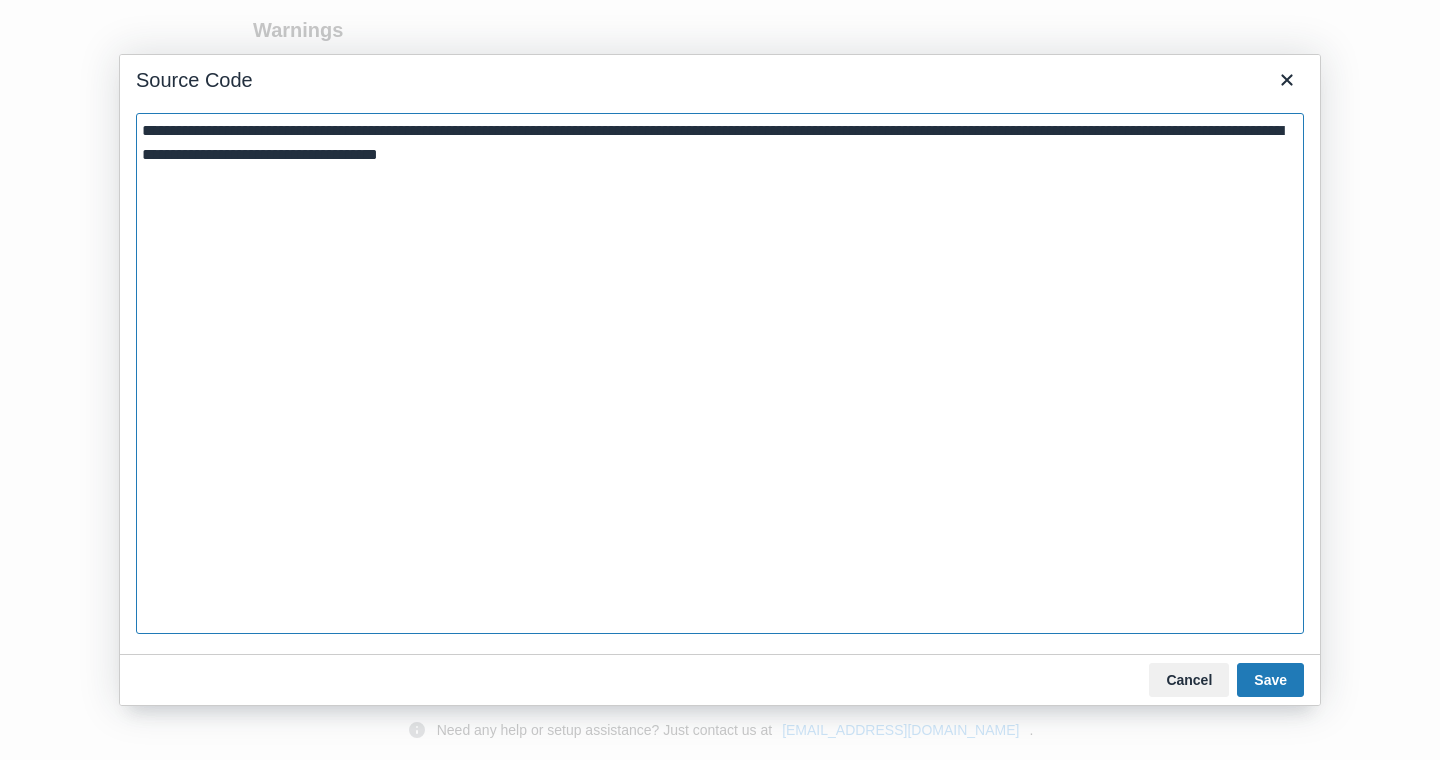 drag, startPoint x: 503, startPoint y: 128, endPoint x: 594, endPoint y: 129, distance: 91.00549 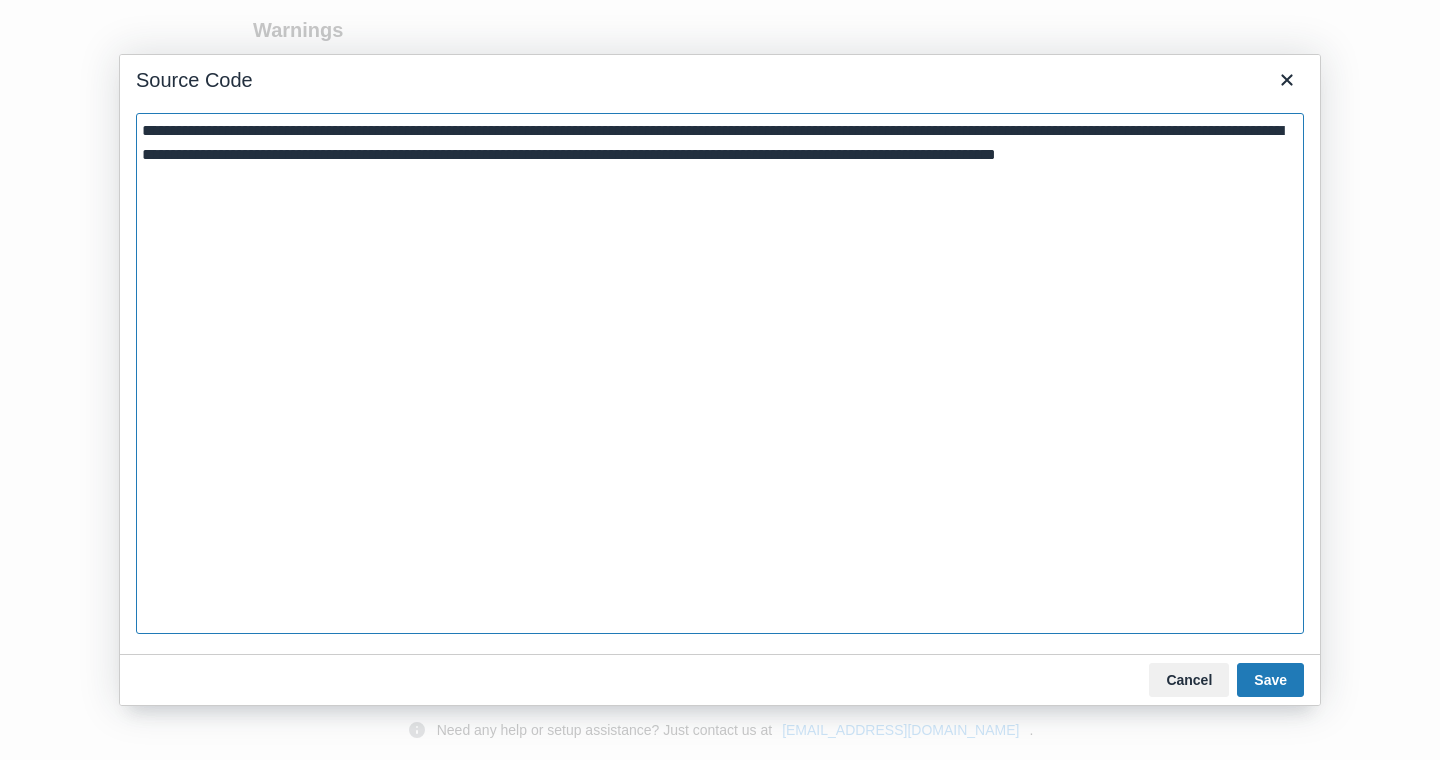 drag, startPoint x: 405, startPoint y: 158, endPoint x: 525, endPoint y: 148, distance: 120.41595 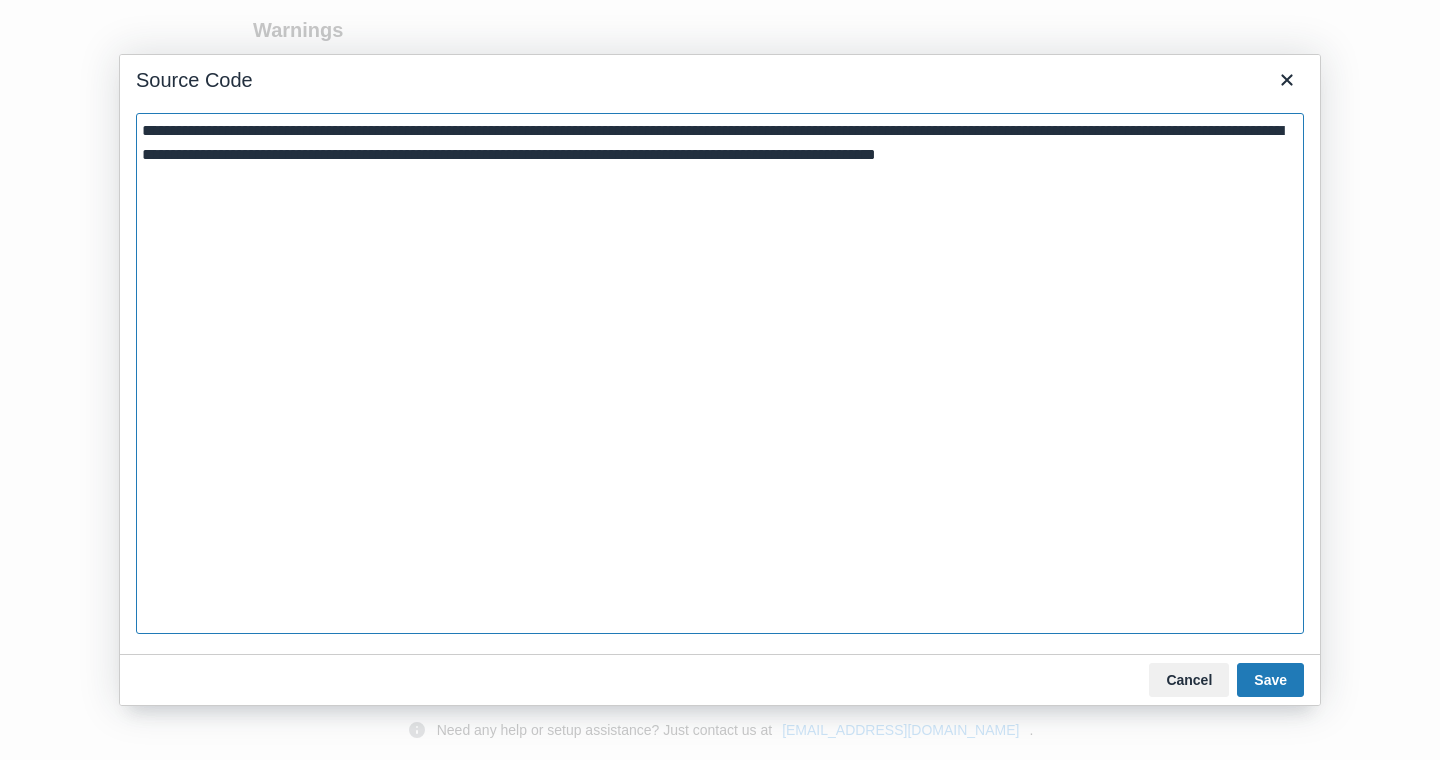 type on "**********" 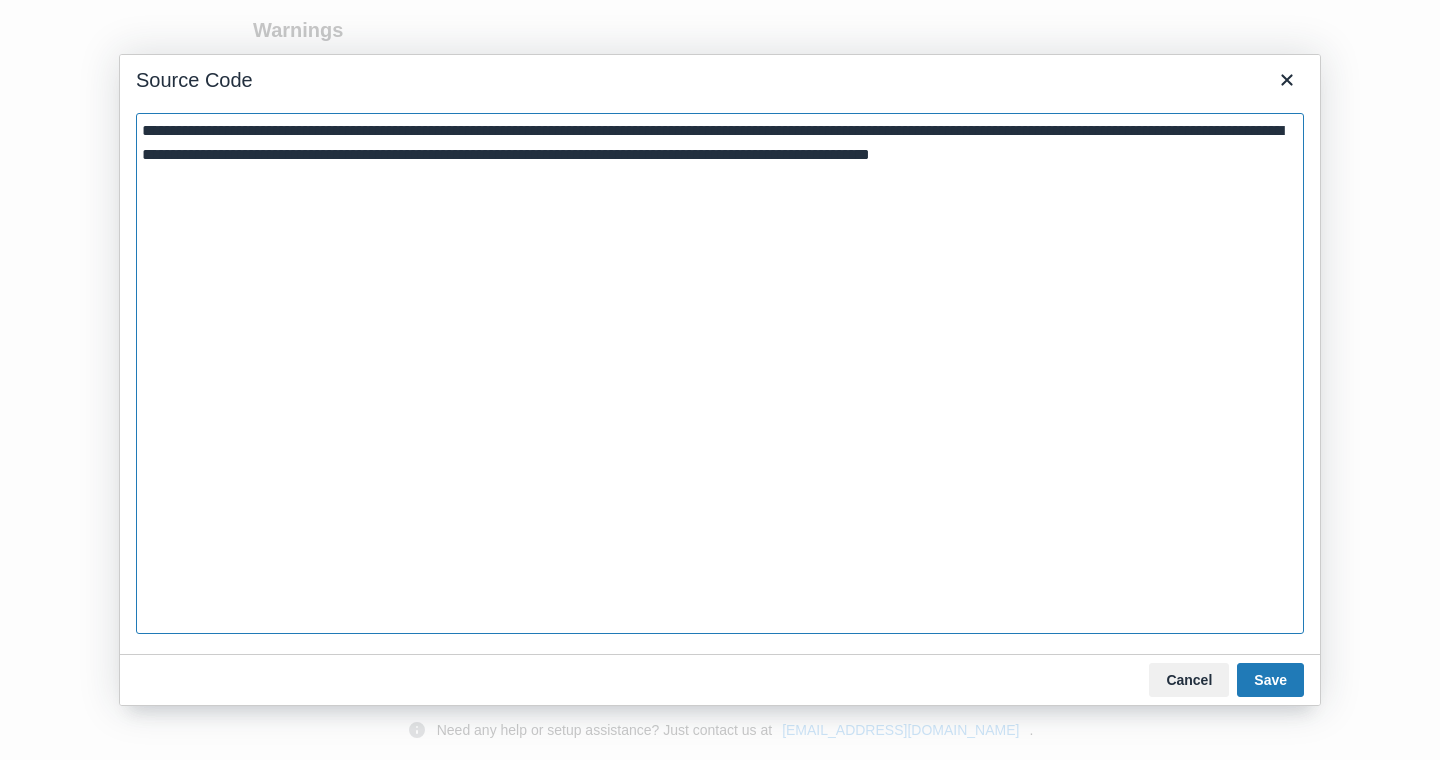 click on "**********" at bounding box center (720, 373) 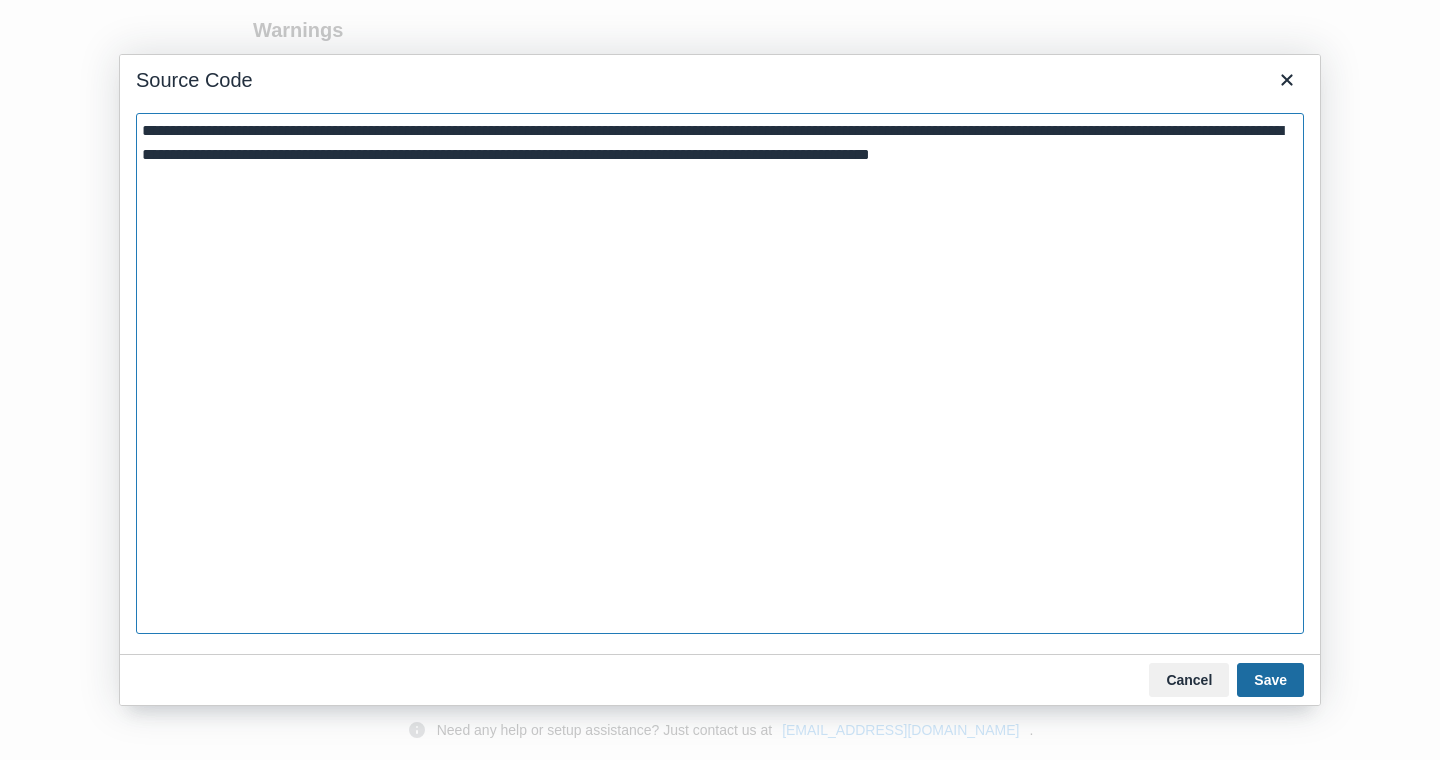 click on "Save" at bounding box center (1270, 680) 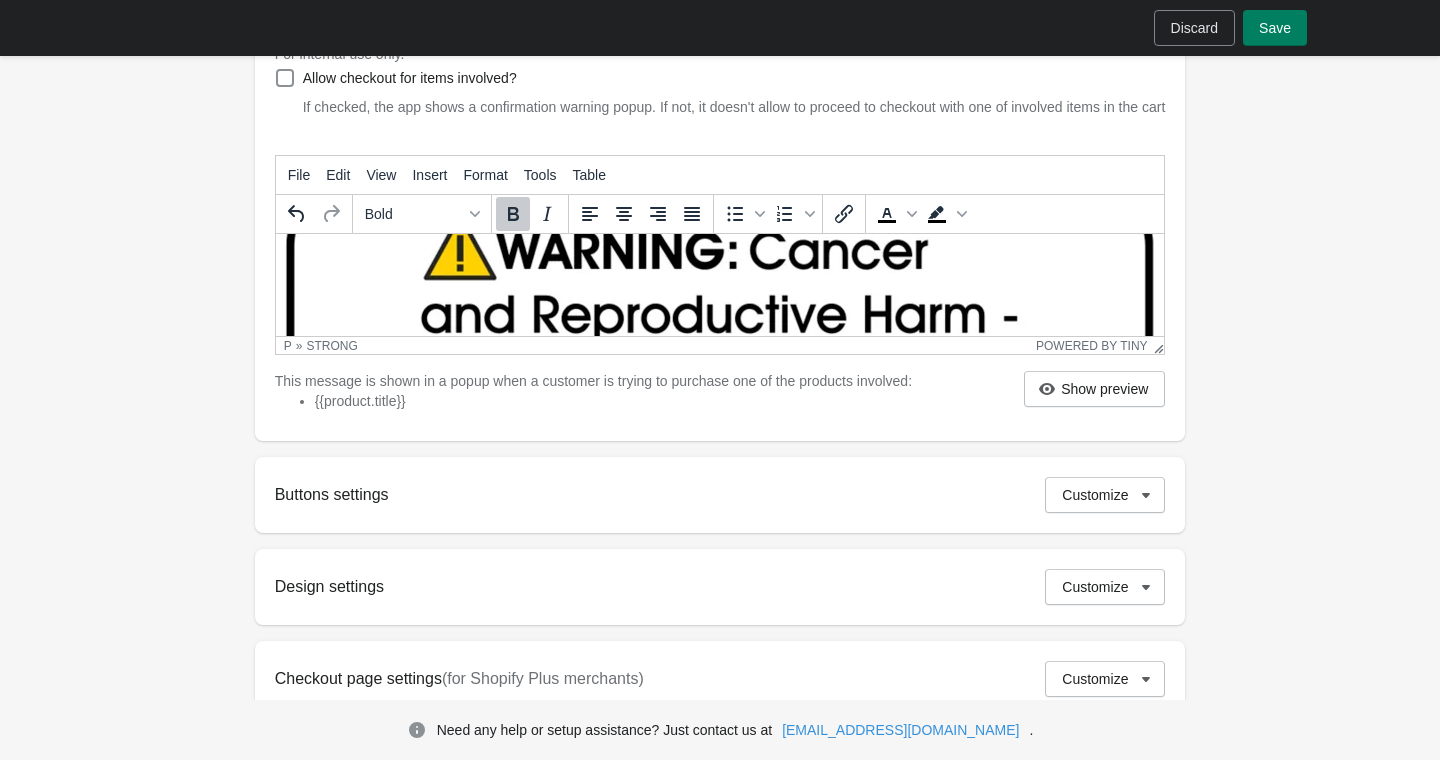 scroll, scrollTop: 0, scrollLeft: 0, axis: both 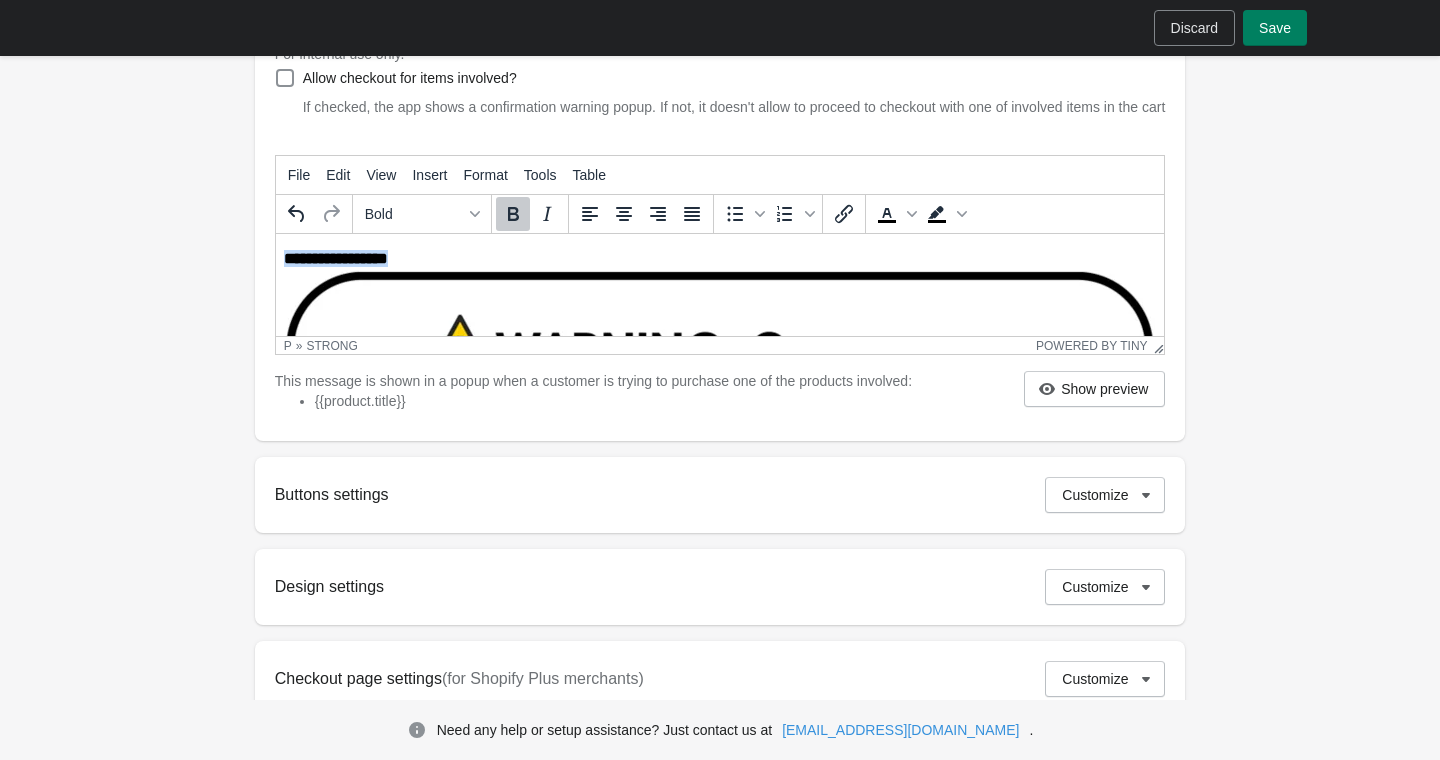 drag, startPoint x: 407, startPoint y: 259, endPoint x: 184, endPoint y: 228, distance: 225.1444 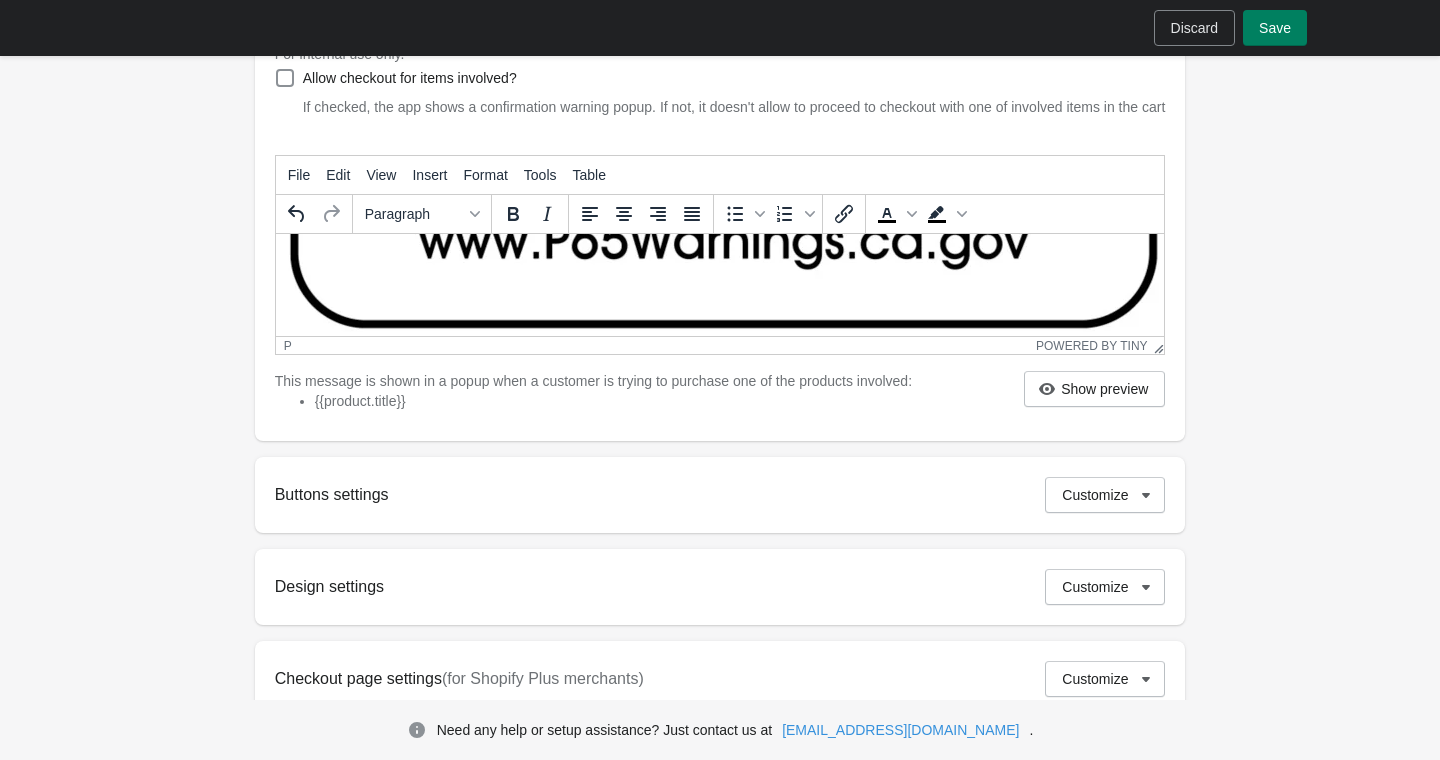 scroll, scrollTop: 275, scrollLeft: 0, axis: vertical 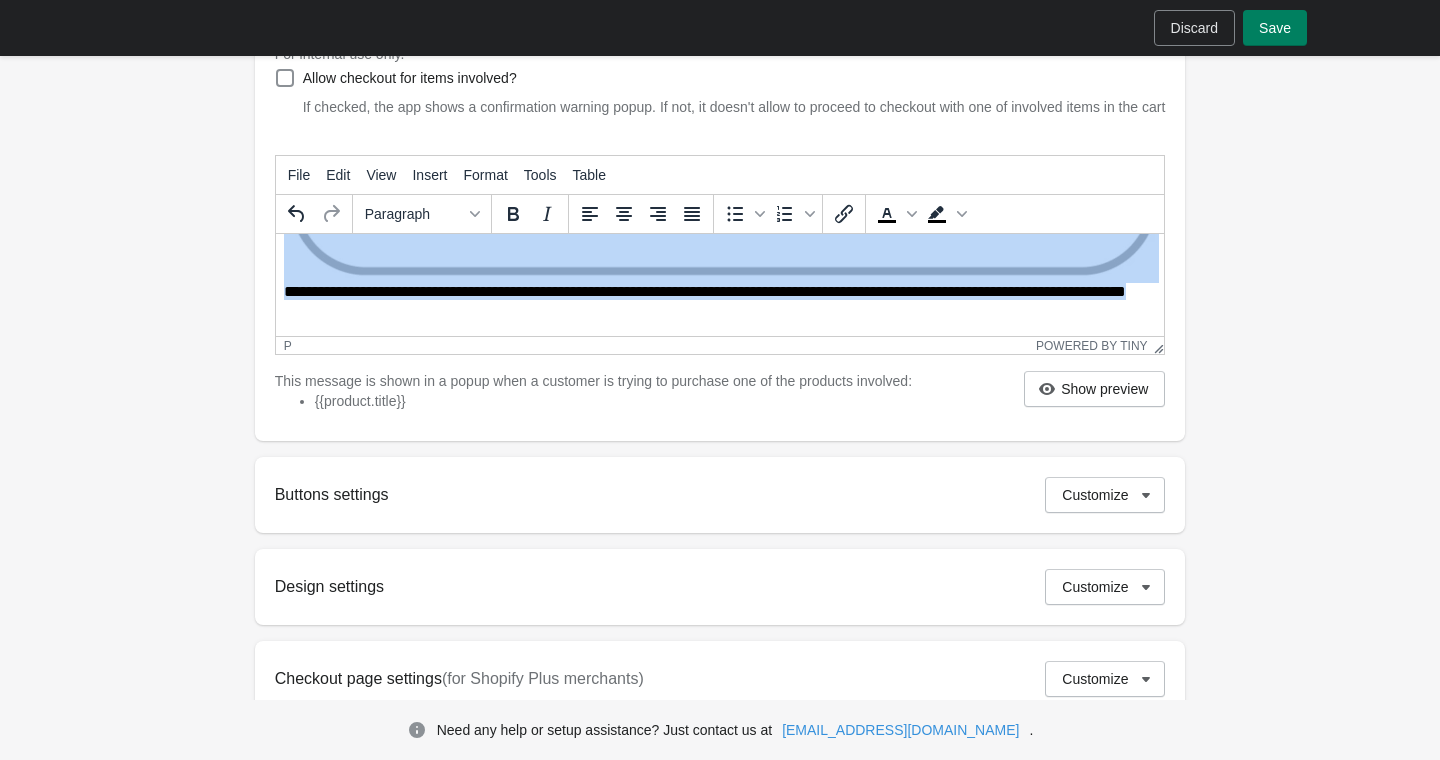 drag, startPoint x: 391, startPoint y: 312, endPoint x: 217, endPoint y: 279, distance: 177.10167 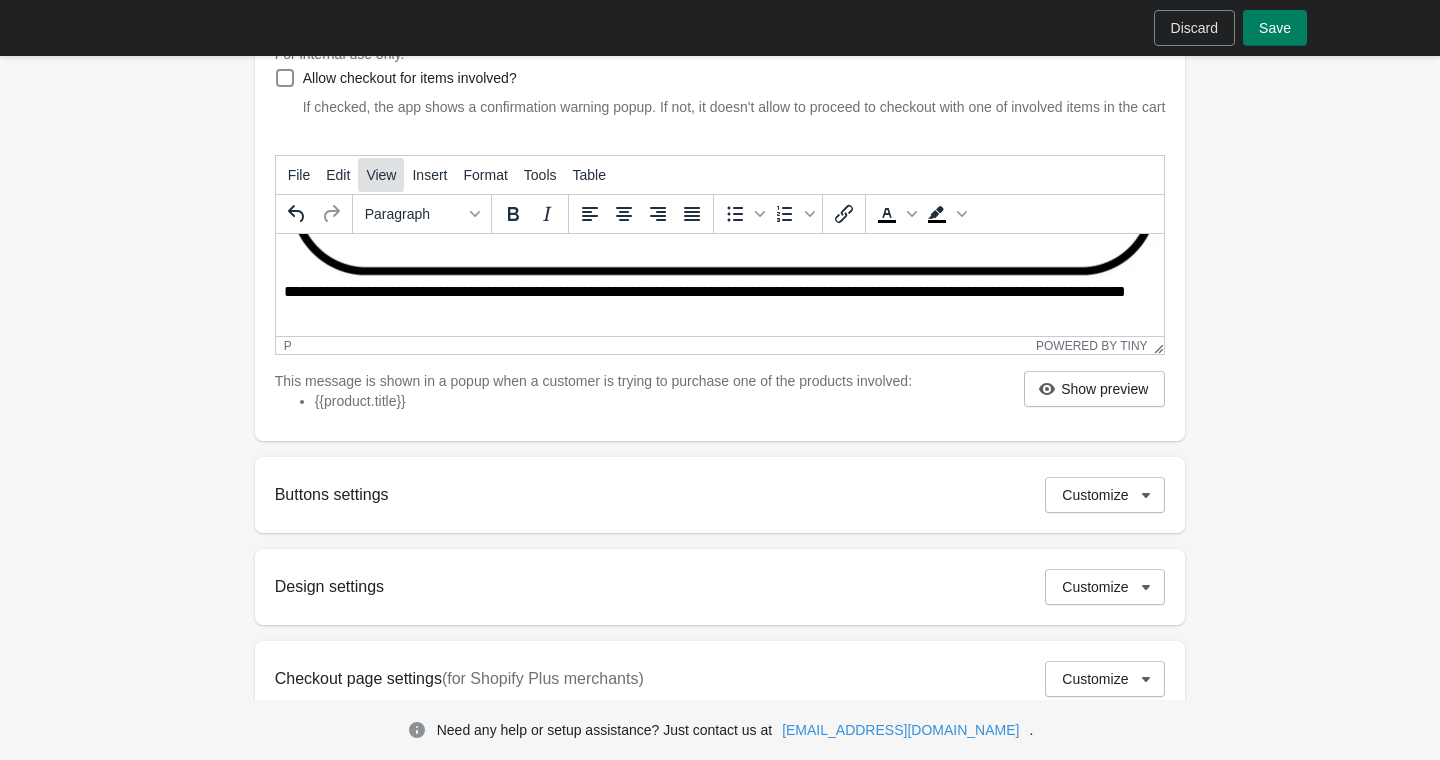 click on "View" at bounding box center [381, 175] 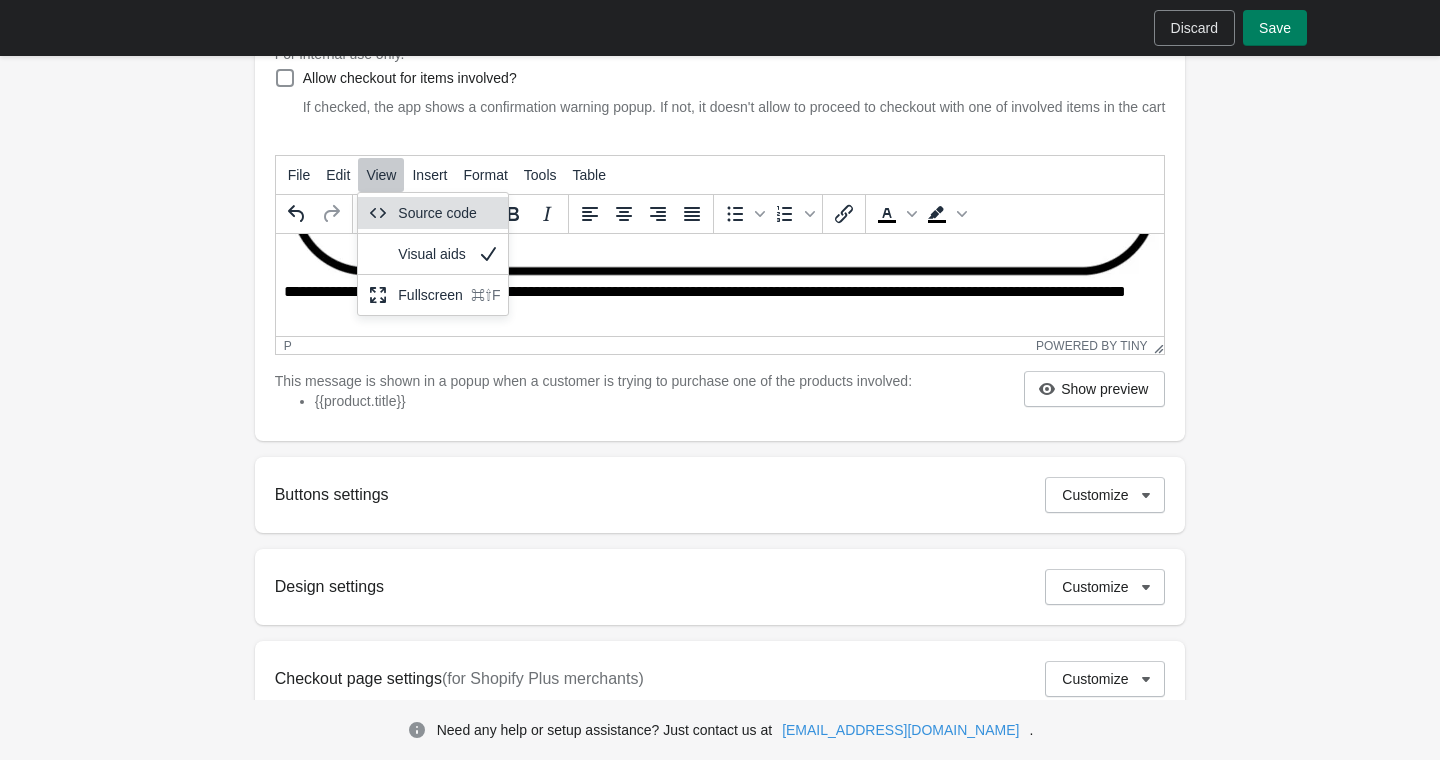 click on "Source code" at bounding box center (449, 213) 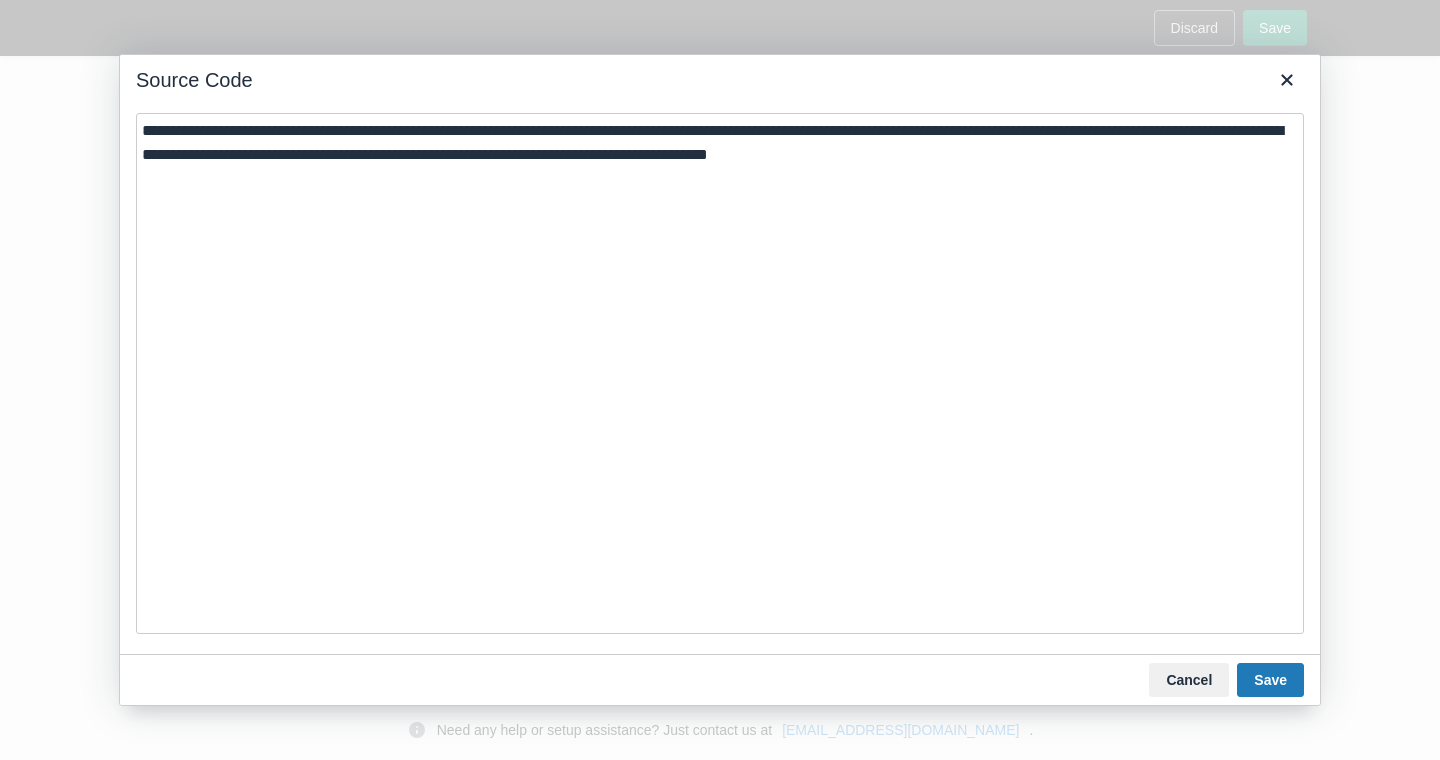 drag, startPoint x: 222, startPoint y: 133, endPoint x: 175, endPoint y: 133, distance: 47 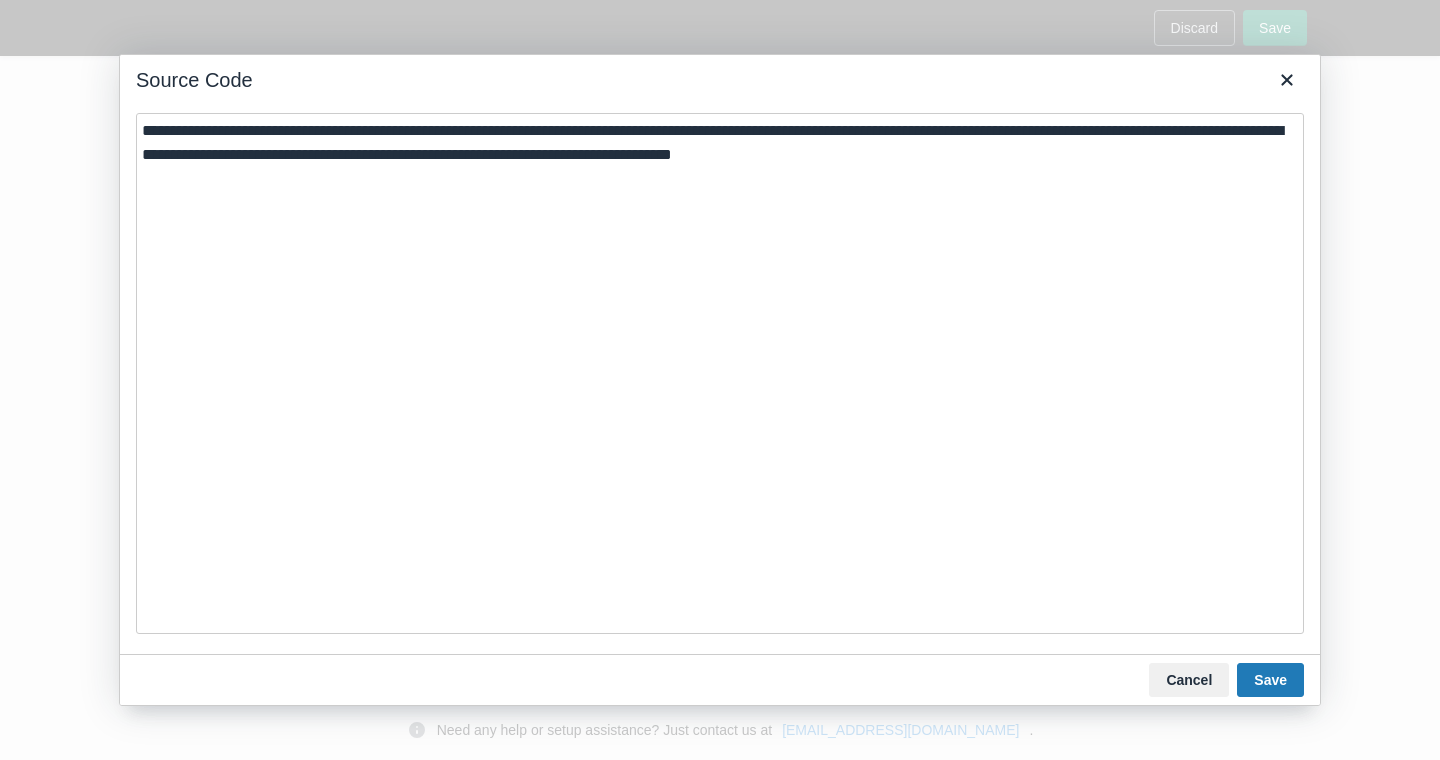 drag, startPoint x: 1203, startPoint y: 132, endPoint x: 1086, endPoint y: 161, distance: 120.54045 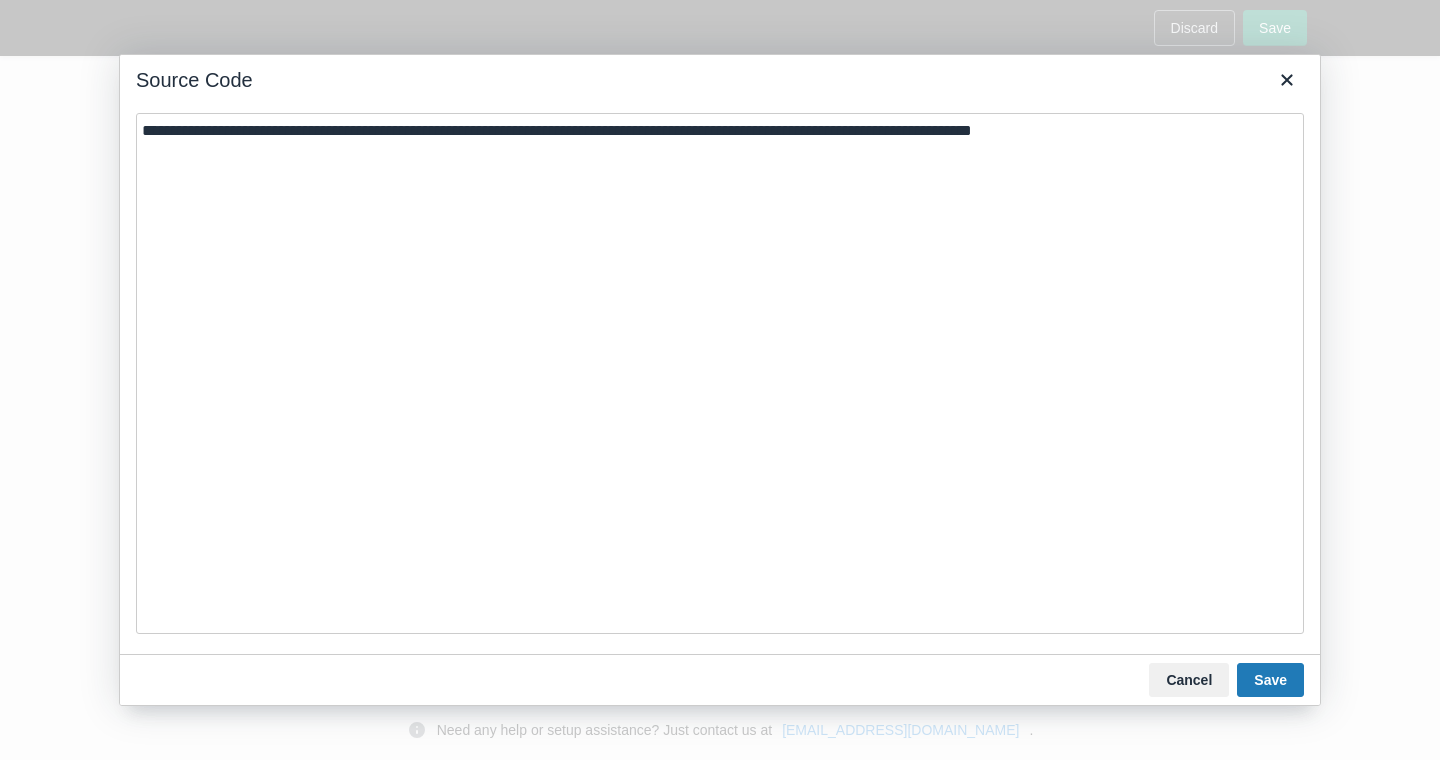 click on "**********" at bounding box center (720, 373) 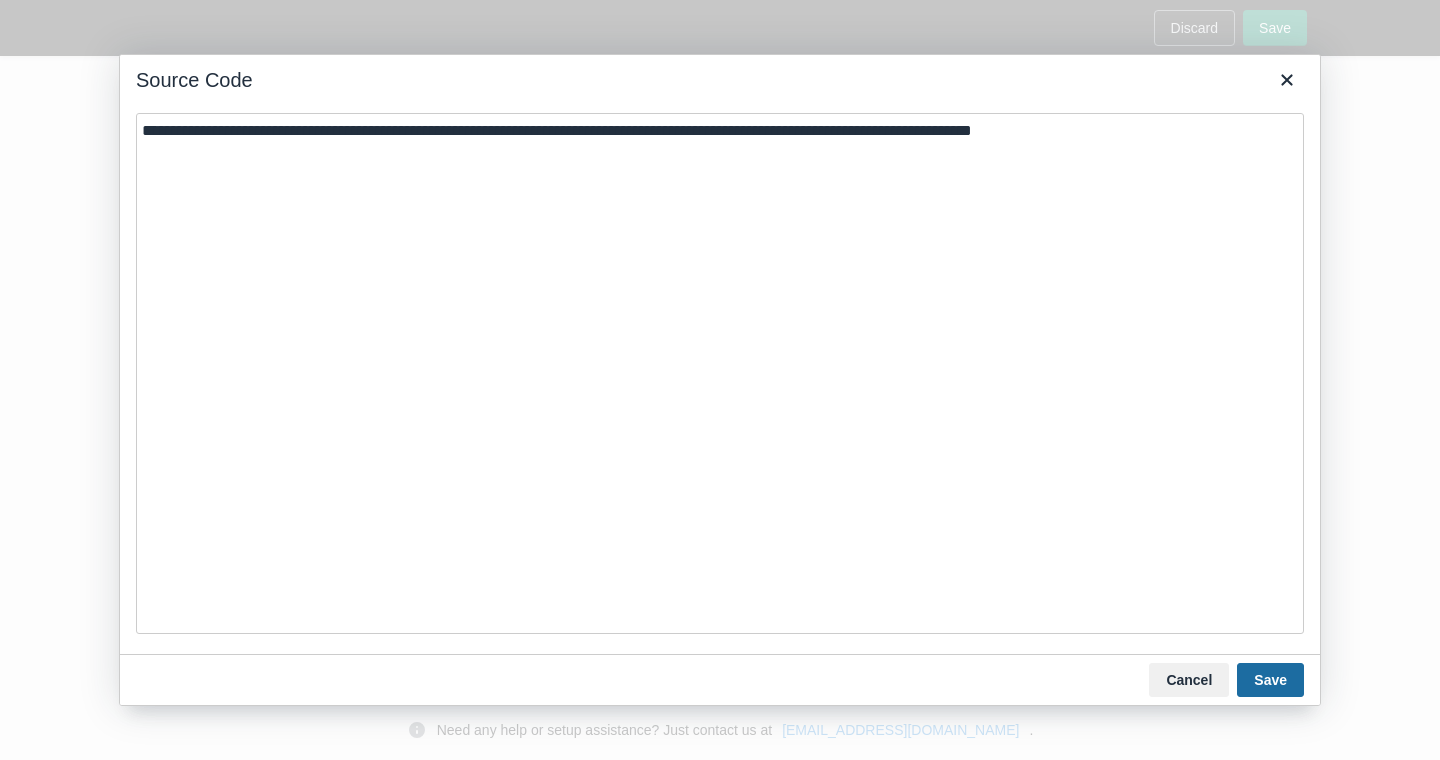 click on "Save" at bounding box center [1270, 680] 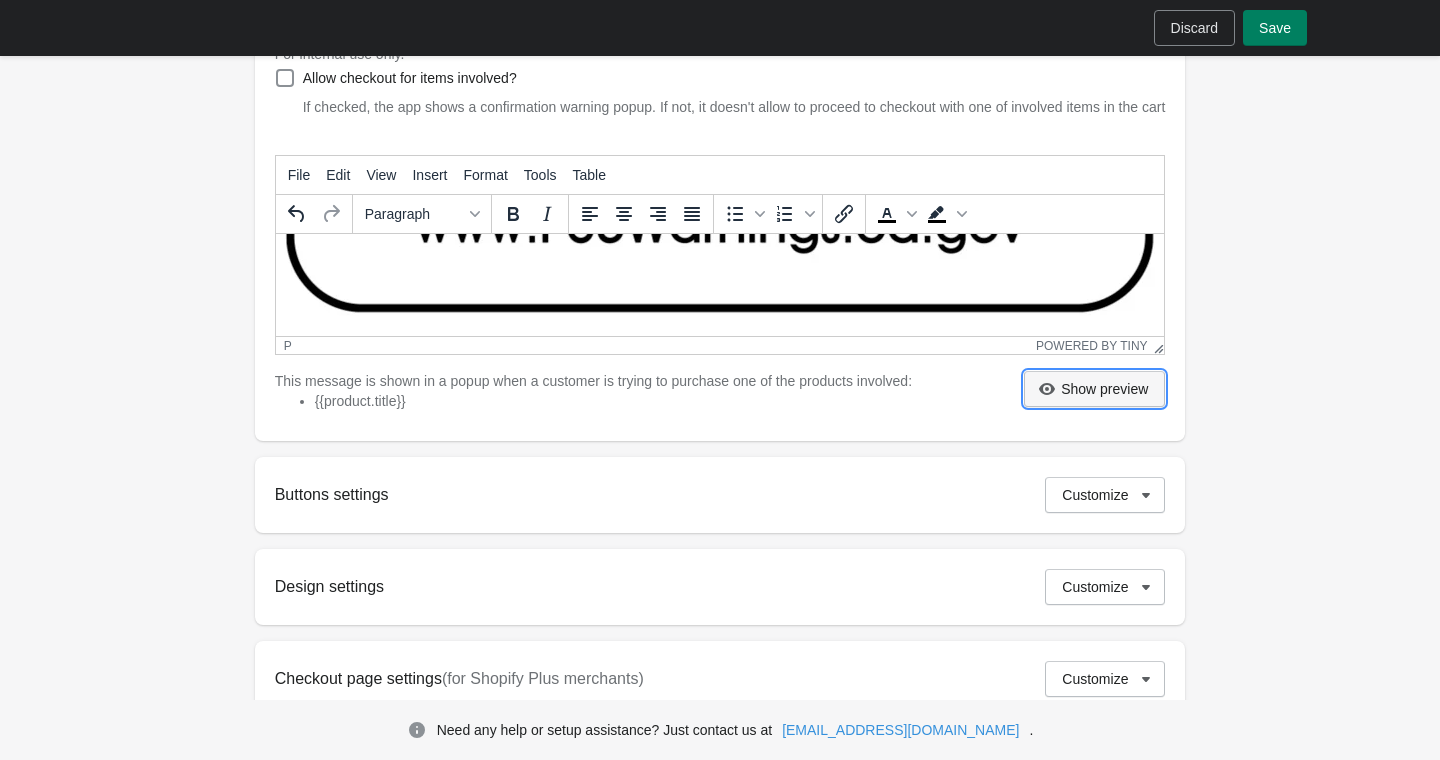 click on "Show preview" at bounding box center (1104, 389) 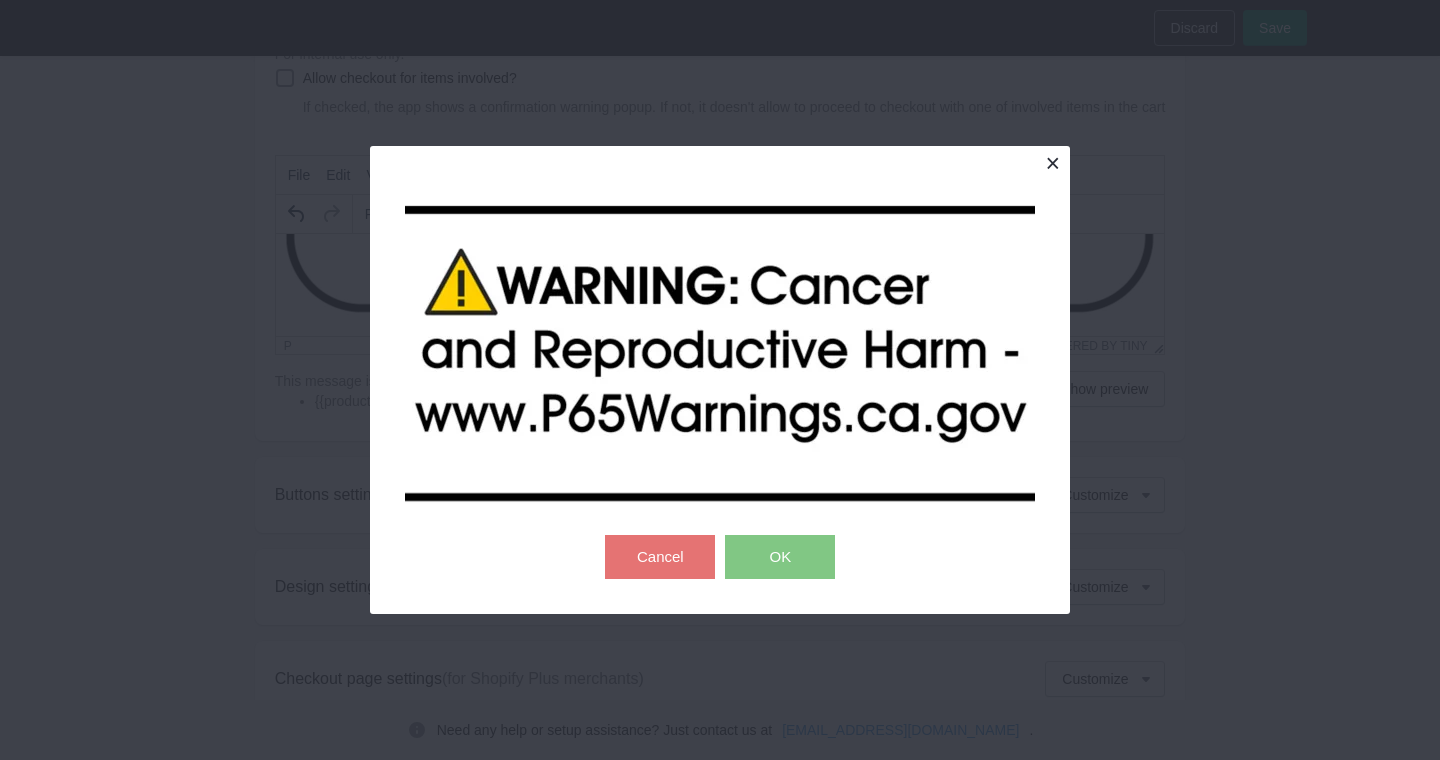 click at bounding box center [1052, 163] 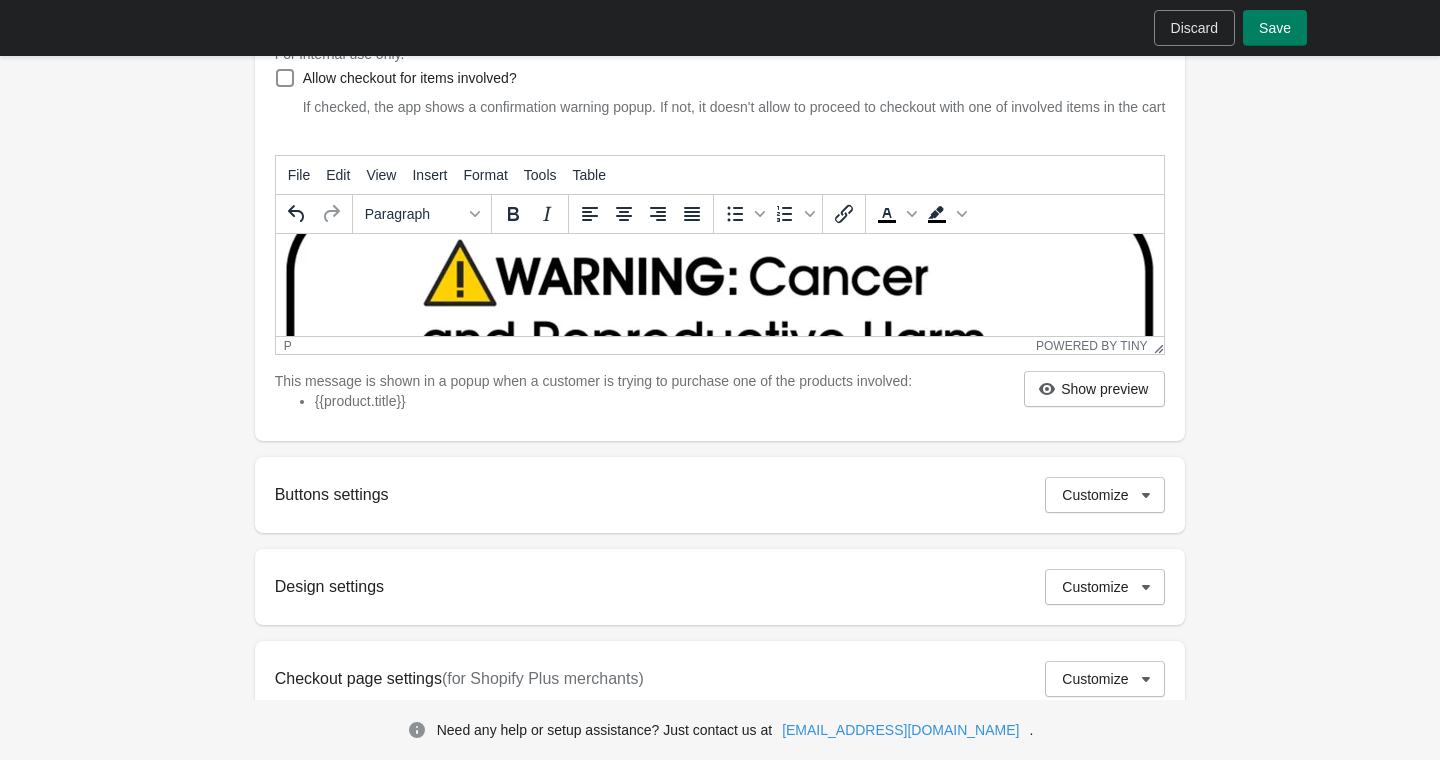 scroll, scrollTop: 68, scrollLeft: 0, axis: vertical 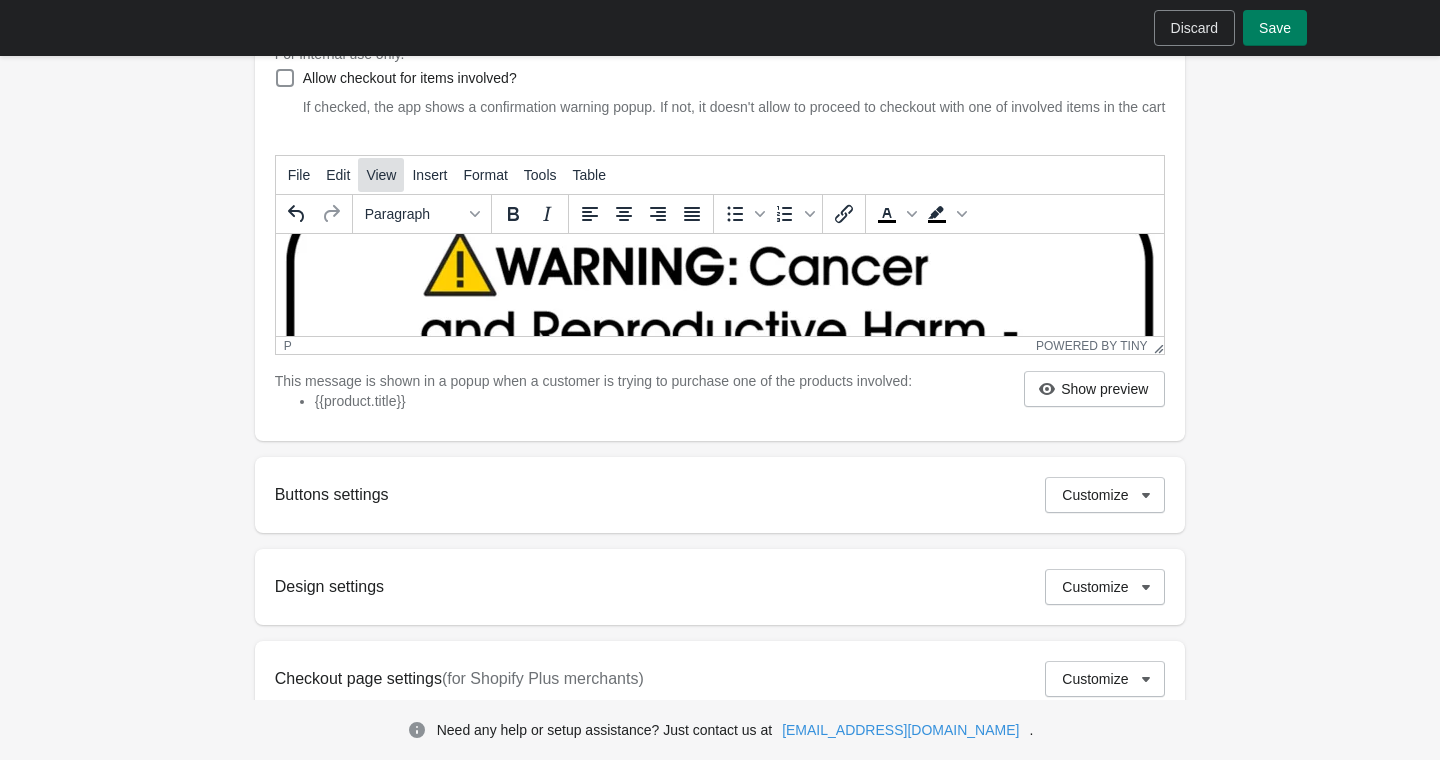 click on "View" at bounding box center (381, 175) 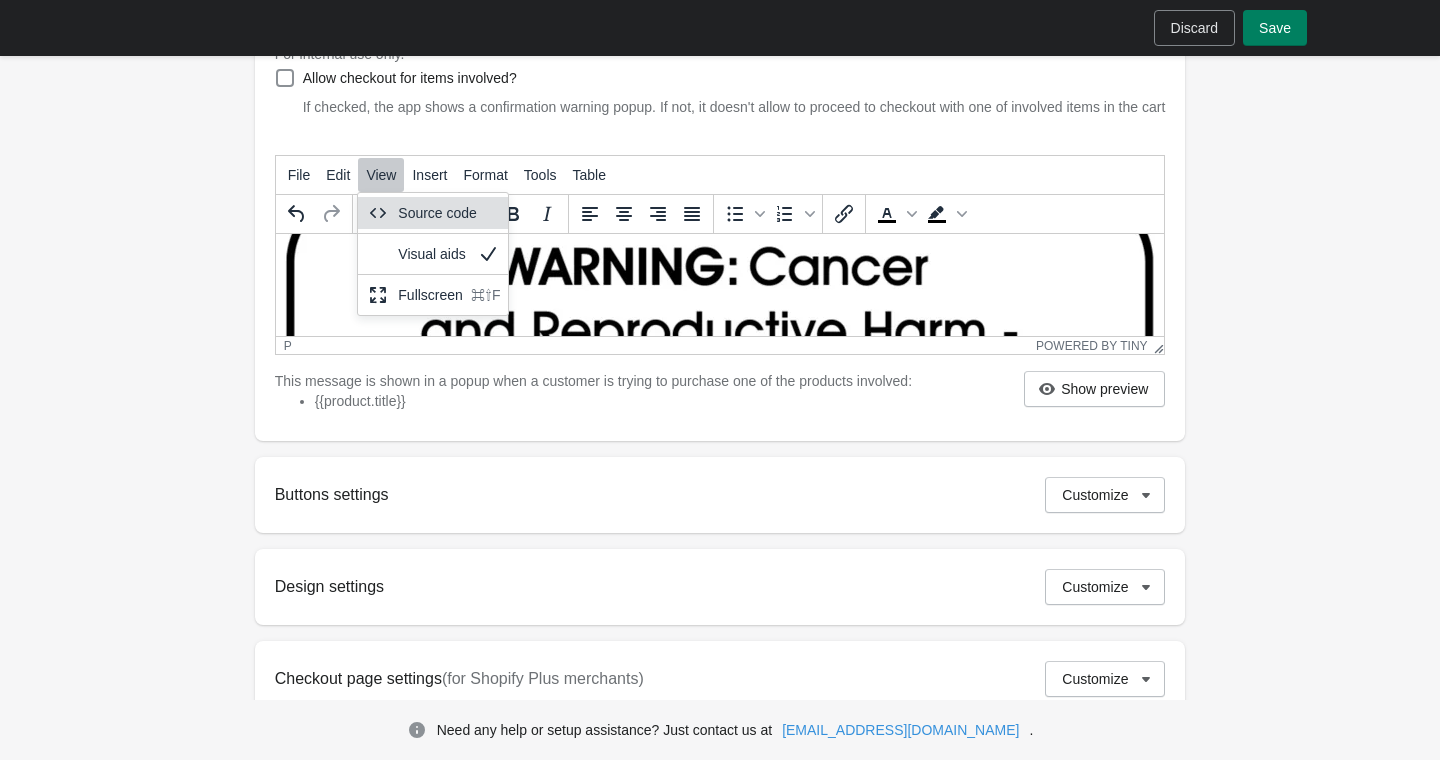click on "Source code" at bounding box center (433, 213) 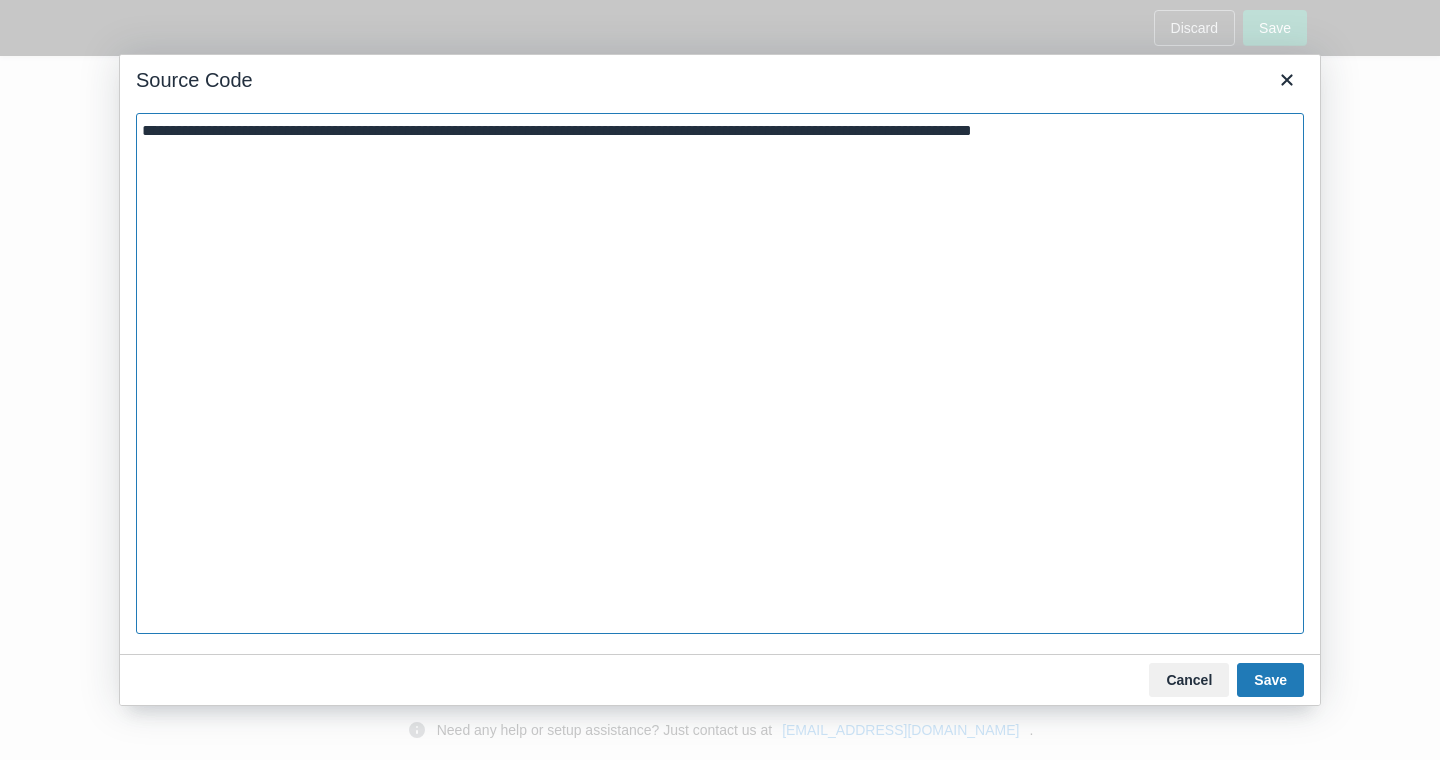 click on "**********" at bounding box center (720, 373) 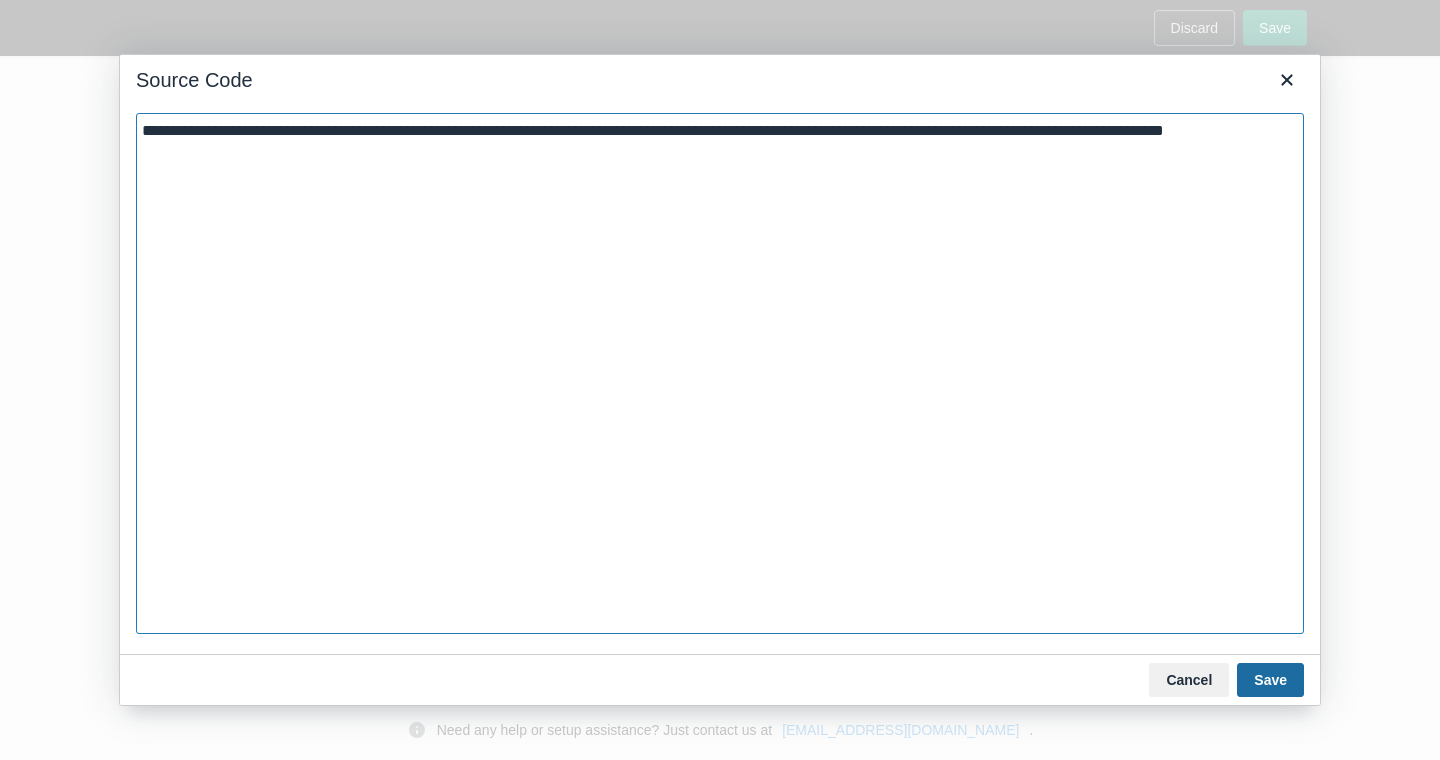click on "Save" at bounding box center [1270, 680] 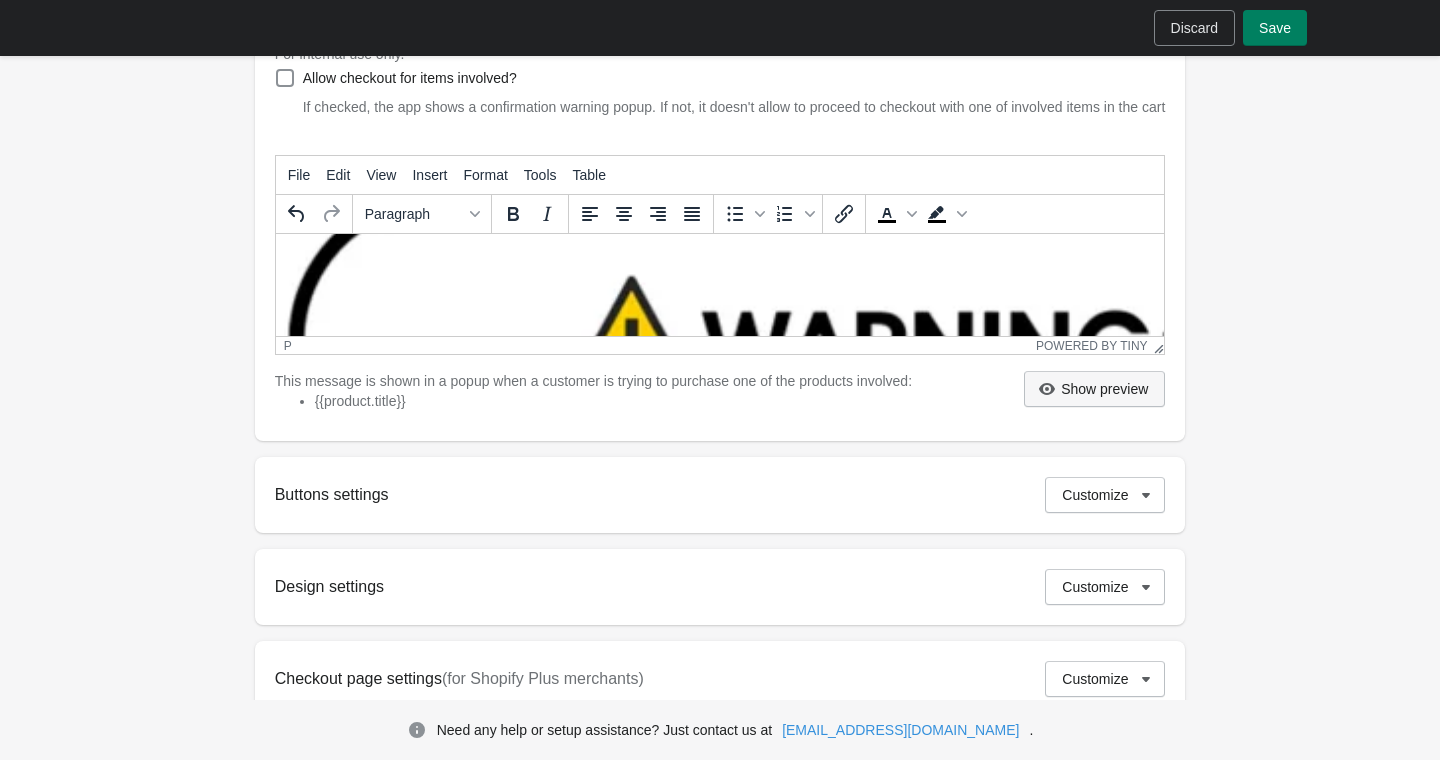 click on "Show preview" at bounding box center (1094, 389) 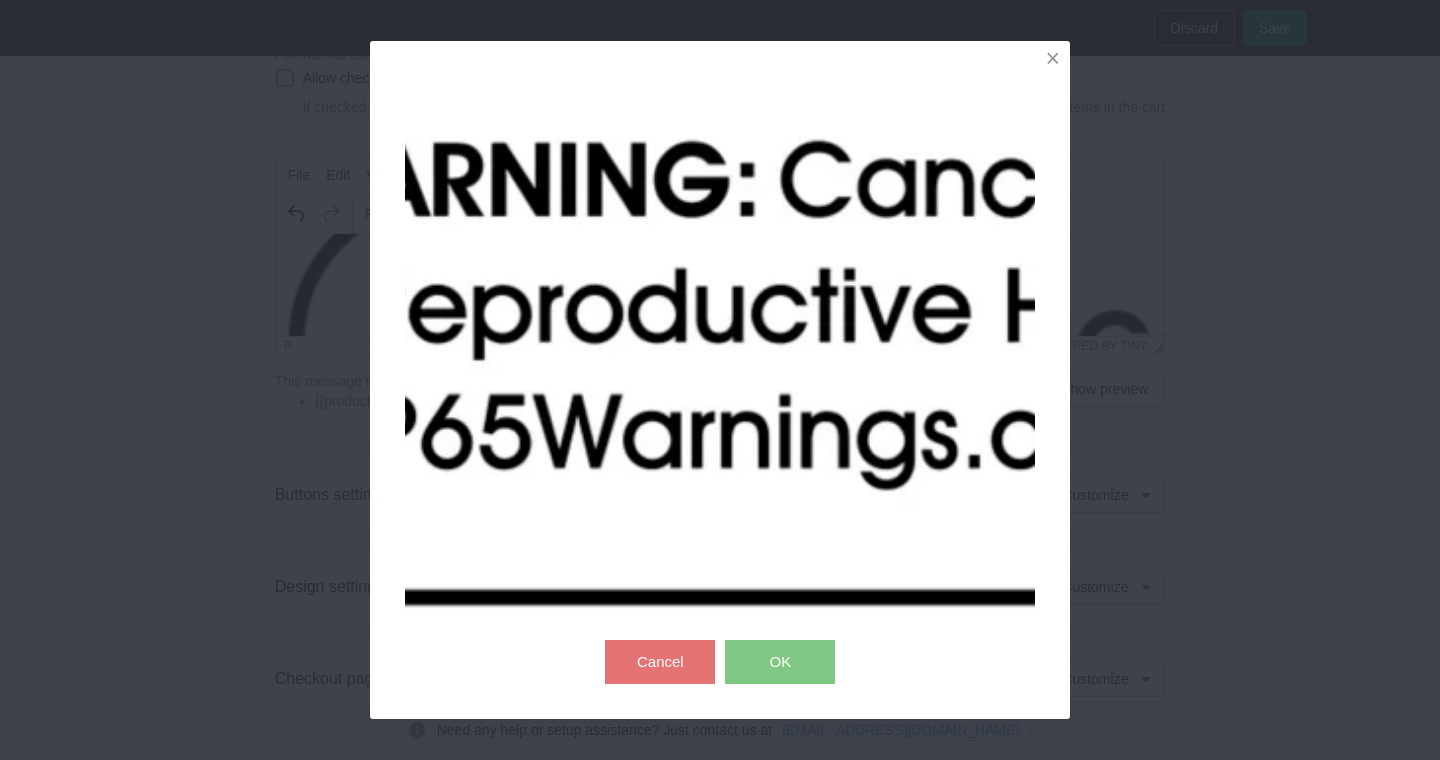 scroll, scrollTop: 86, scrollLeft: 0, axis: vertical 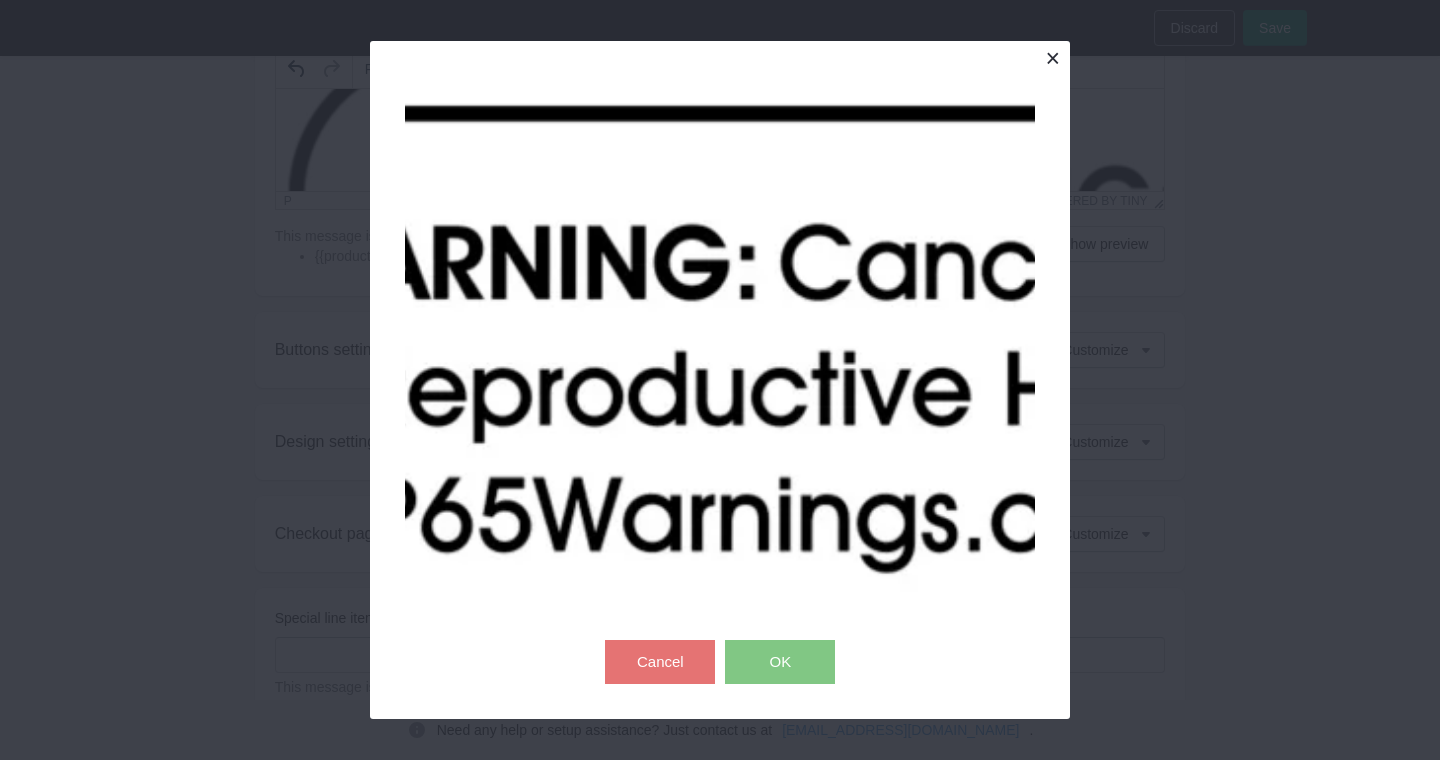 click at bounding box center [1052, 58] 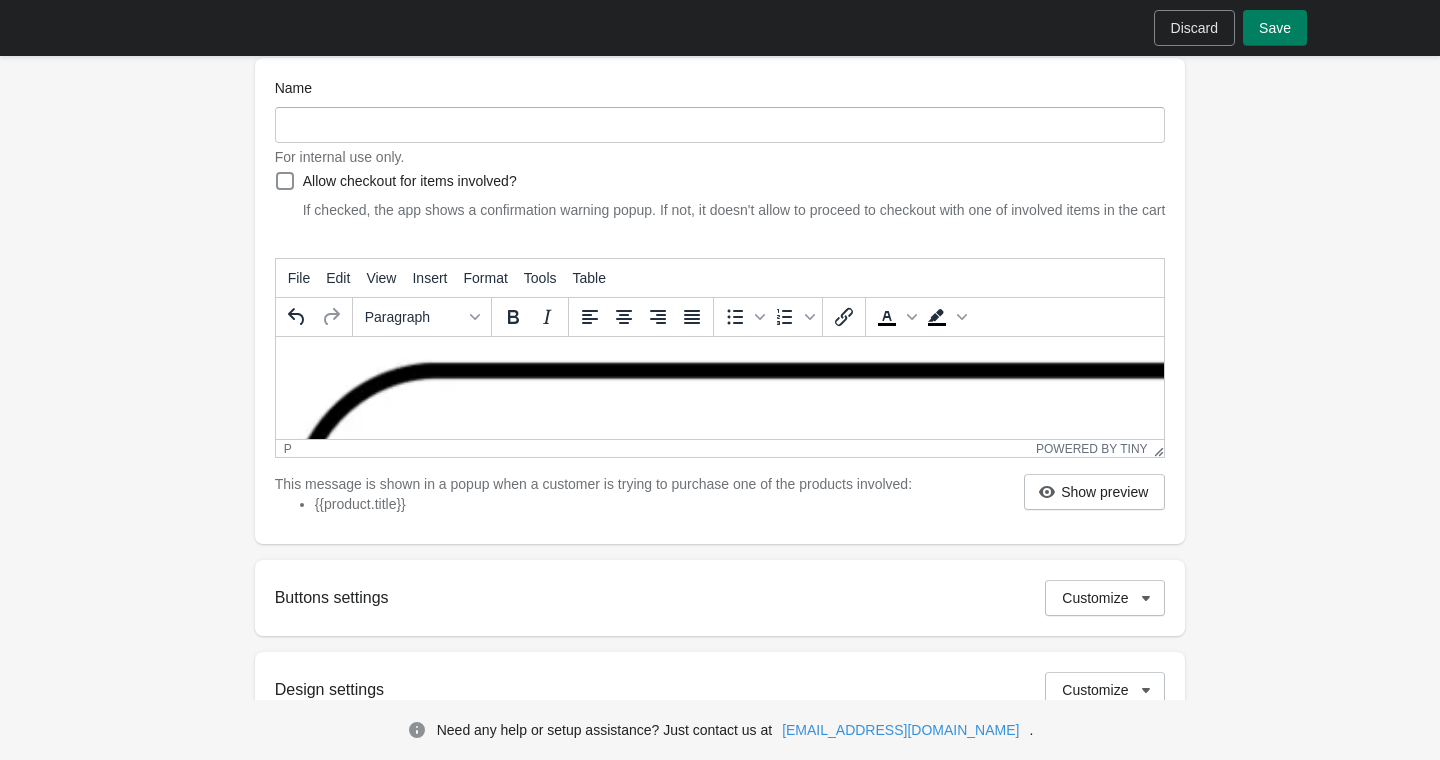 scroll, scrollTop: 169, scrollLeft: 0, axis: vertical 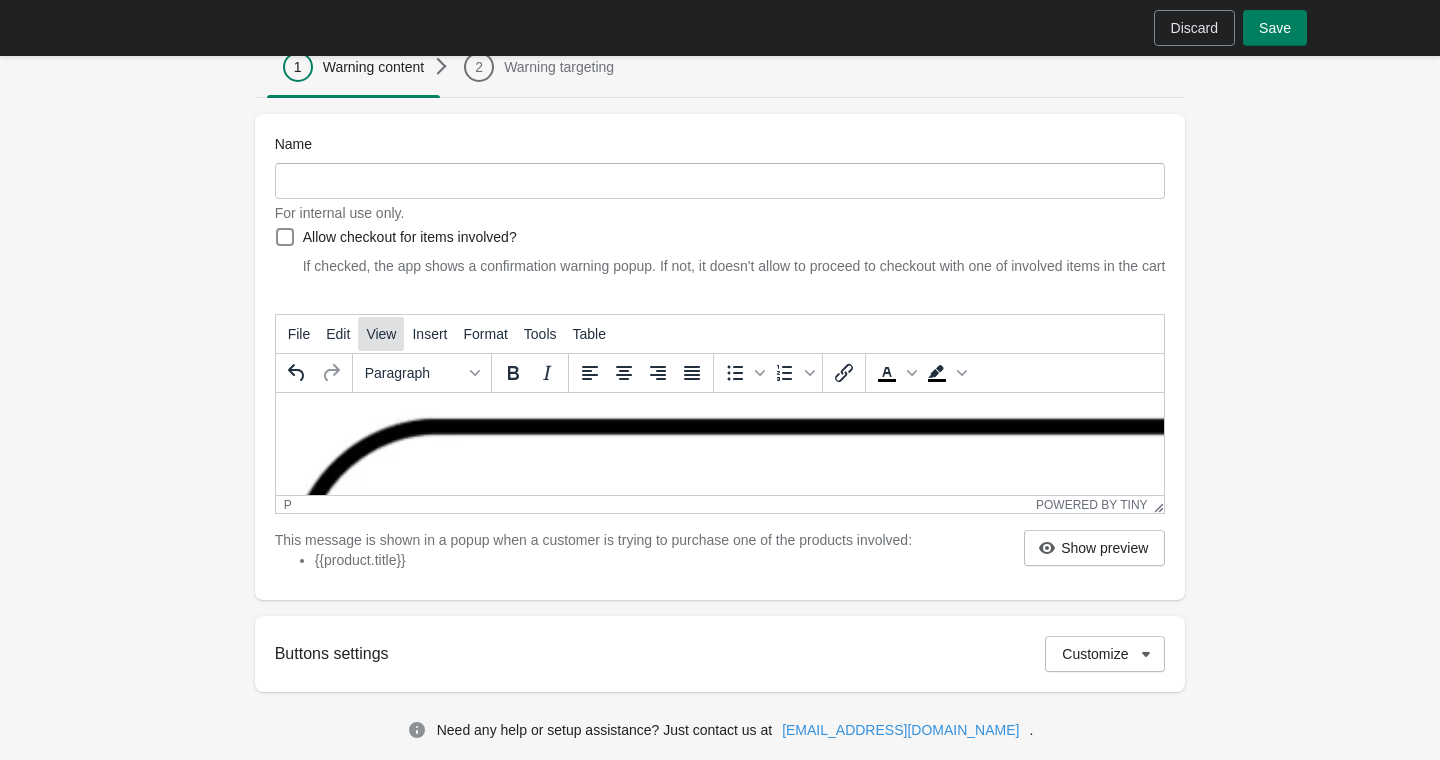 click on "View" at bounding box center (381, 334) 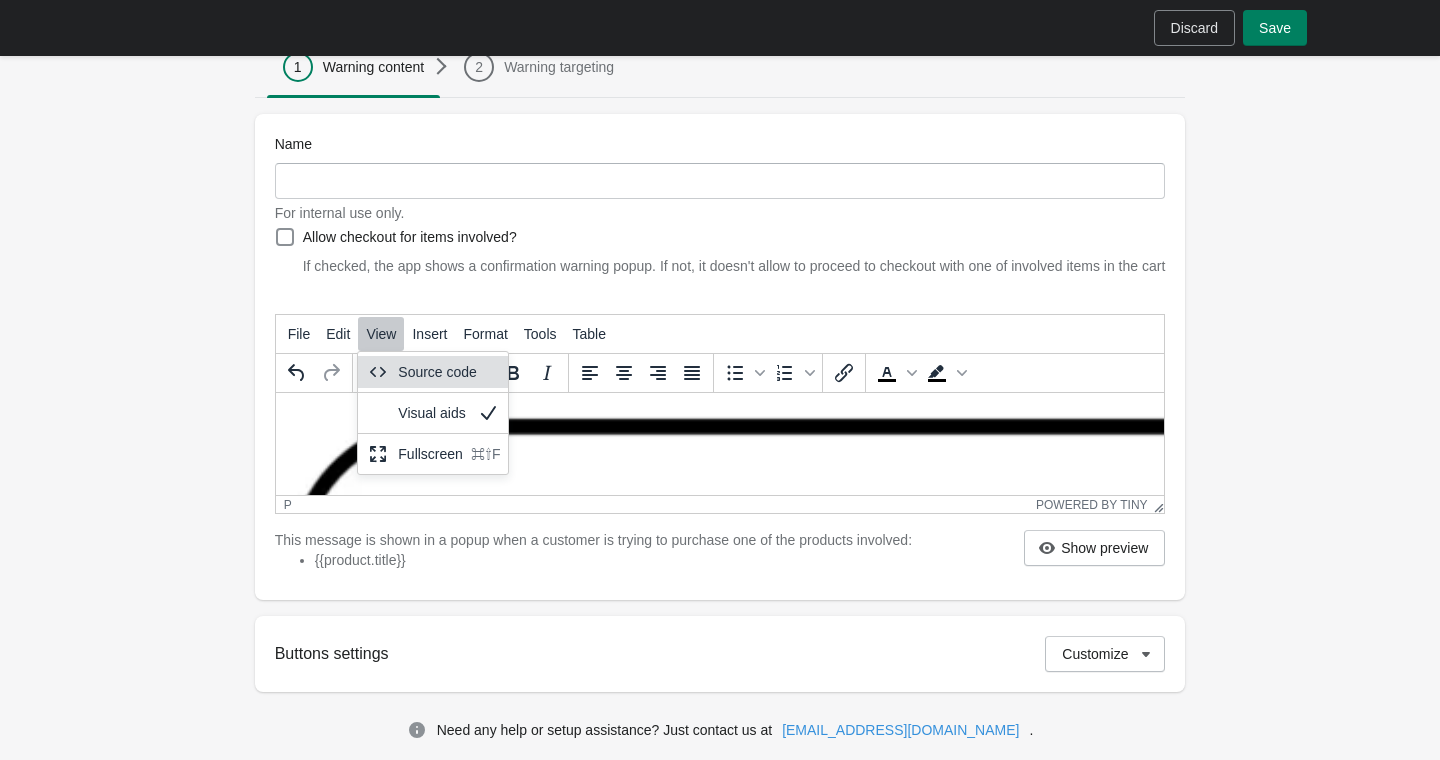 click on "Source code" at bounding box center [449, 372] 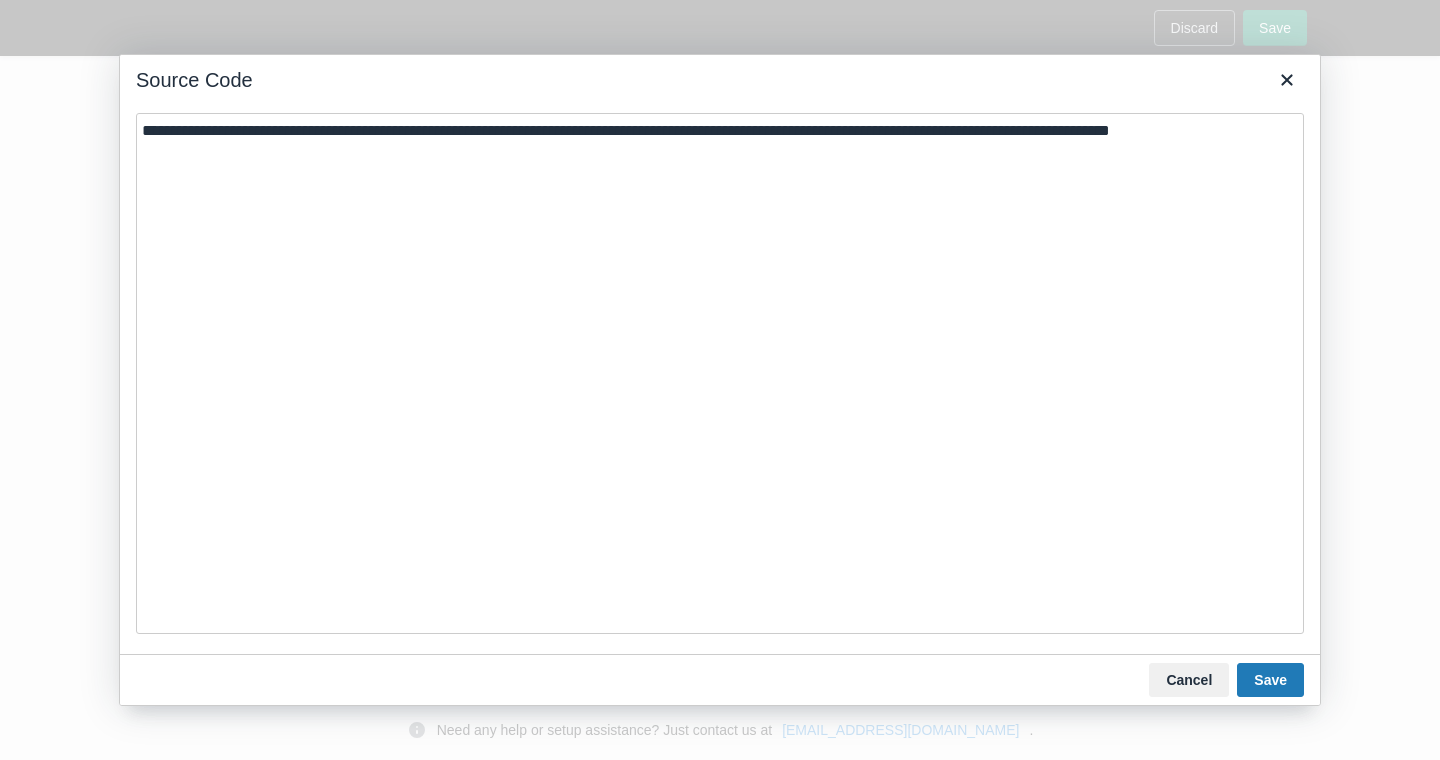 click on "**********" at bounding box center [720, 373] 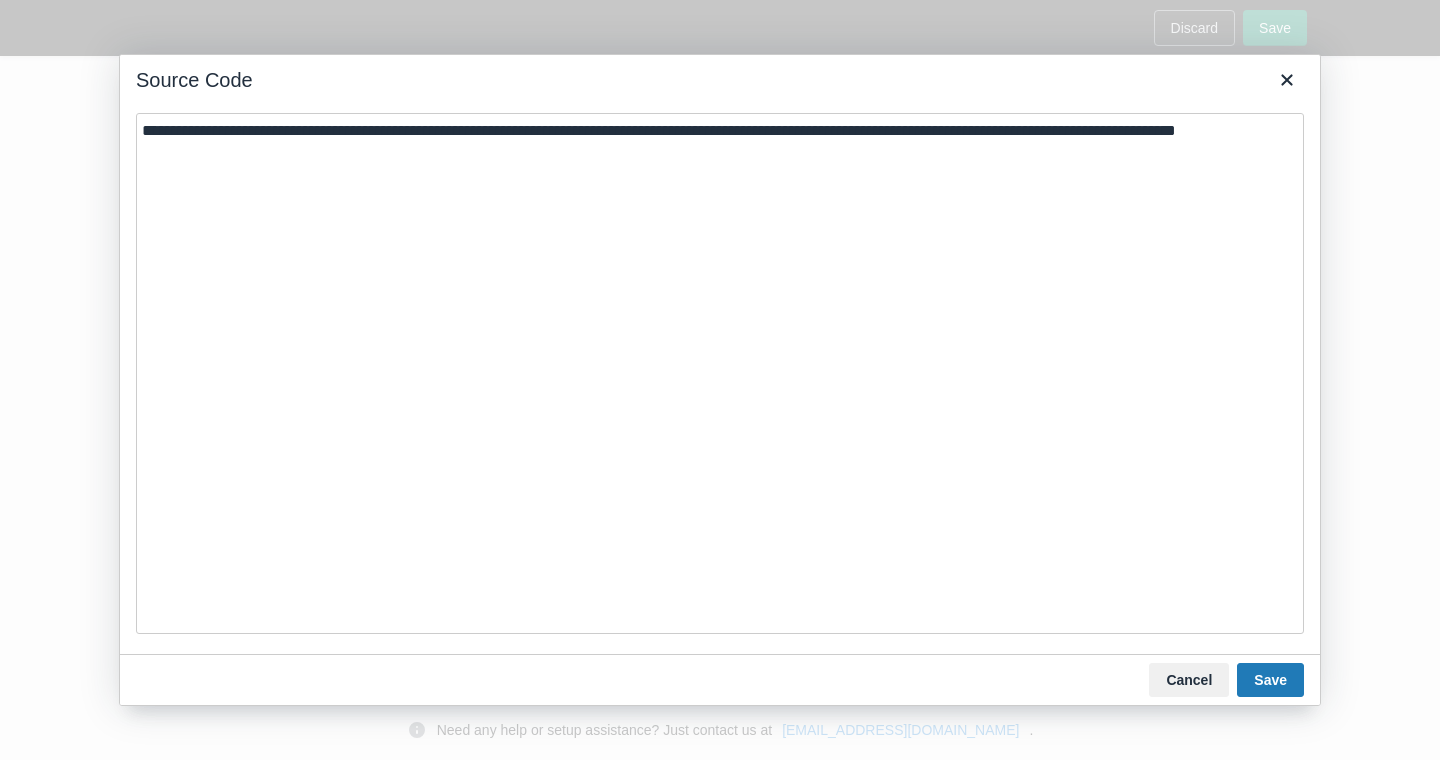 type on "**********" 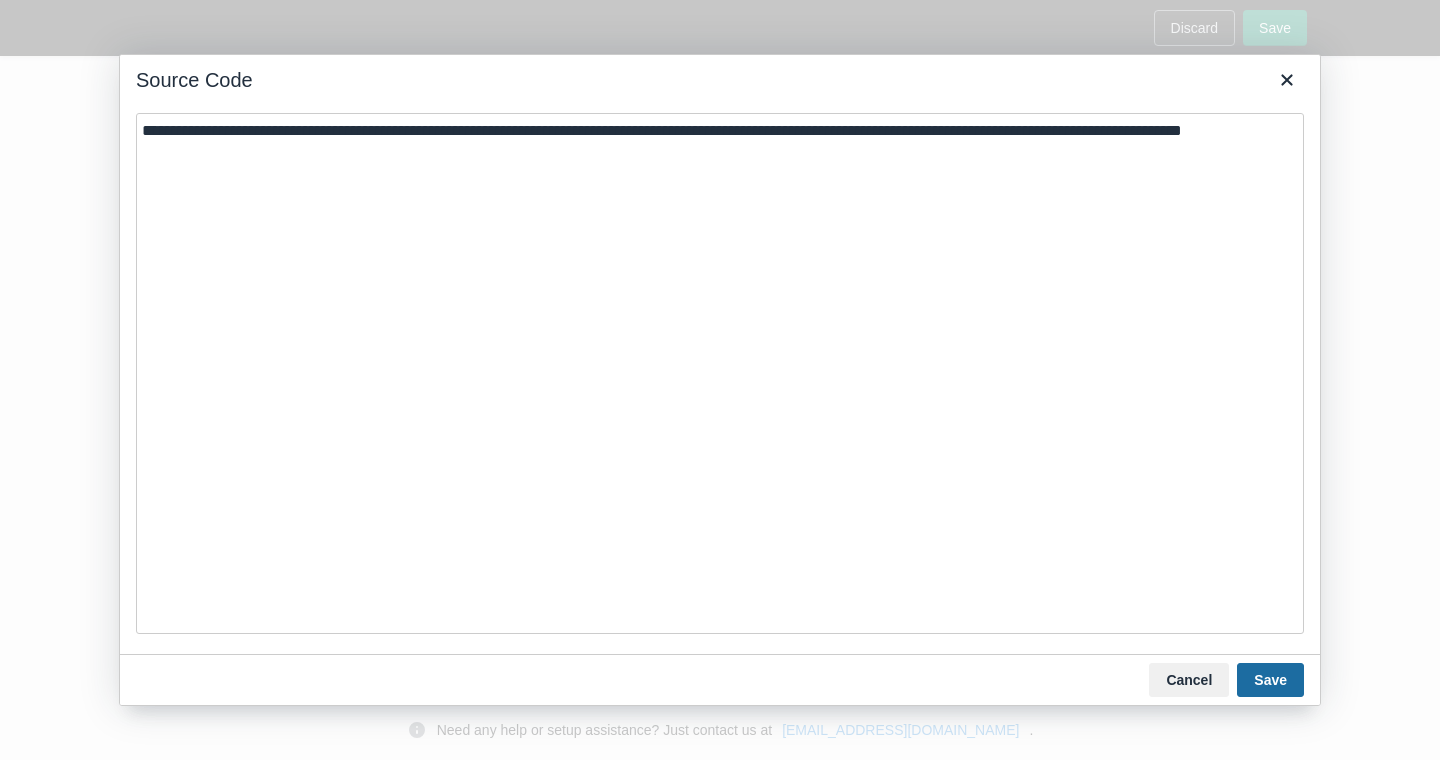 click on "Save" at bounding box center (1270, 680) 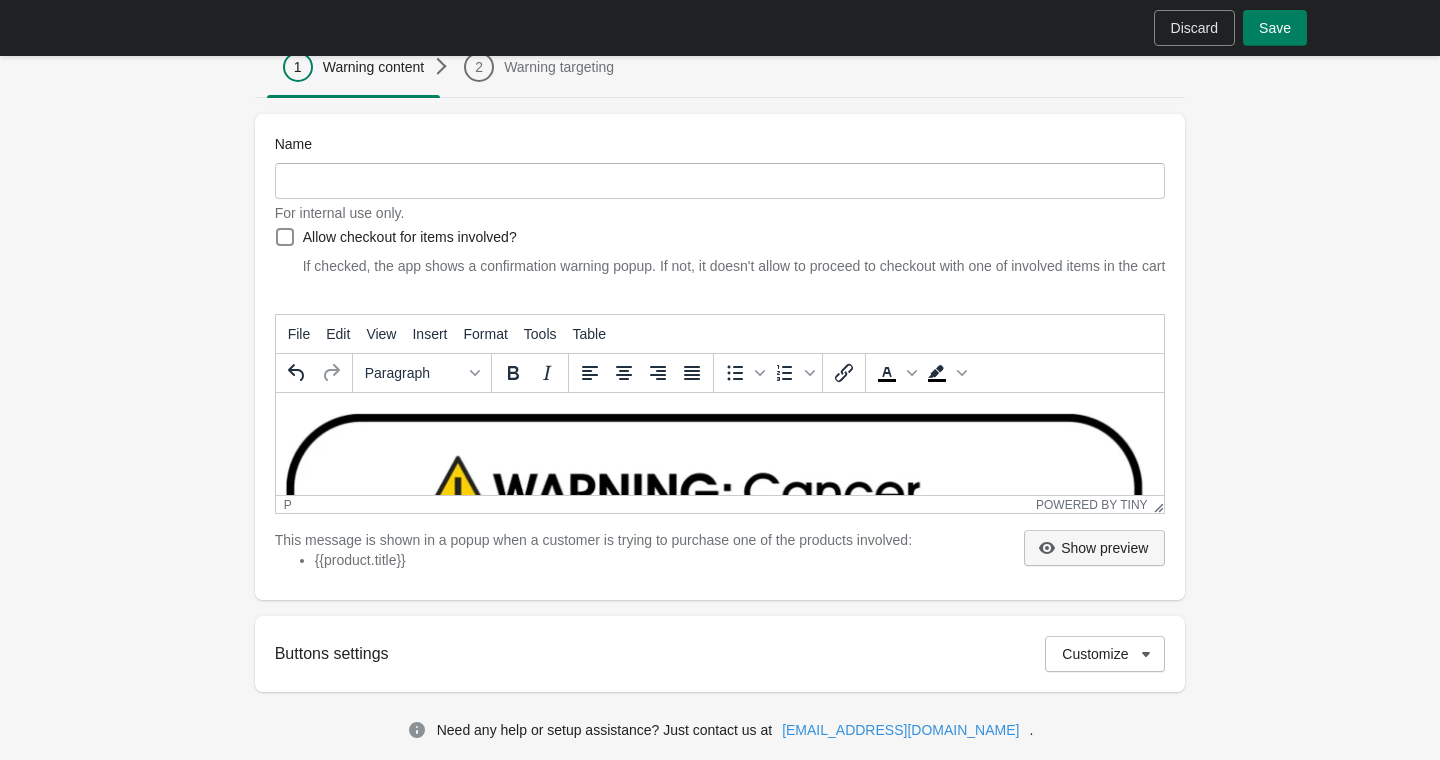 click on "Show preview" at bounding box center (1104, 548) 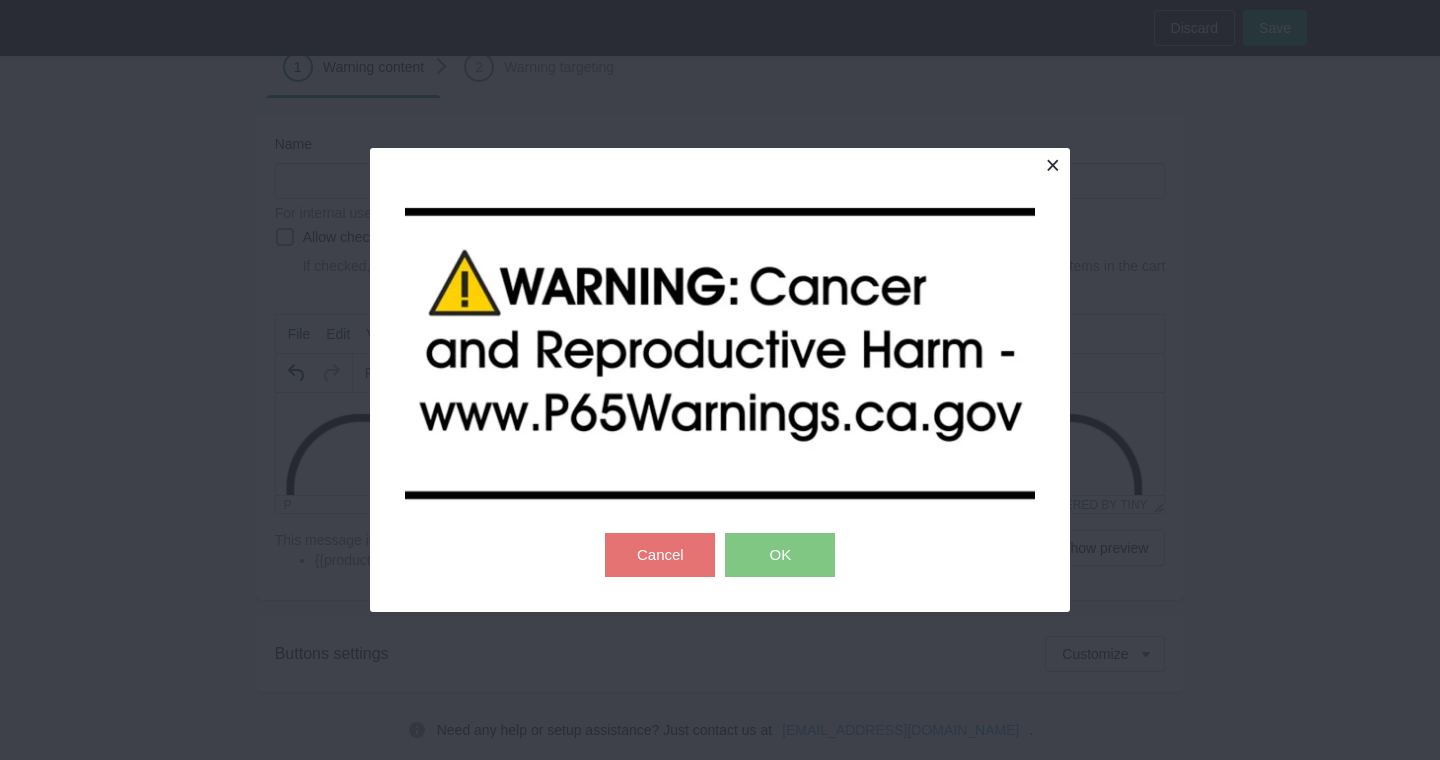 click at bounding box center [1052, 165] 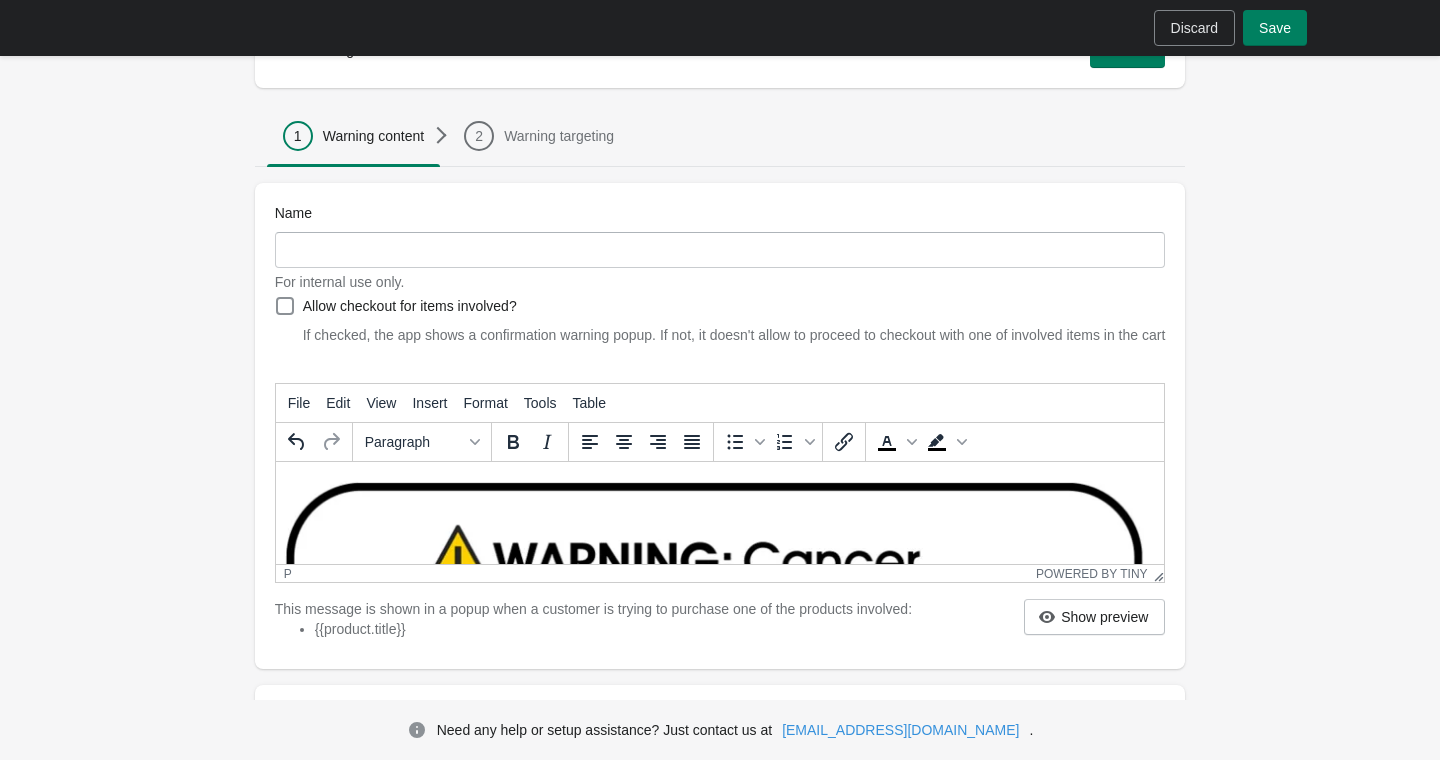 scroll, scrollTop: 125, scrollLeft: 0, axis: vertical 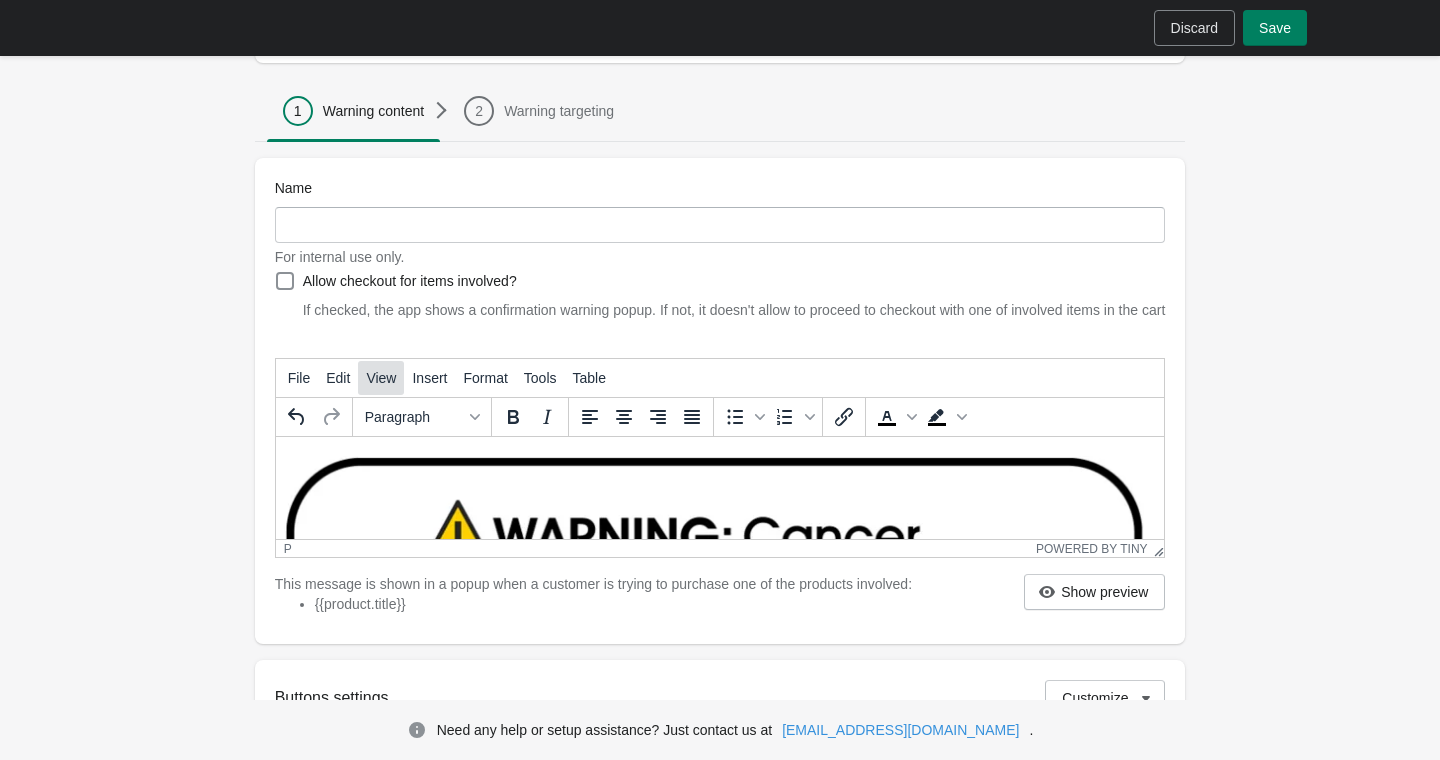 click on "View" at bounding box center (381, 378) 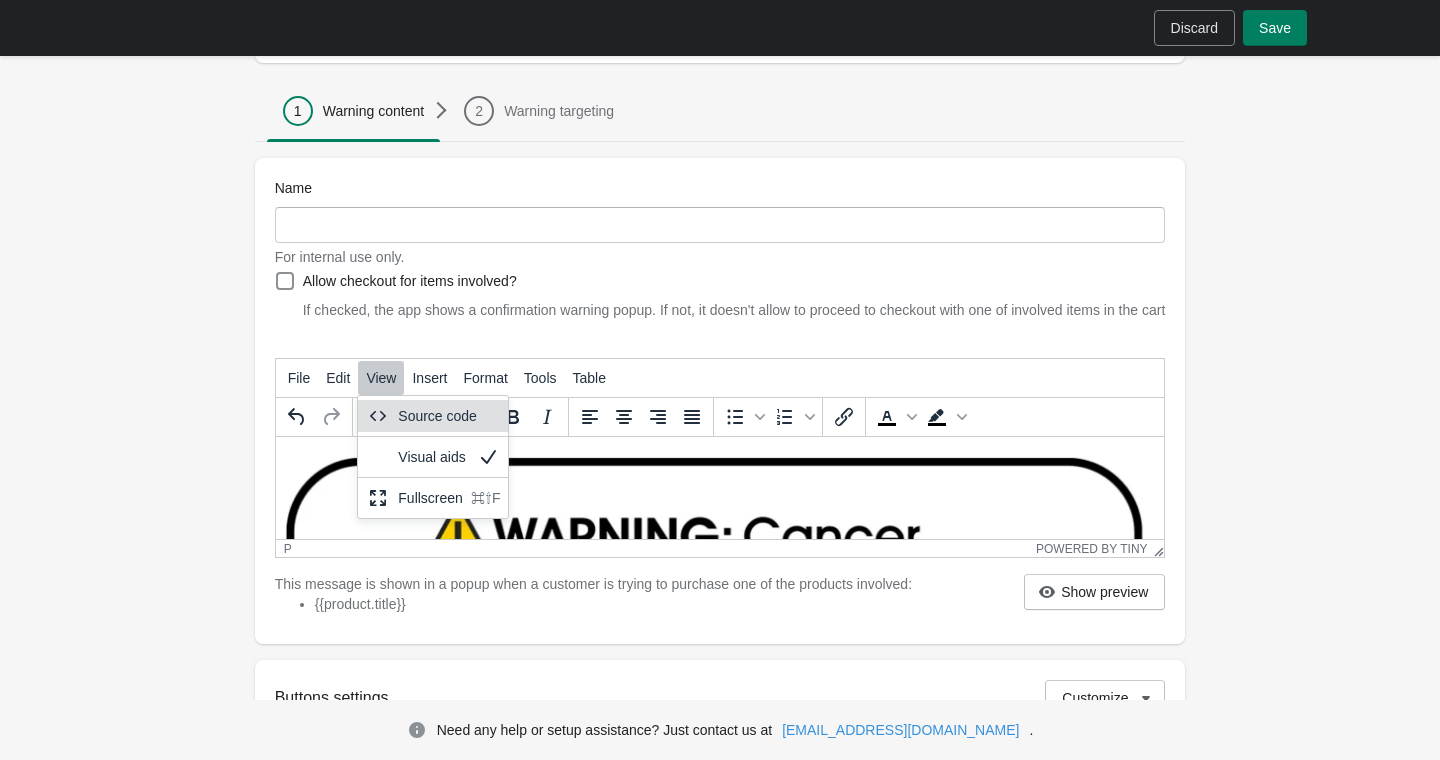 click 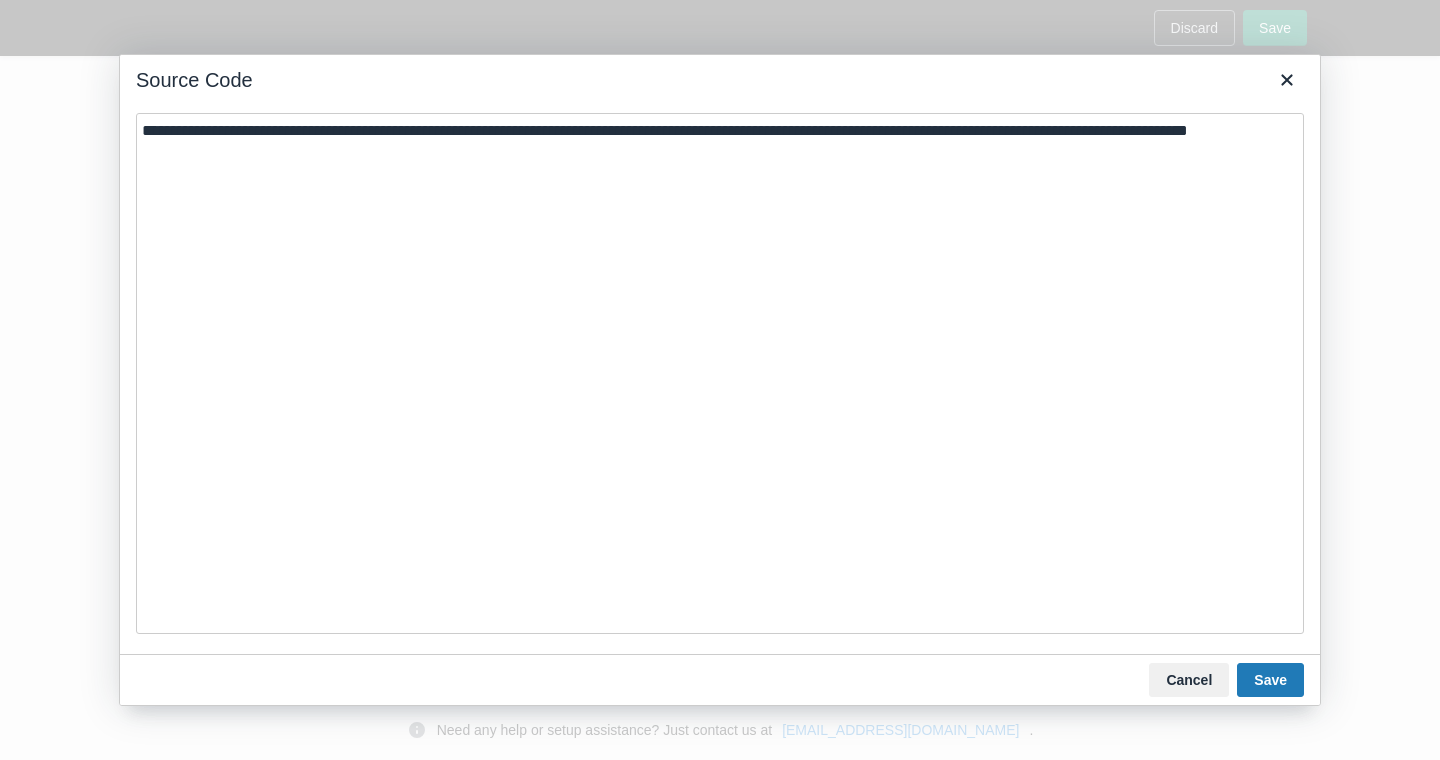 click on "**********" at bounding box center [720, 373] 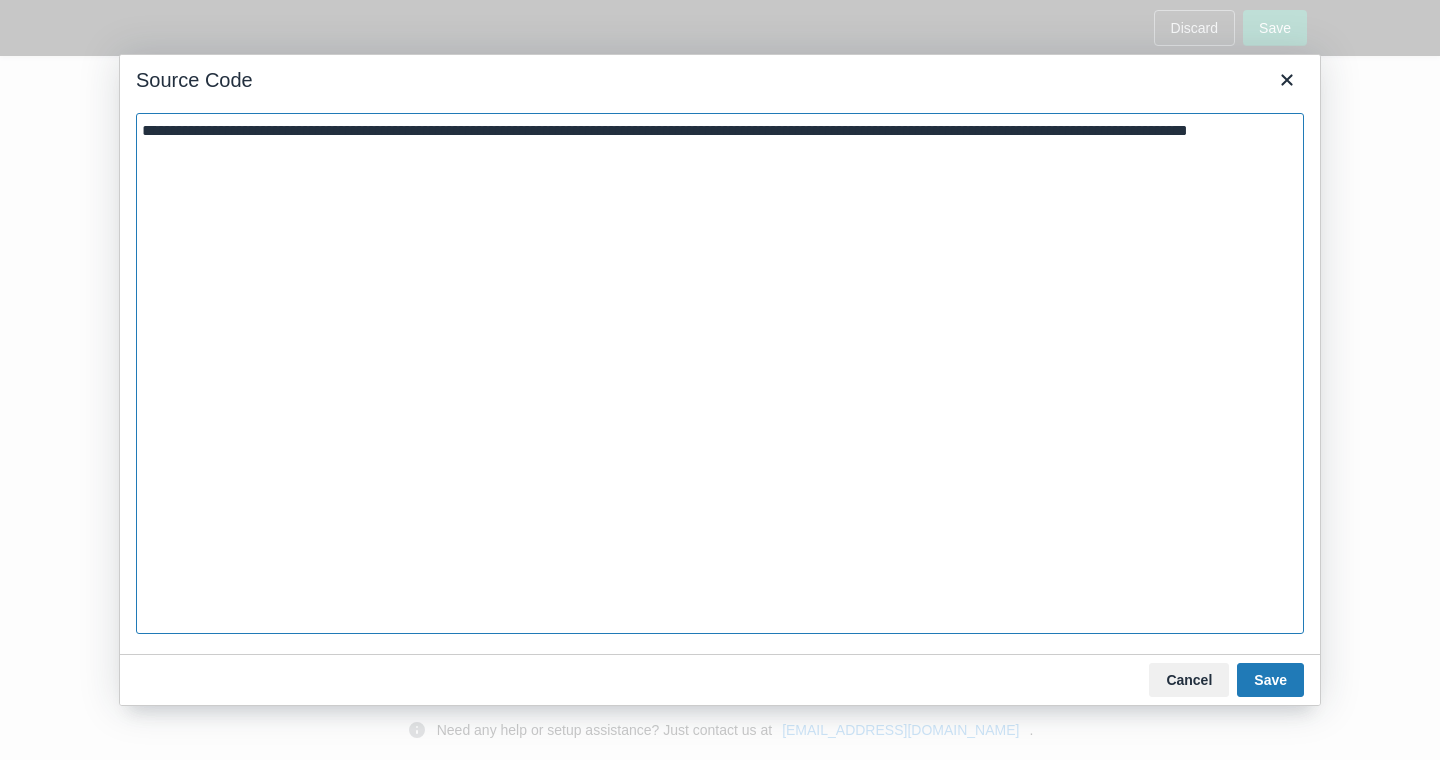 drag, startPoint x: 468, startPoint y: 131, endPoint x: 204, endPoint y: 121, distance: 264.18933 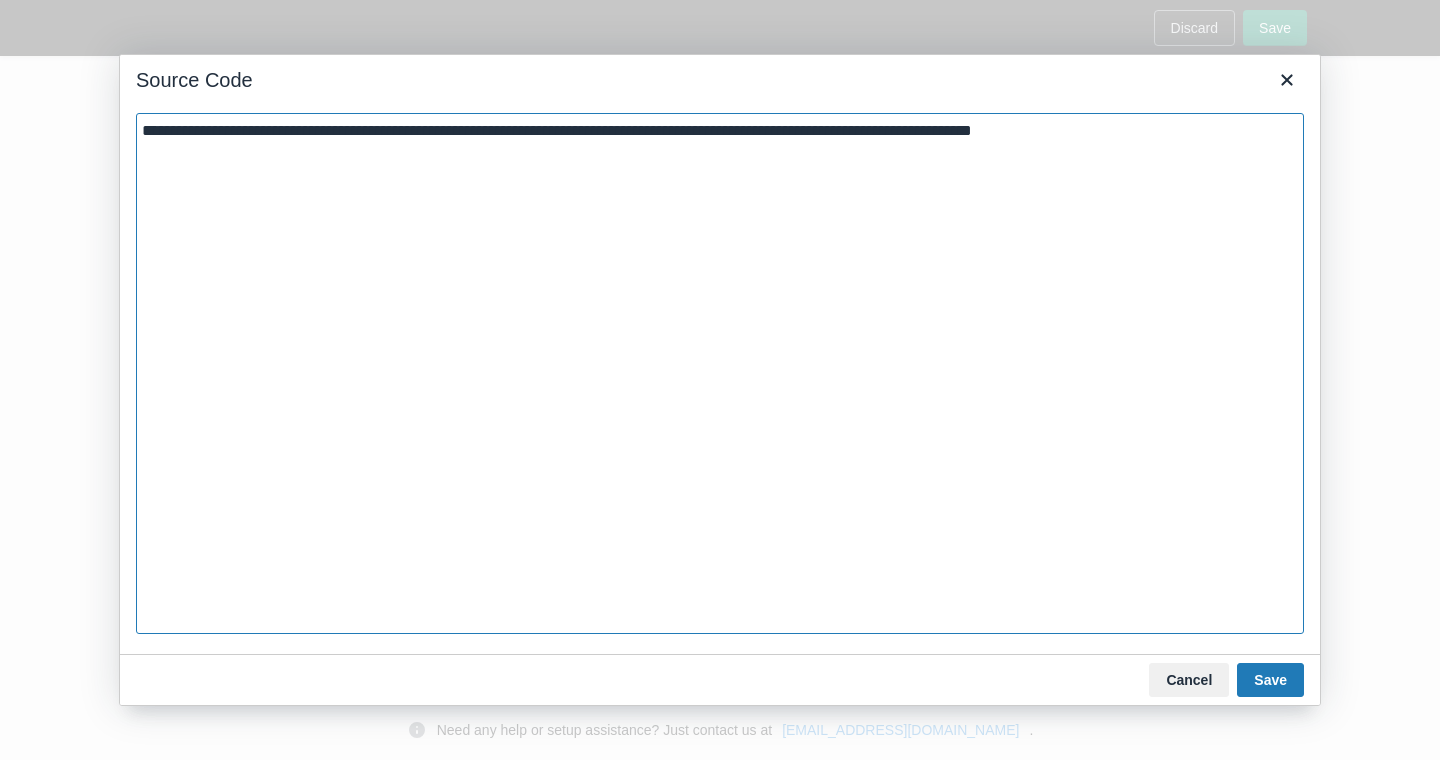 click on "**********" at bounding box center [720, 373] 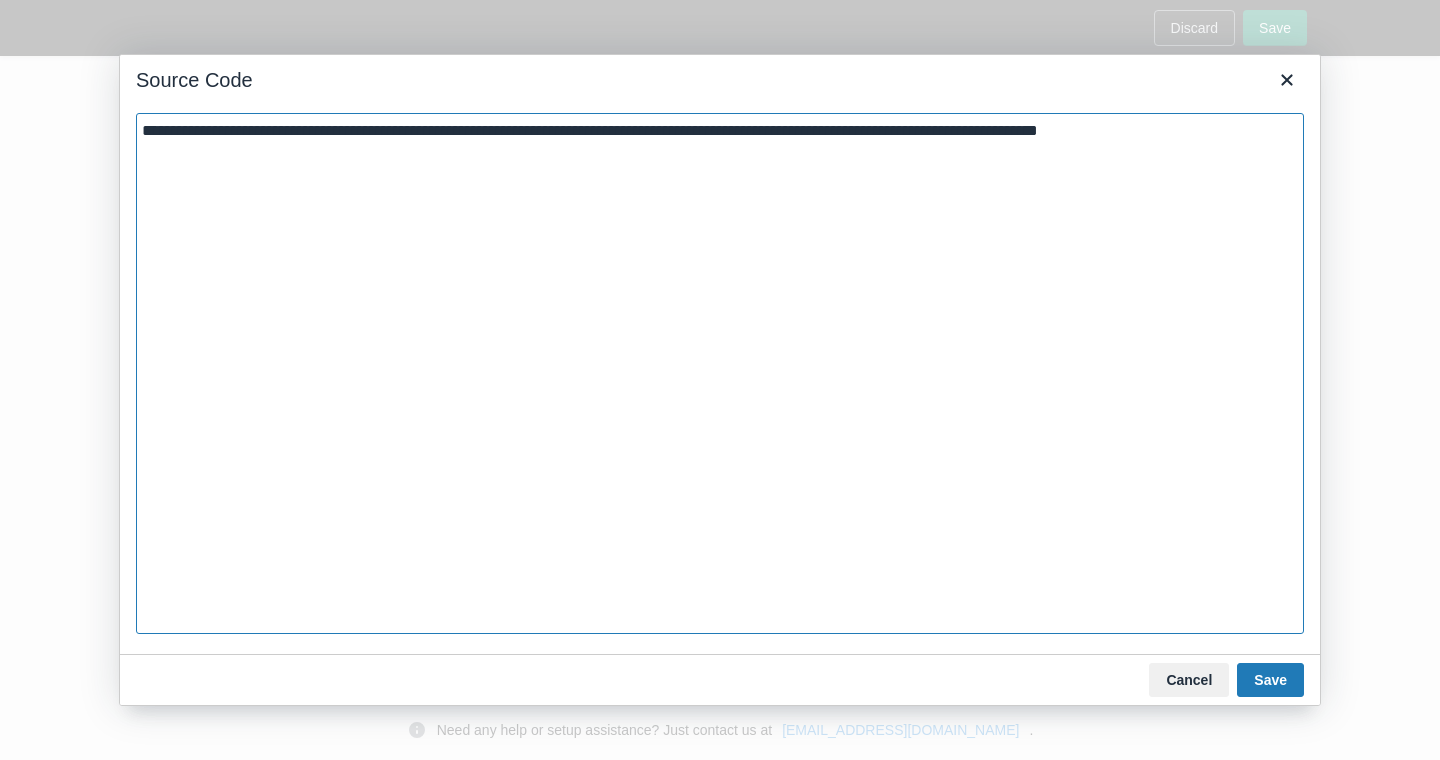 click on "**********" at bounding box center [720, 373] 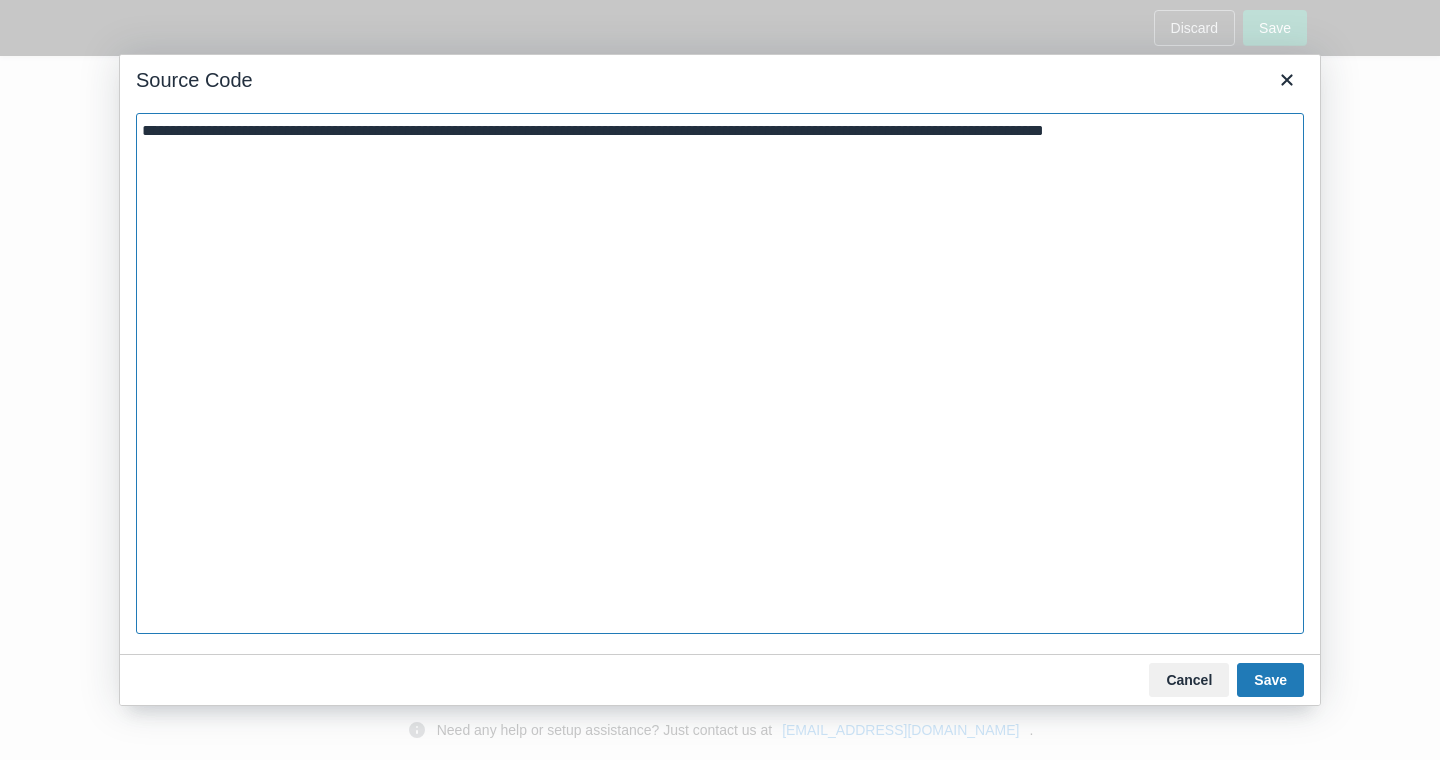 type on "**********" 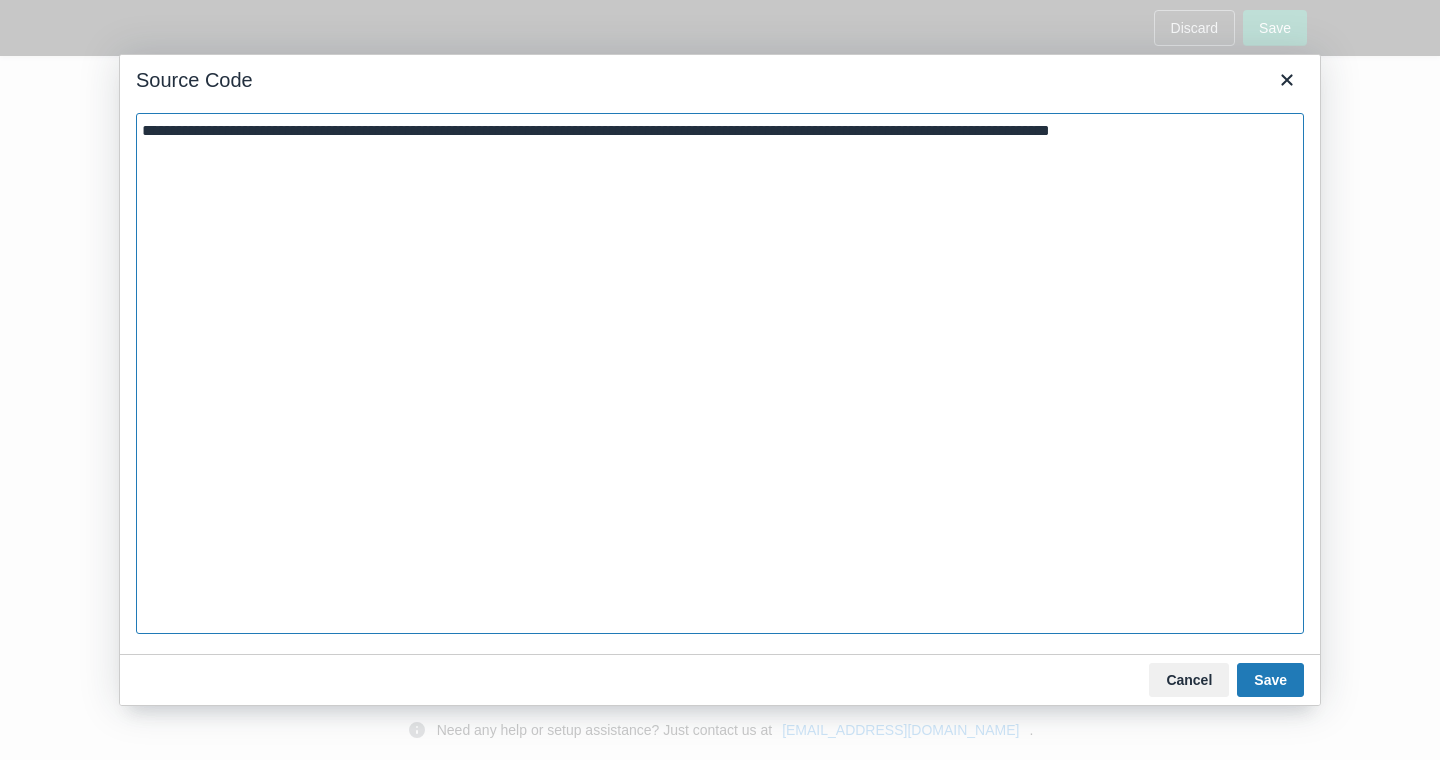 click on "**********" at bounding box center [720, 373] 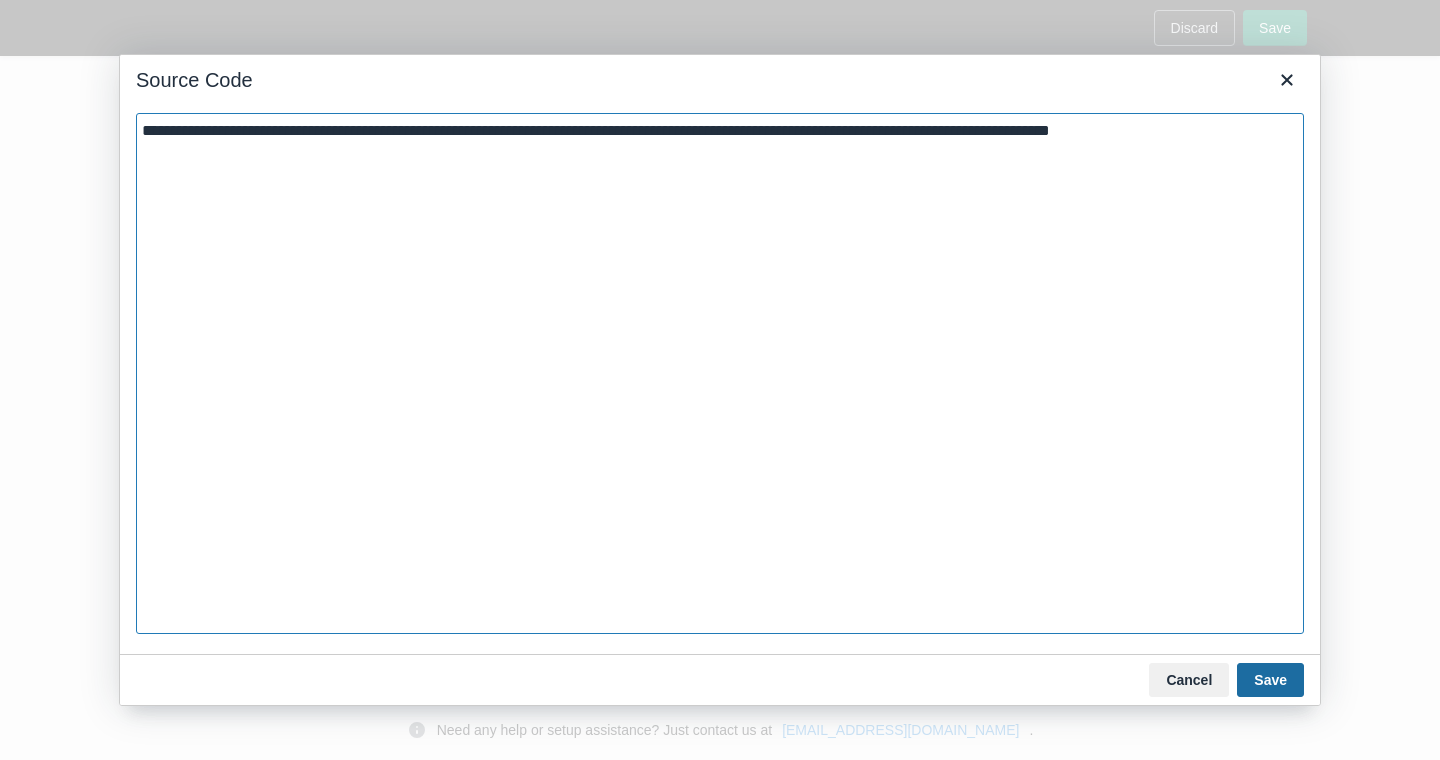 click on "Save" at bounding box center (1270, 680) 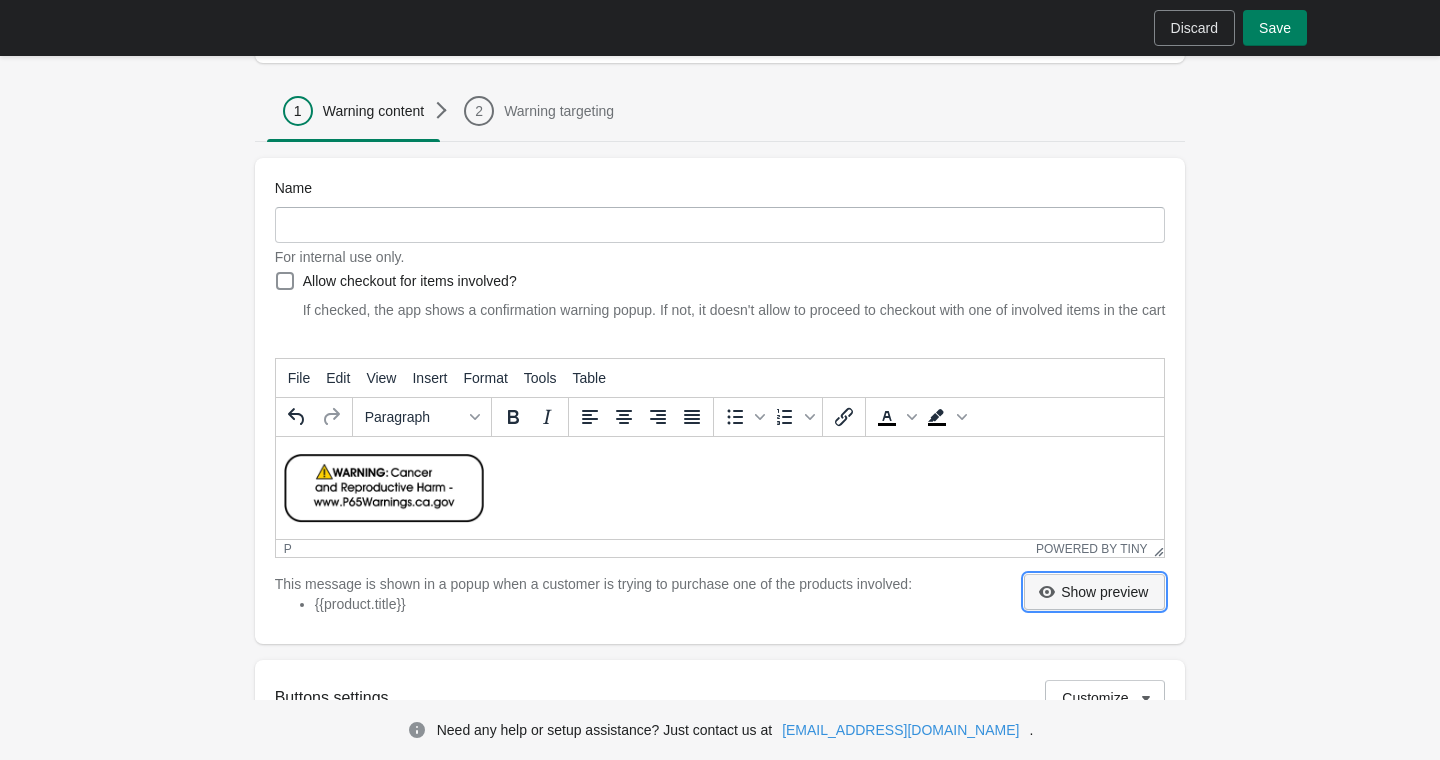 click on "Show preview" at bounding box center [1094, 592] 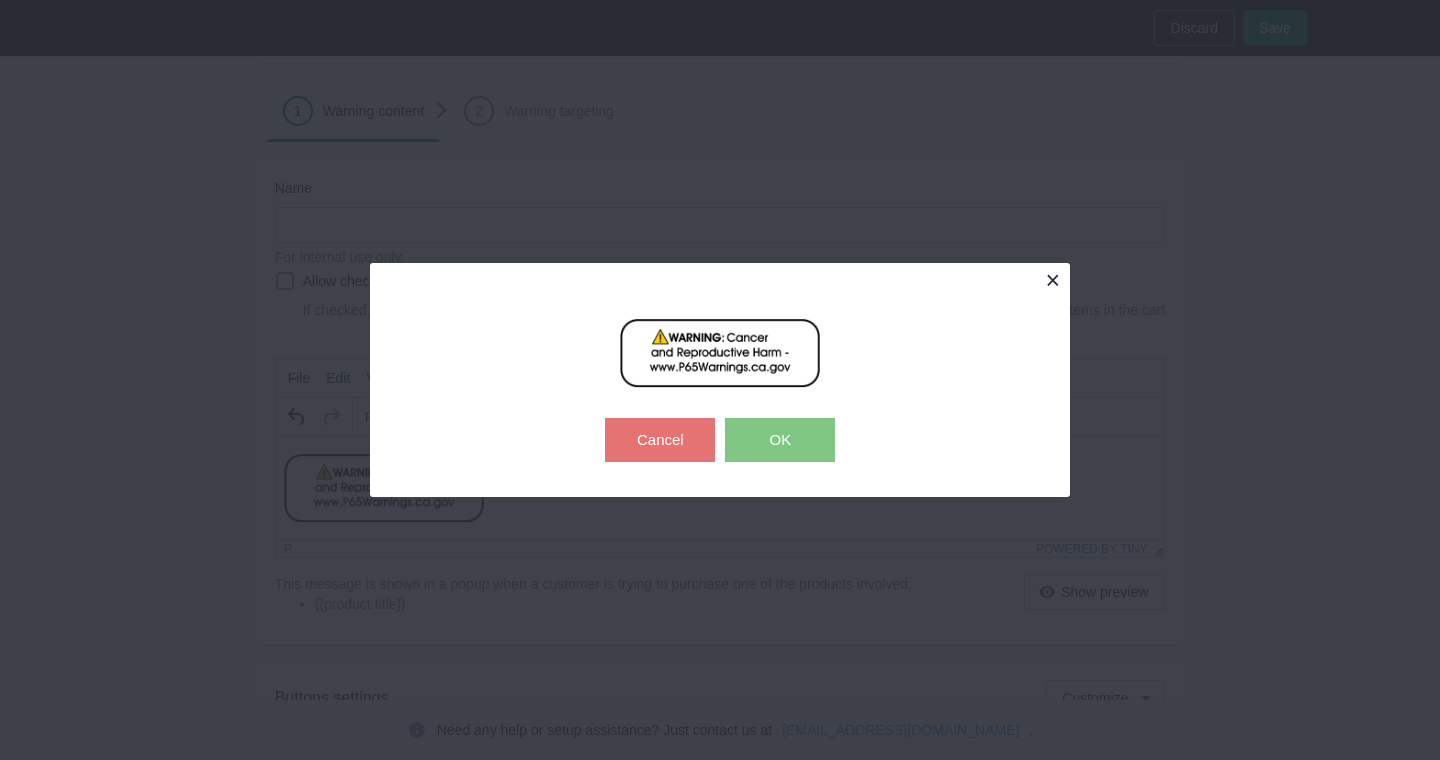 click at bounding box center [1052, 280] 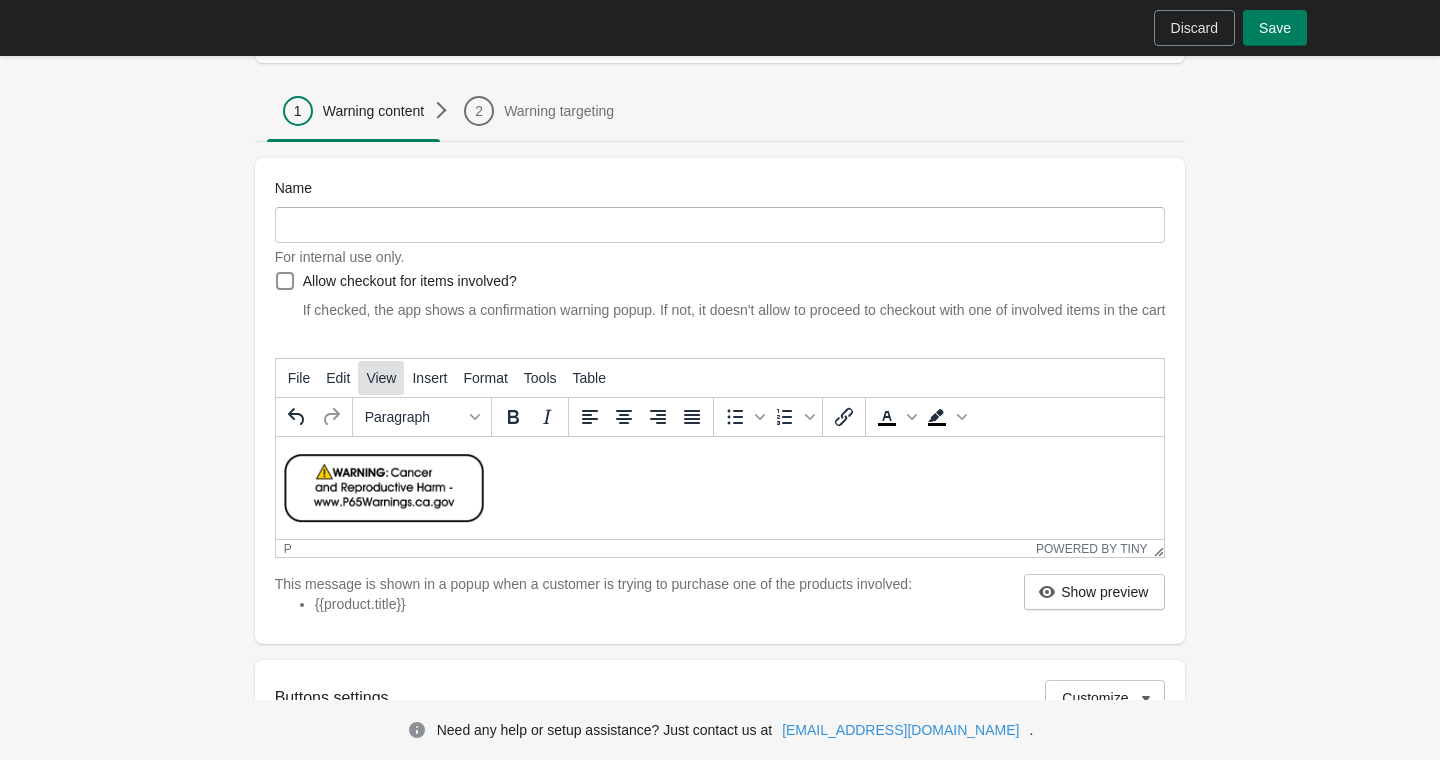 click on "View" at bounding box center [381, 378] 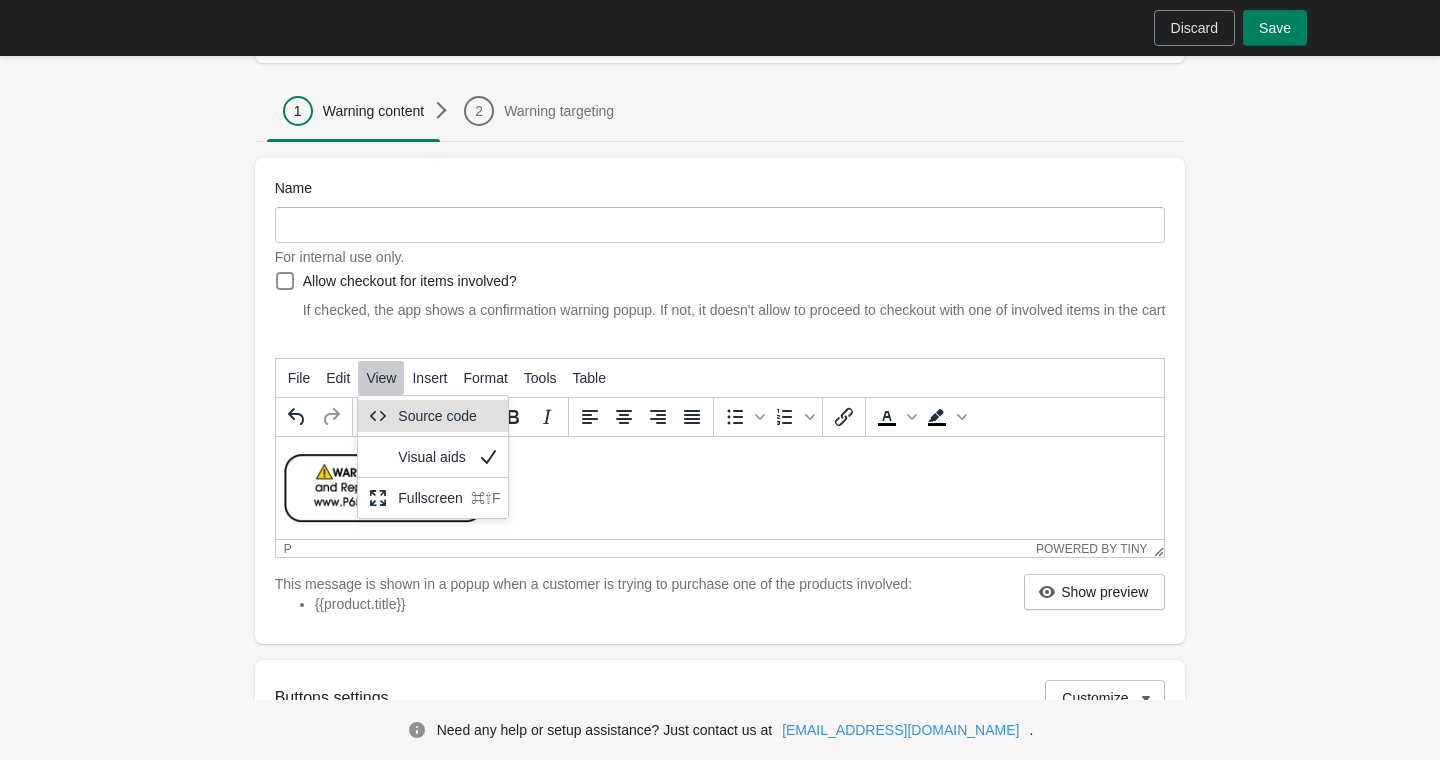 click on "Source code" at bounding box center [433, 416] 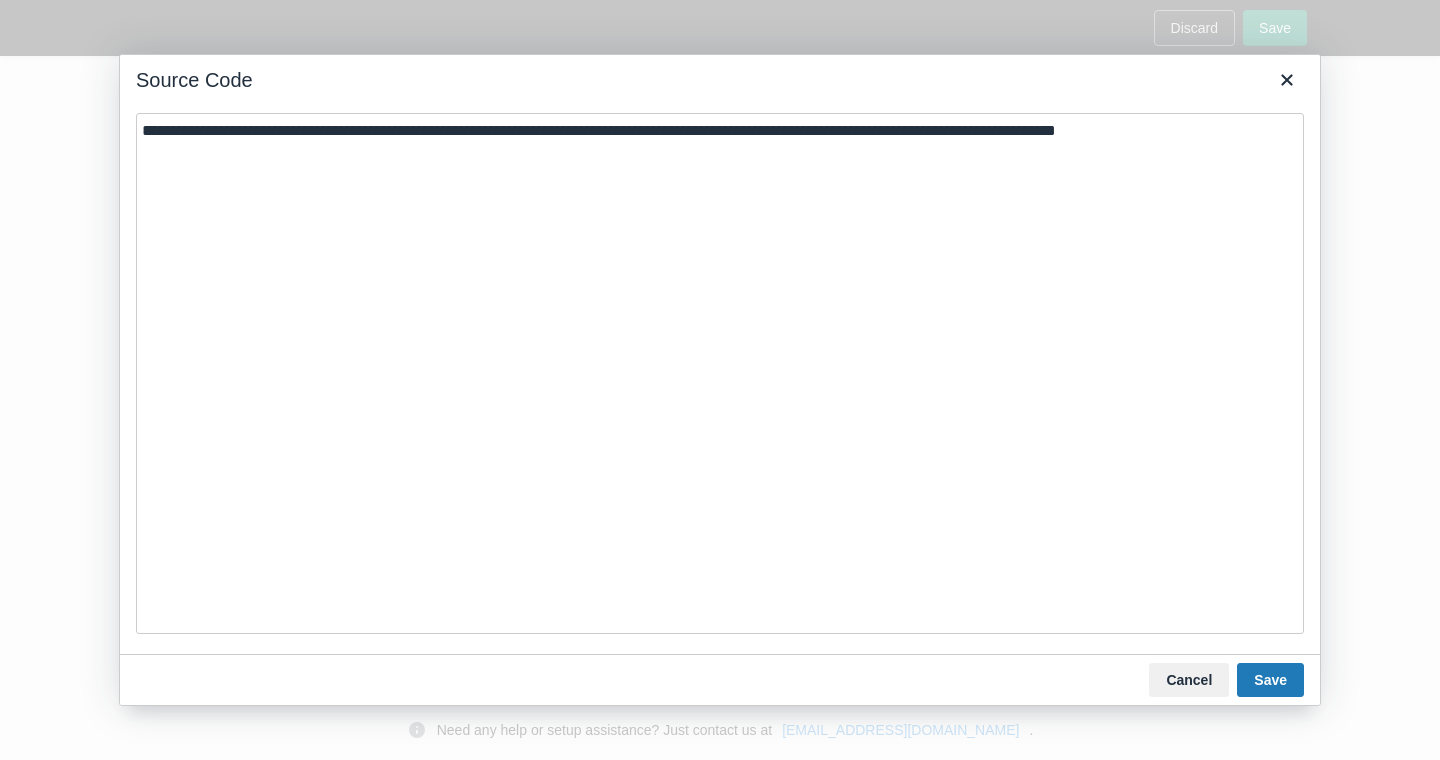 click on "**********" at bounding box center (720, 373) 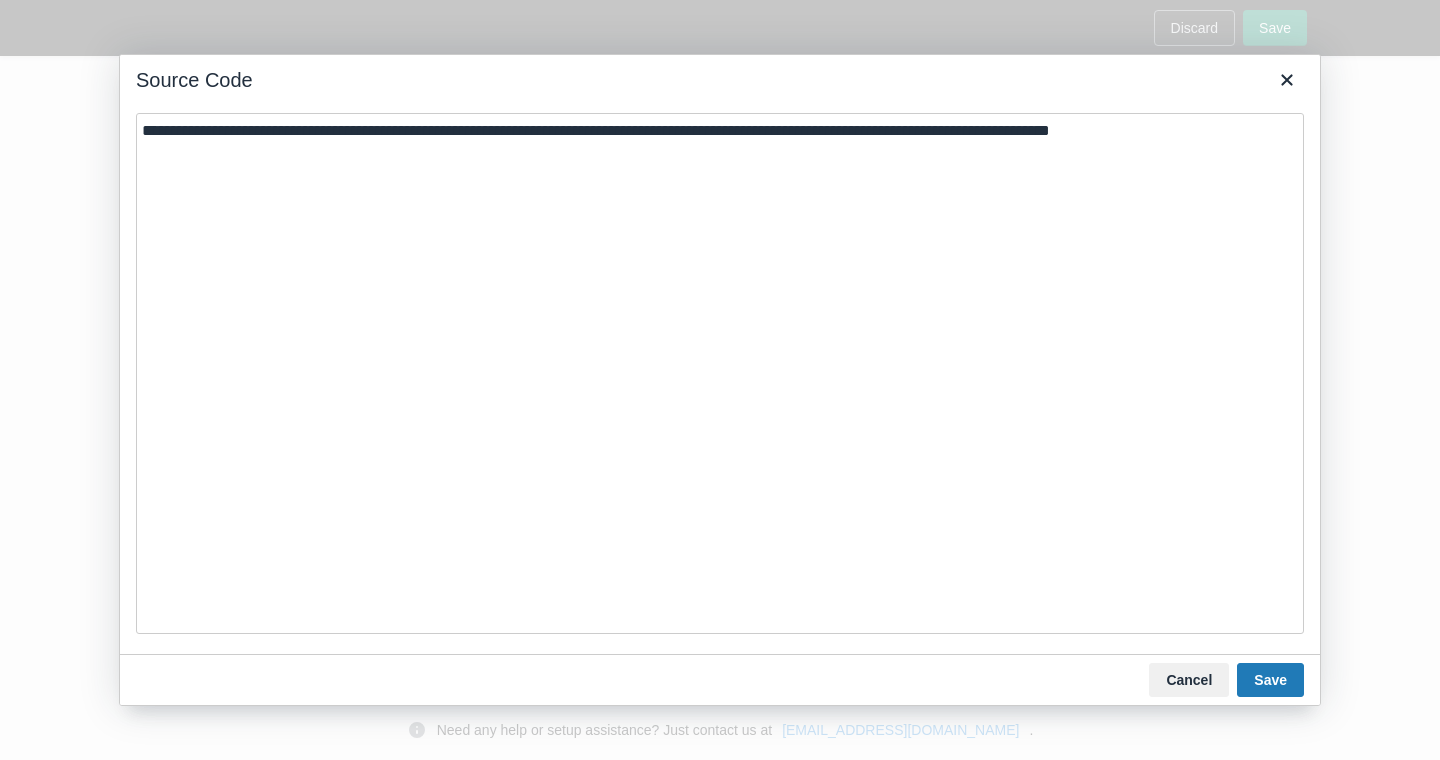 type on "**********" 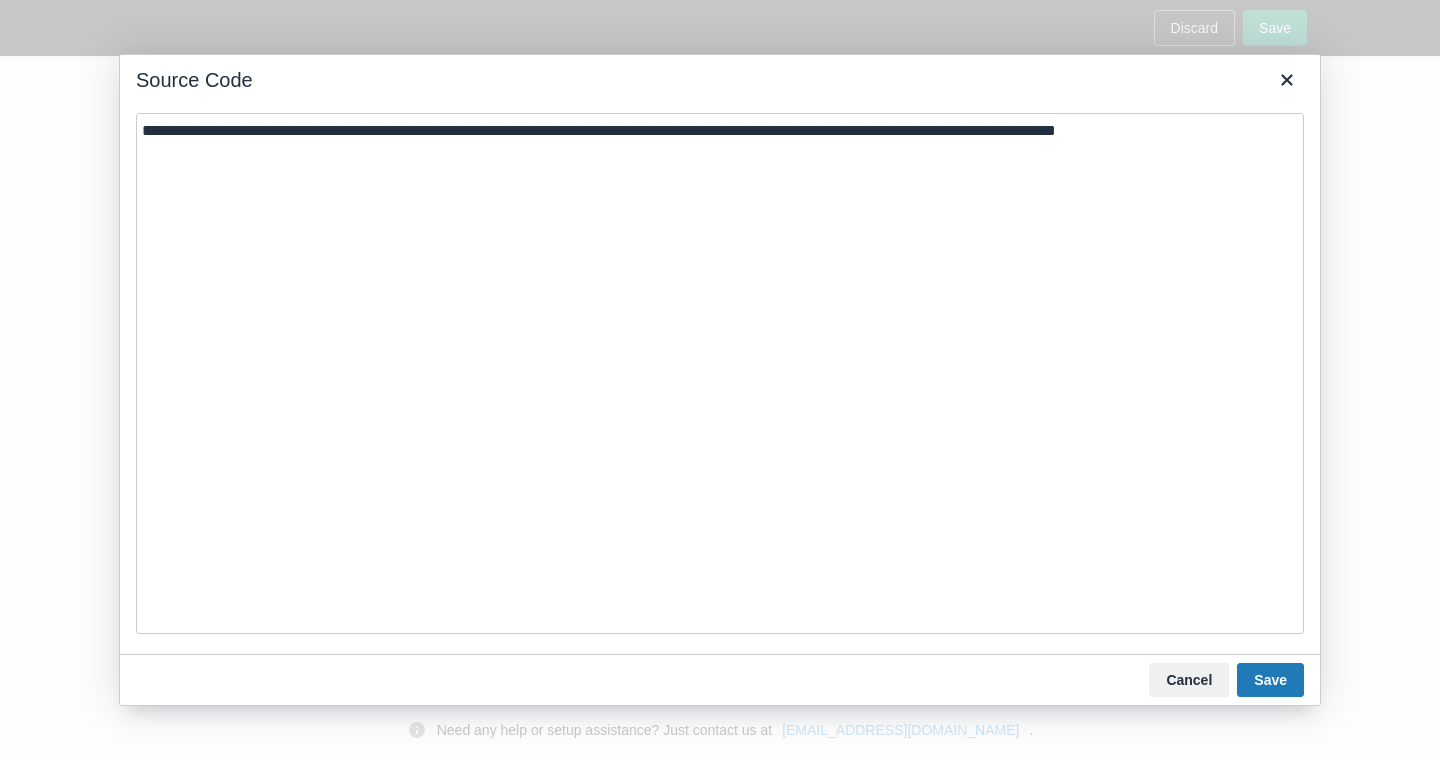 click on "**********" at bounding box center [720, 373] 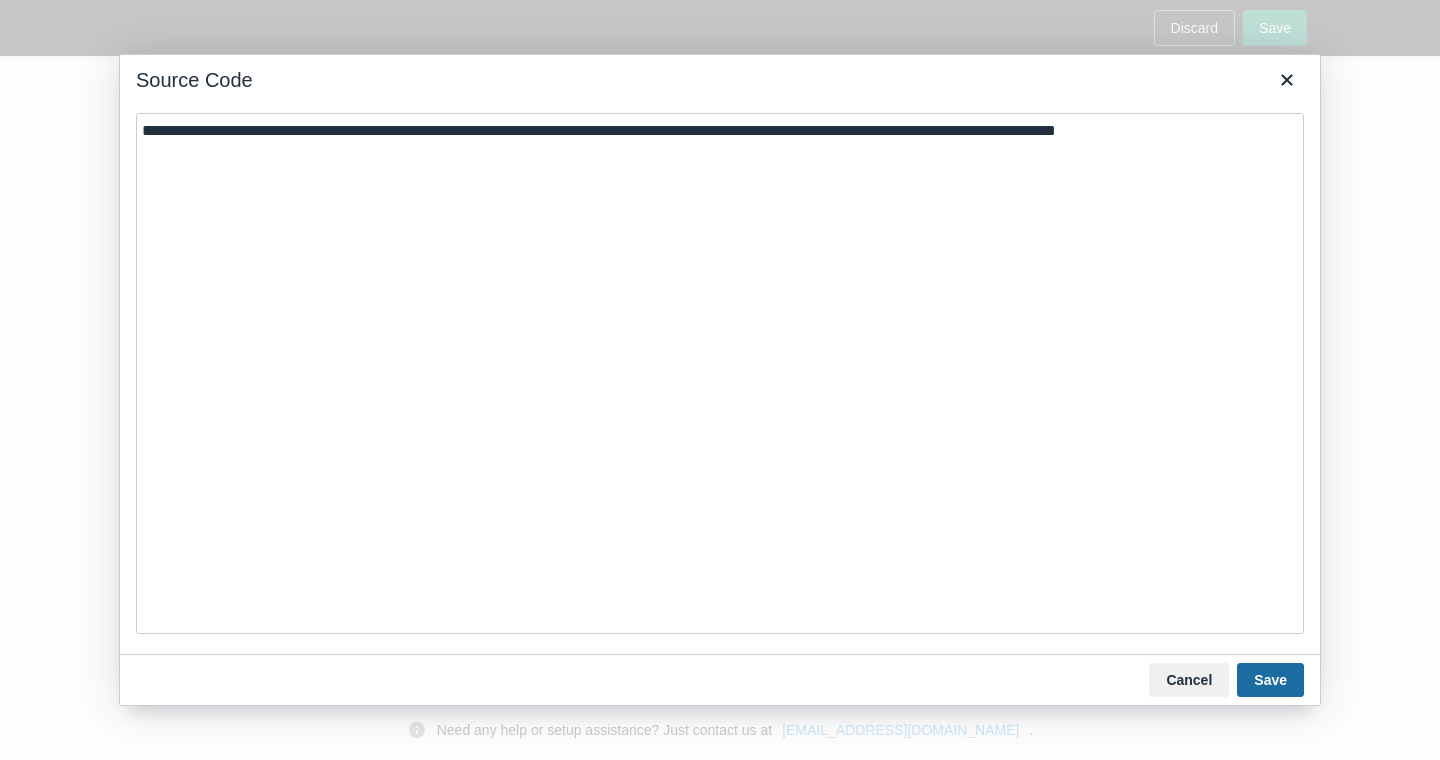click on "Save" at bounding box center [1270, 680] 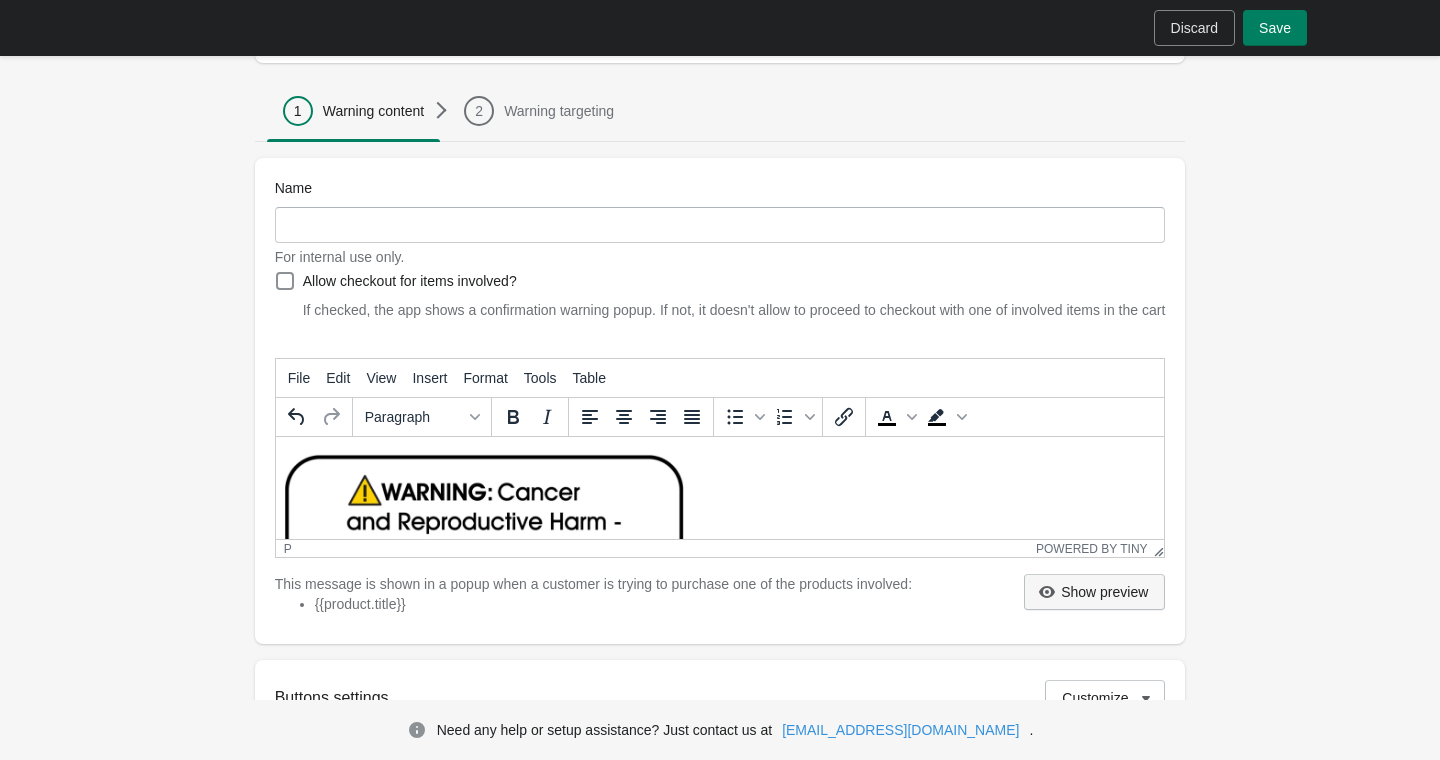 click on "Show preview" at bounding box center [1104, 592] 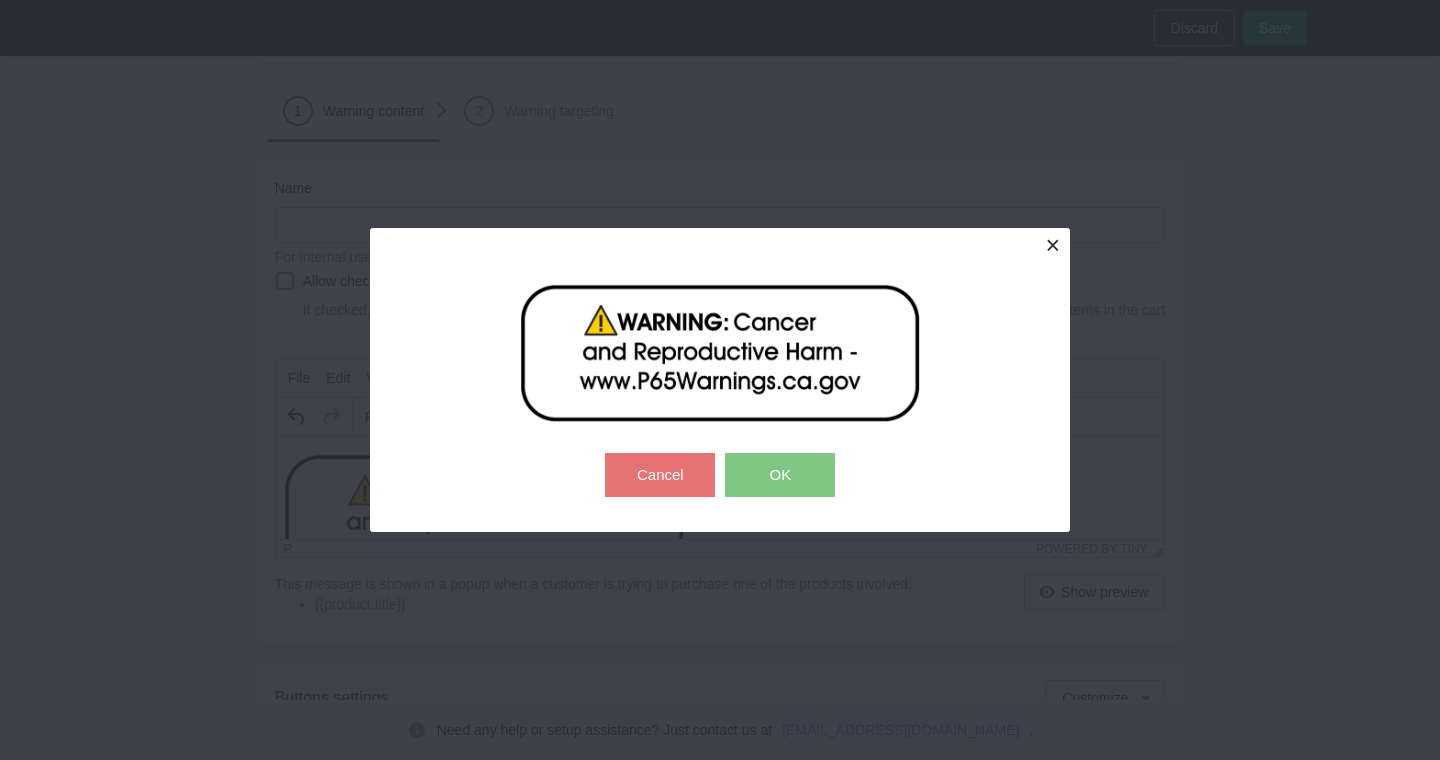 click at bounding box center [1052, 245] 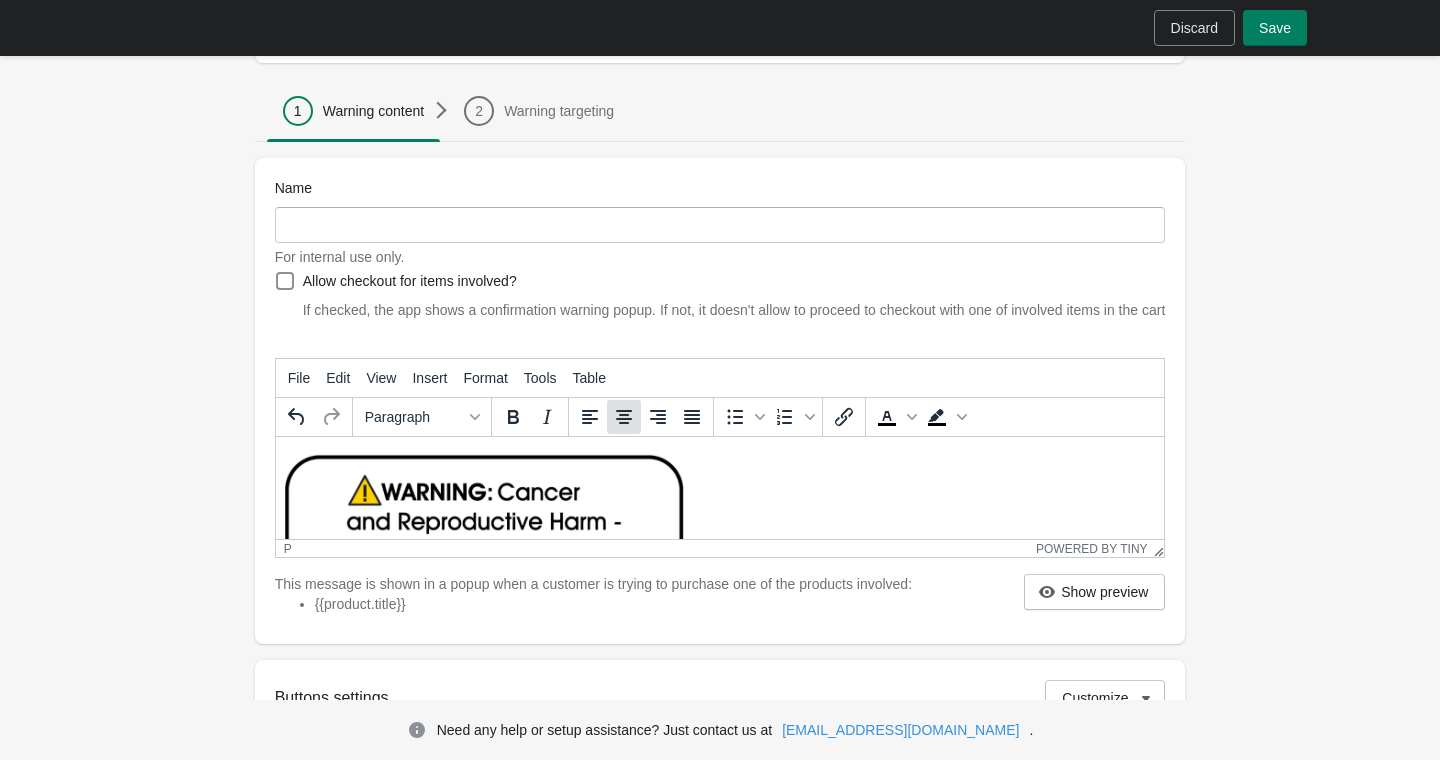 click 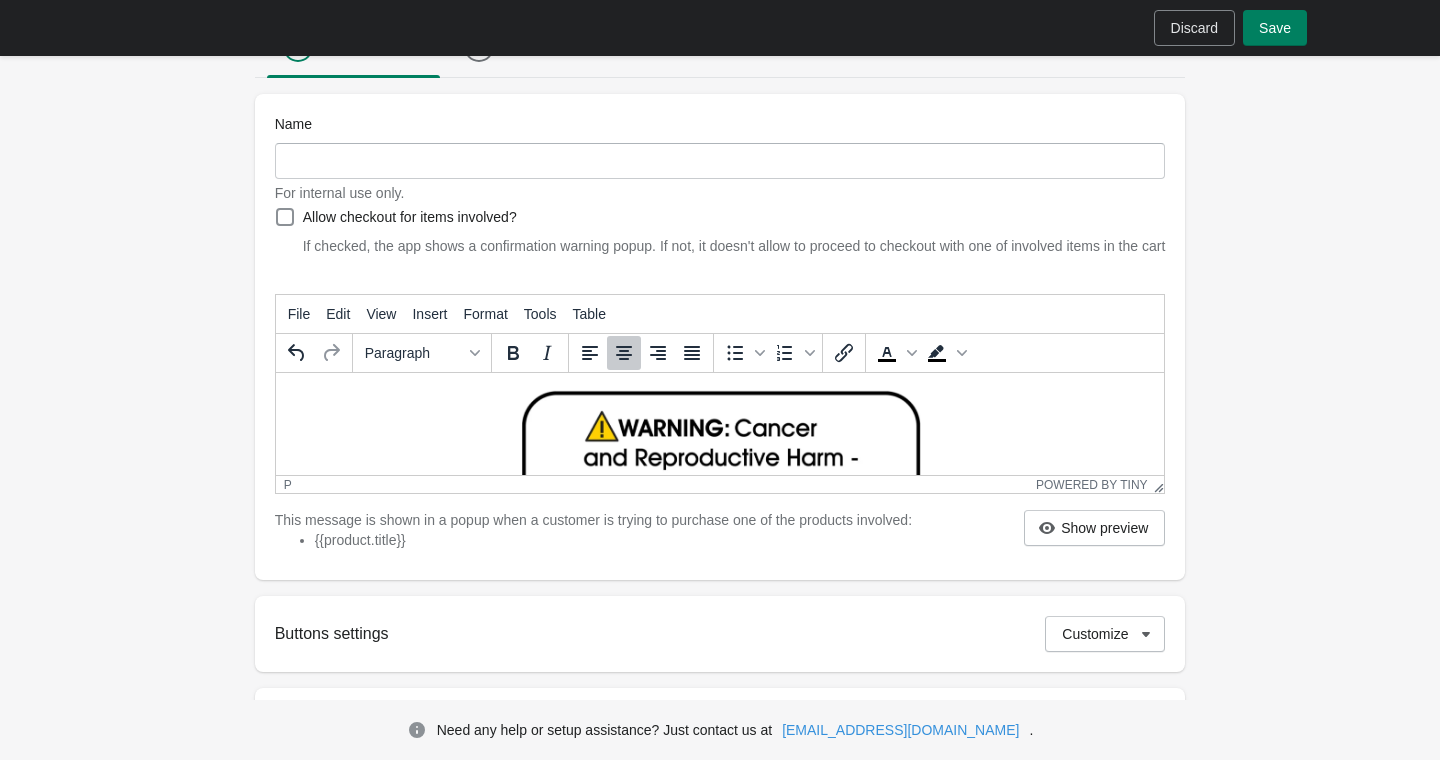 scroll, scrollTop: 121, scrollLeft: 0, axis: vertical 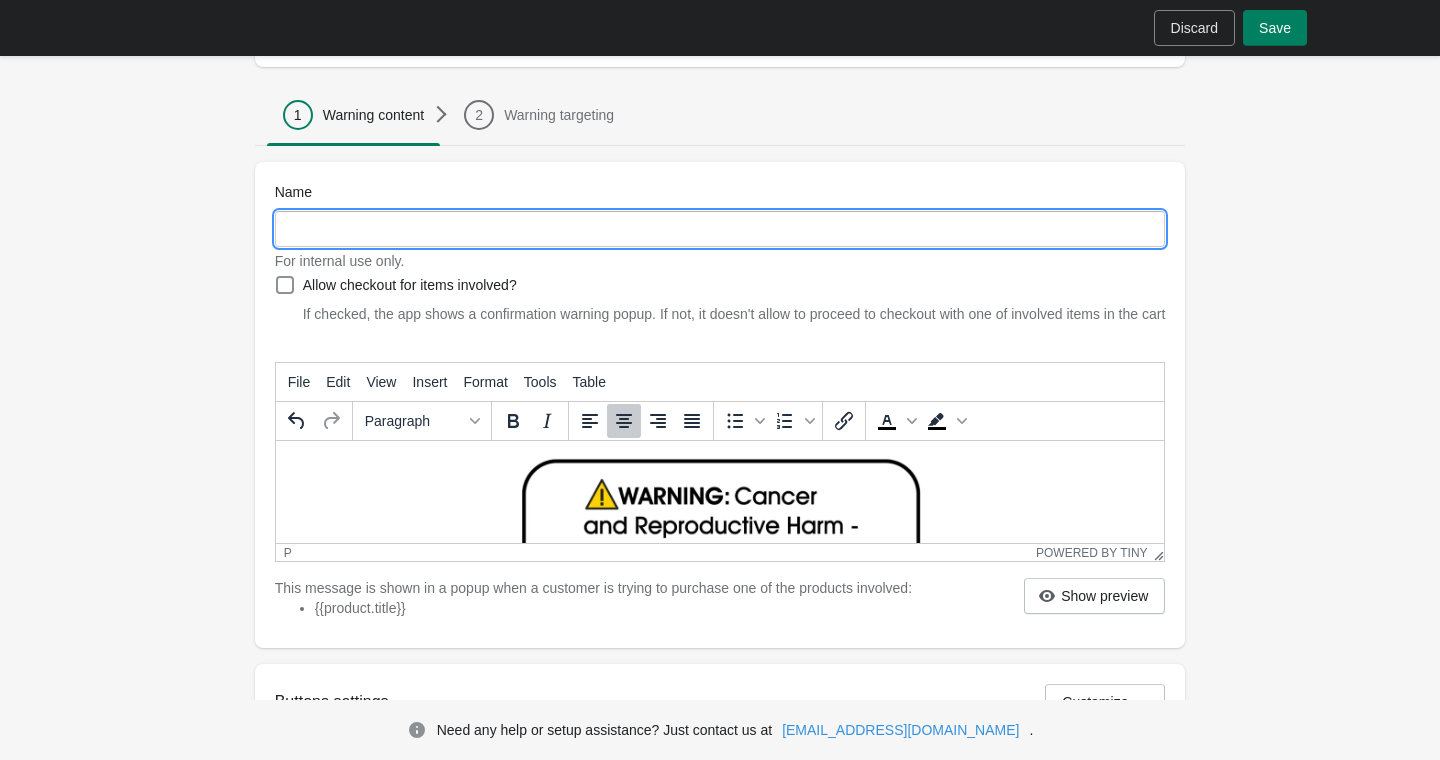 click on "Name" at bounding box center (720, 229) 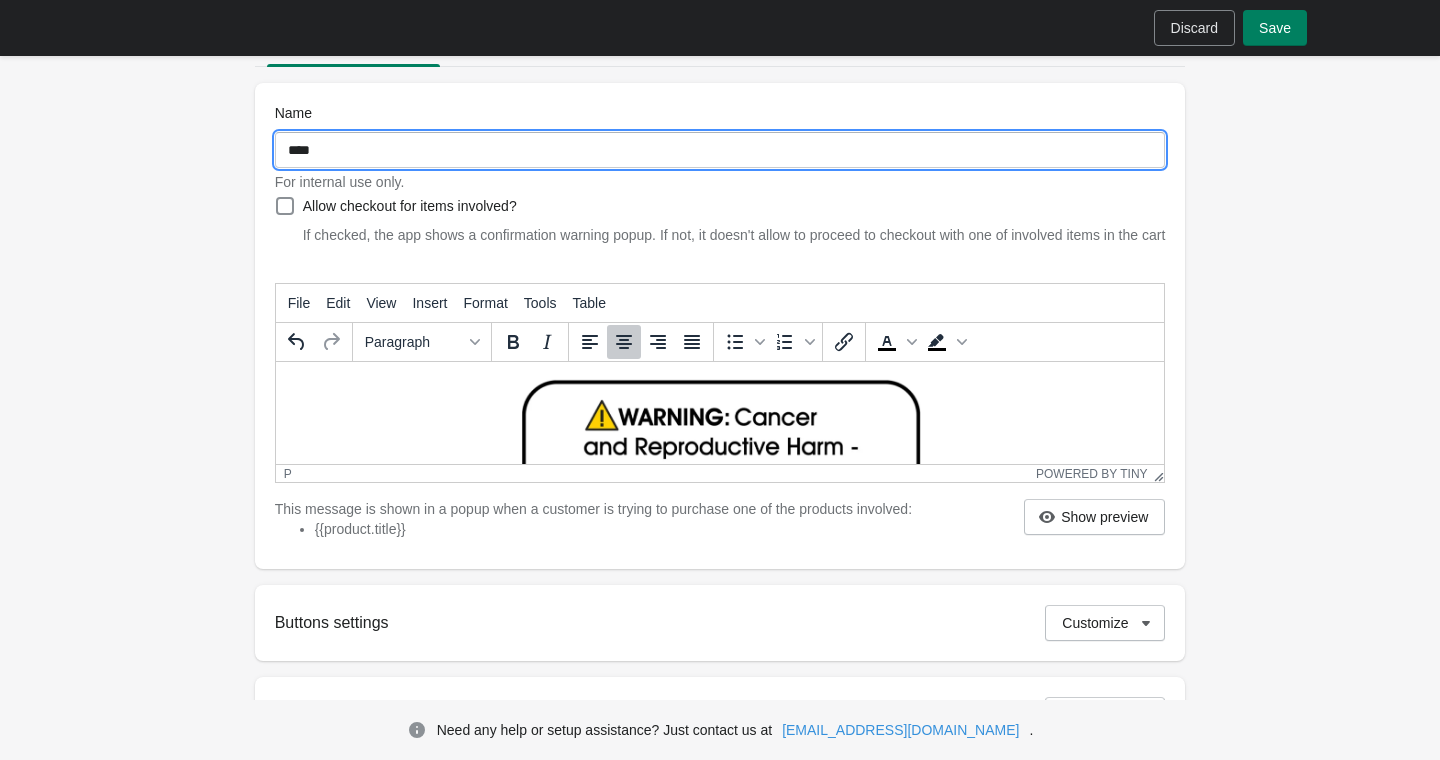 scroll, scrollTop: 205, scrollLeft: 0, axis: vertical 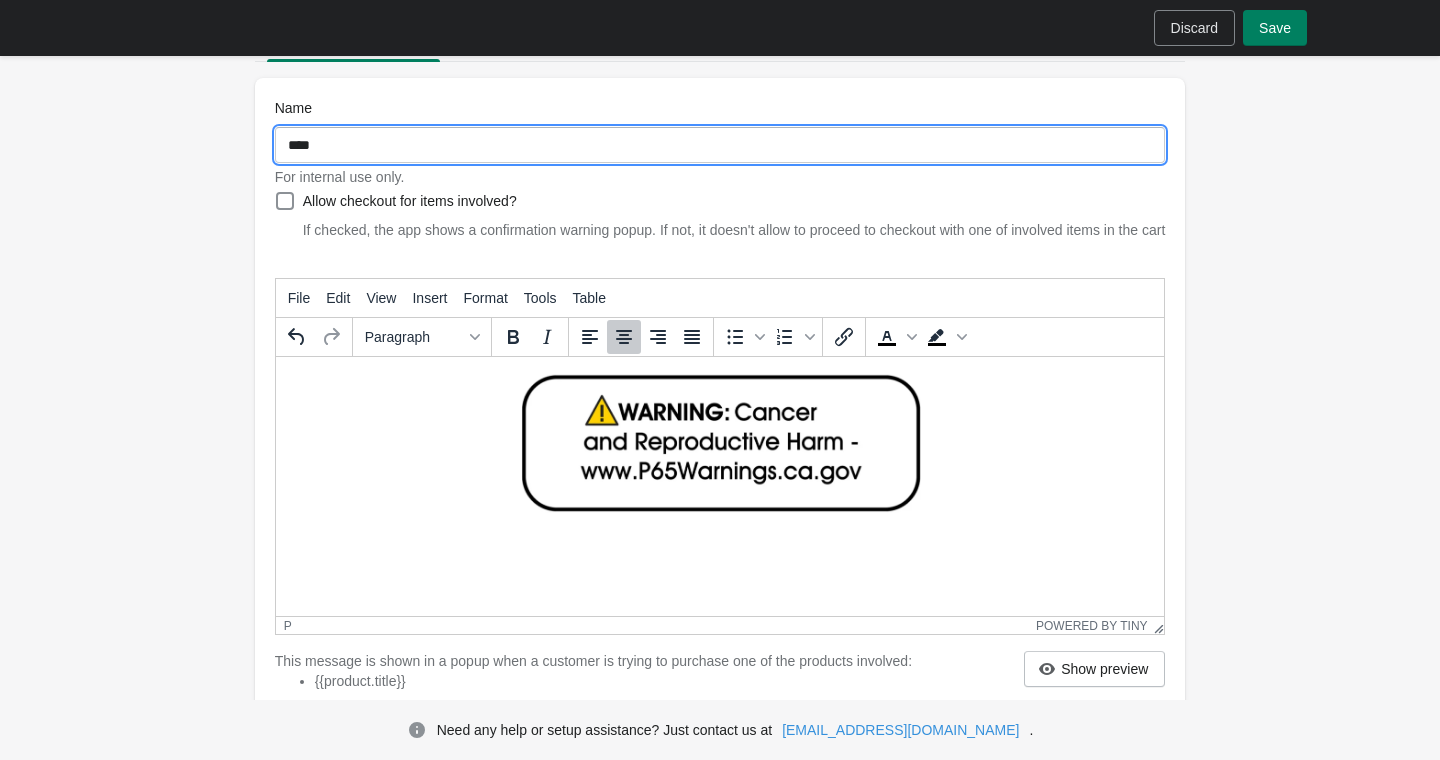 drag, startPoint x: 1162, startPoint y: 493, endPoint x: 1156, endPoint y: 651, distance: 158.11388 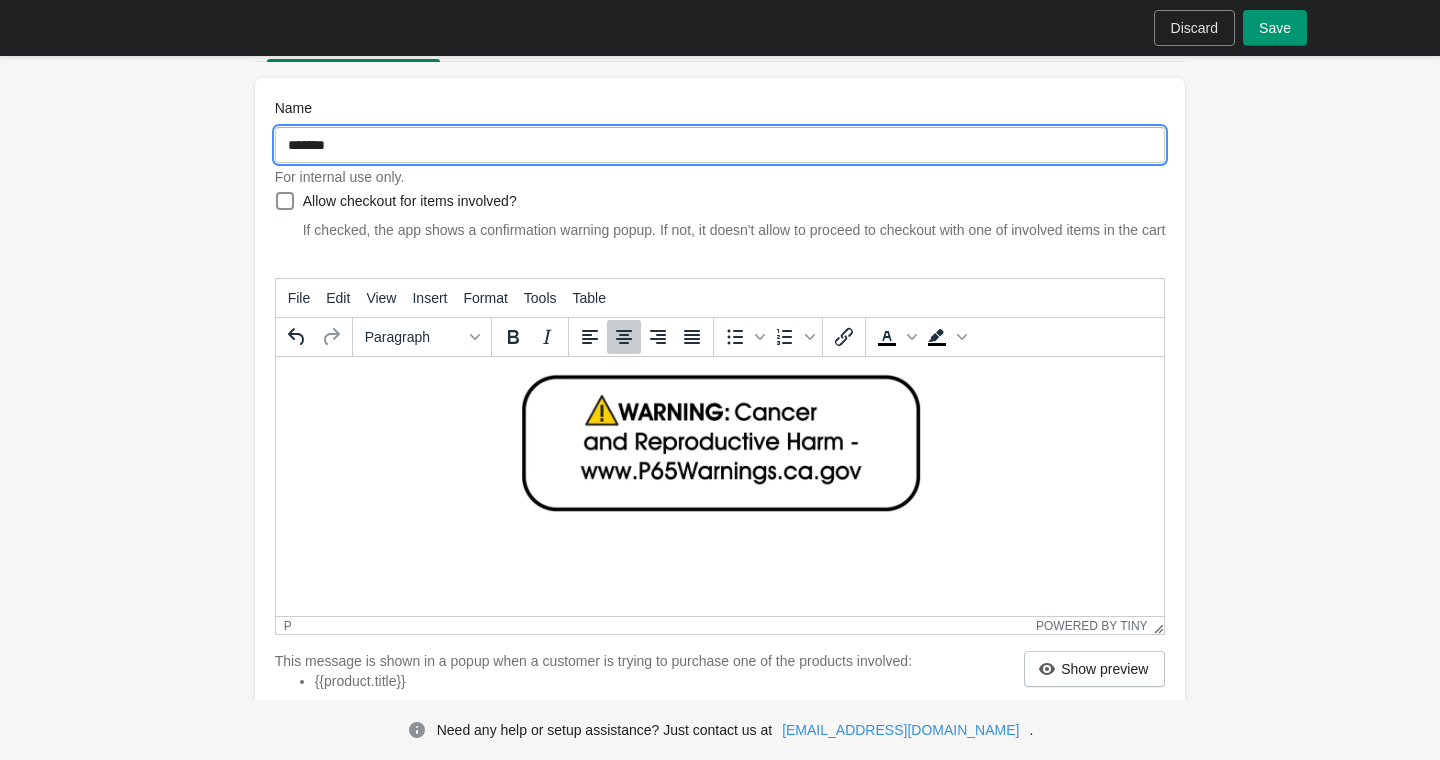 type on "*******" 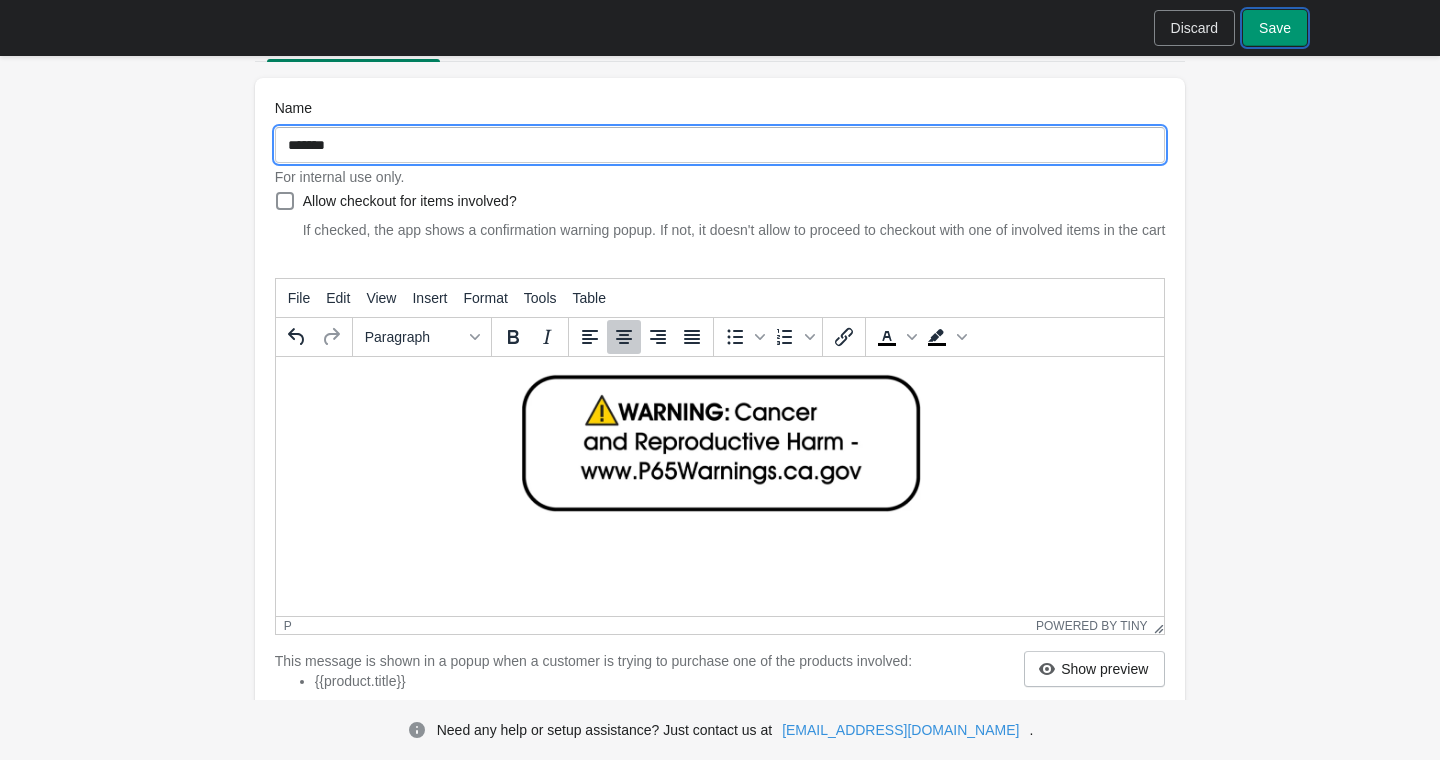 click on "Save" at bounding box center (1275, 28) 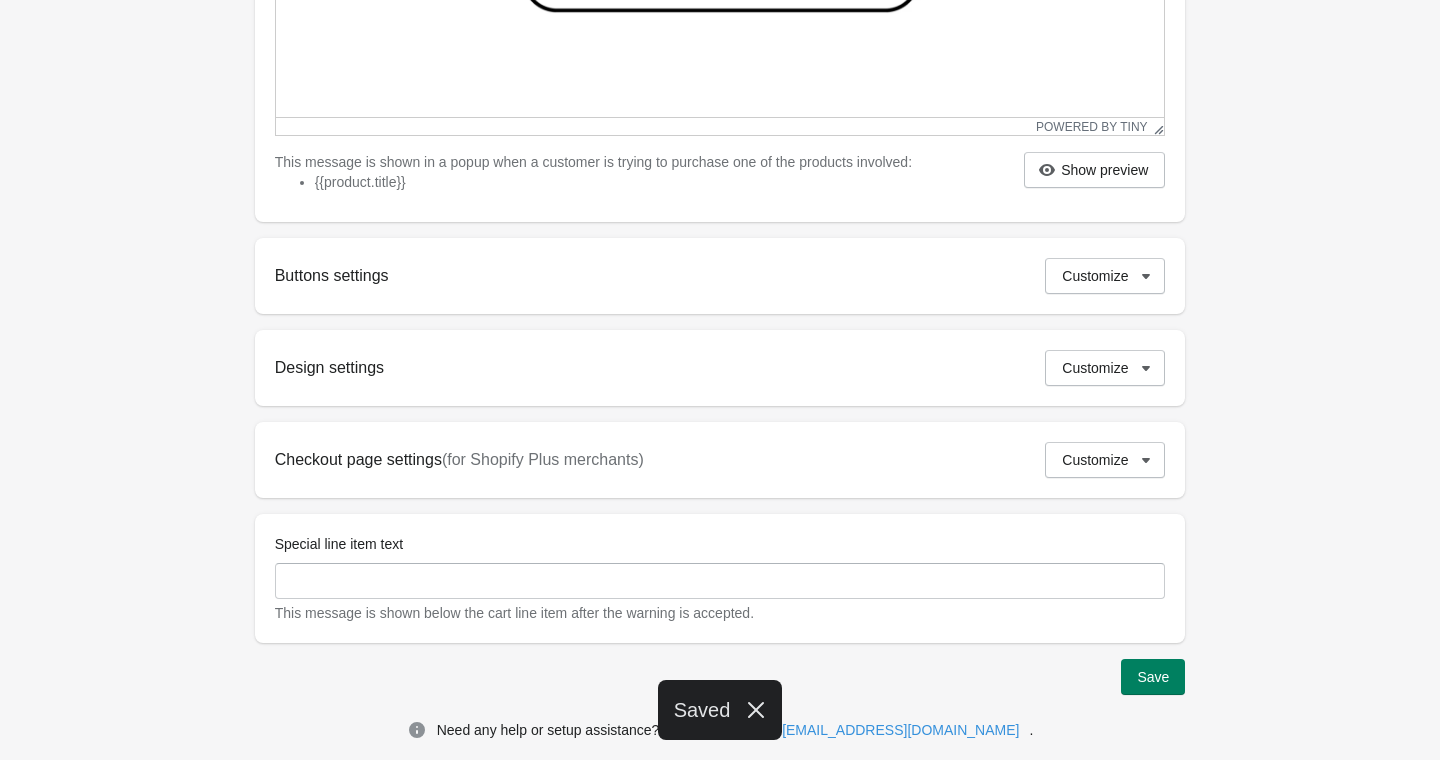 scroll, scrollTop: 745, scrollLeft: 0, axis: vertical 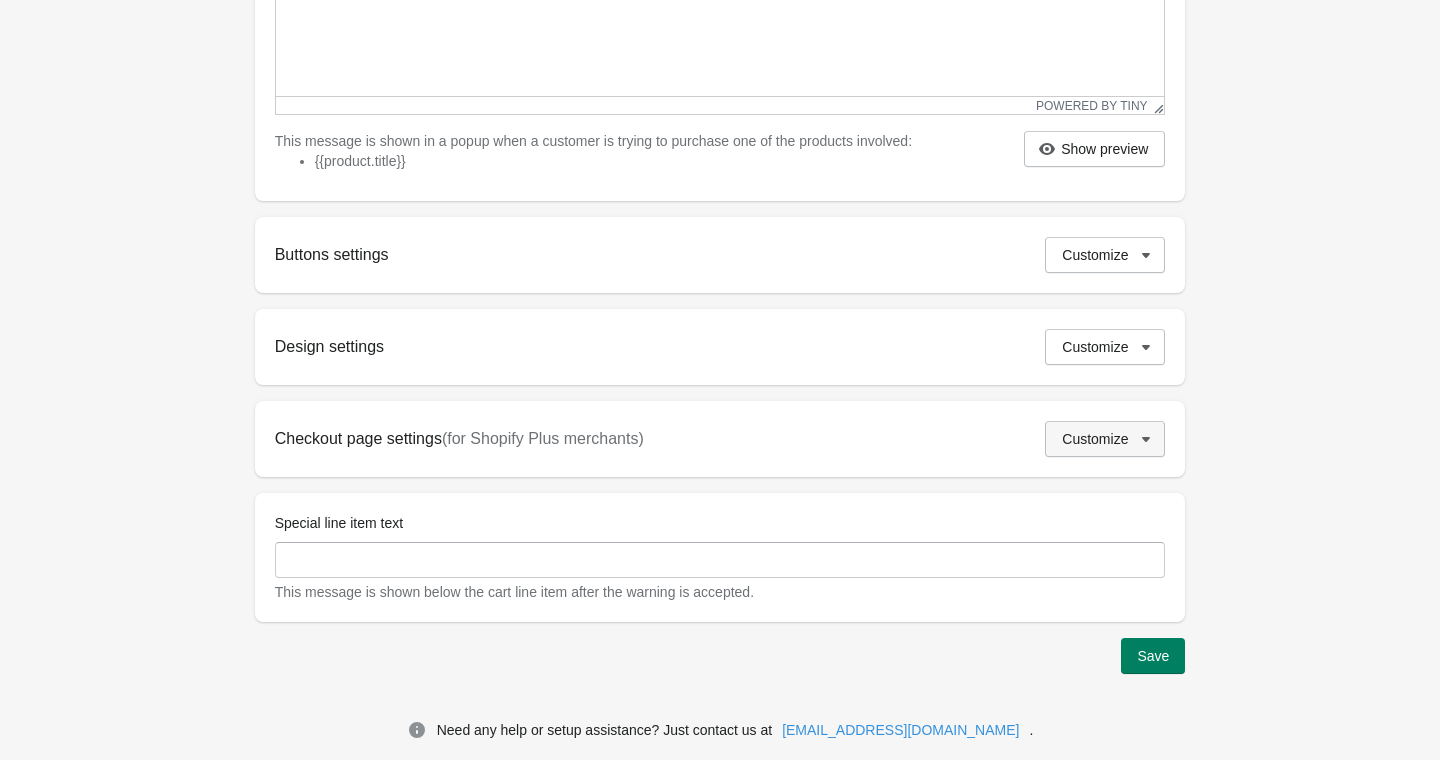 click on "Customize" at bounding box center (1095, 439) 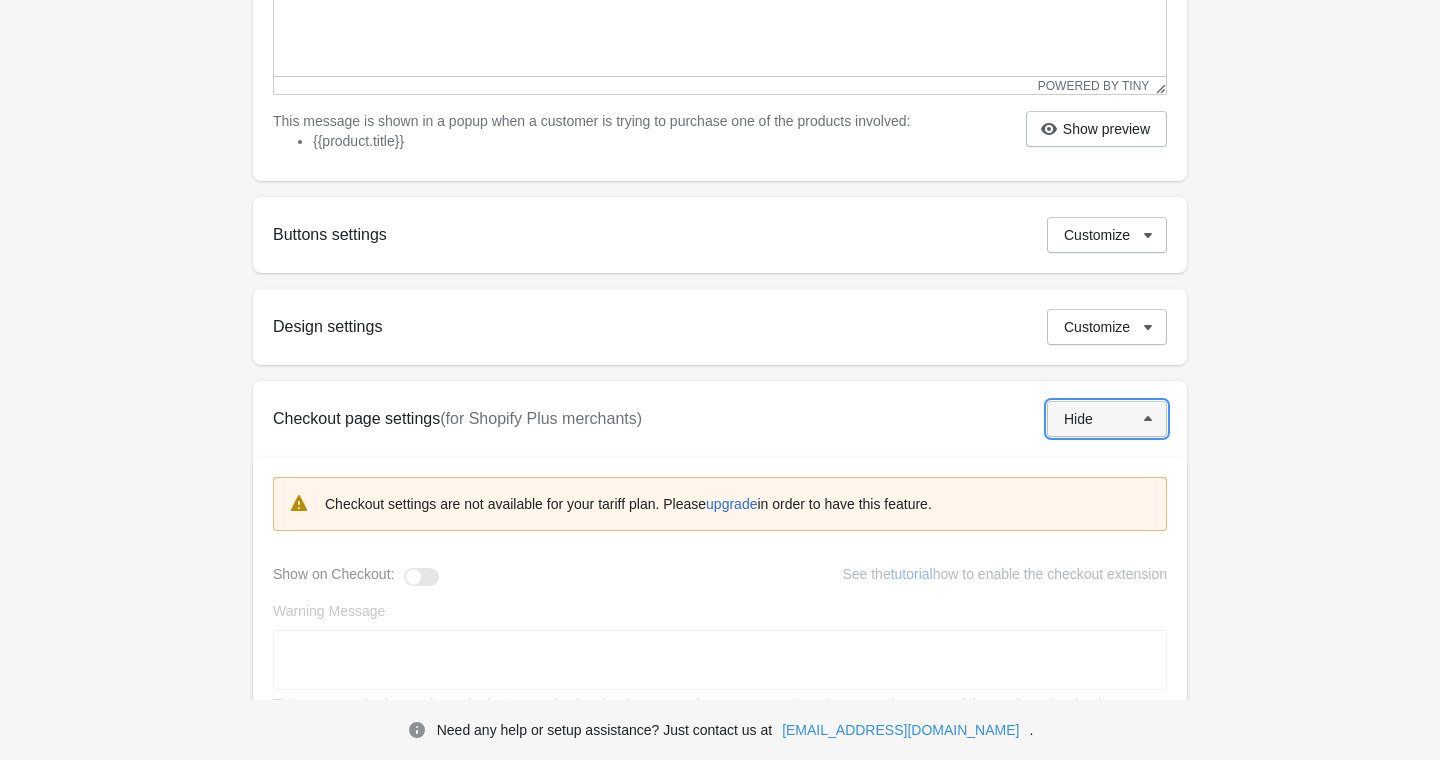 click on "Hide" at bounding box center (1078, 419) 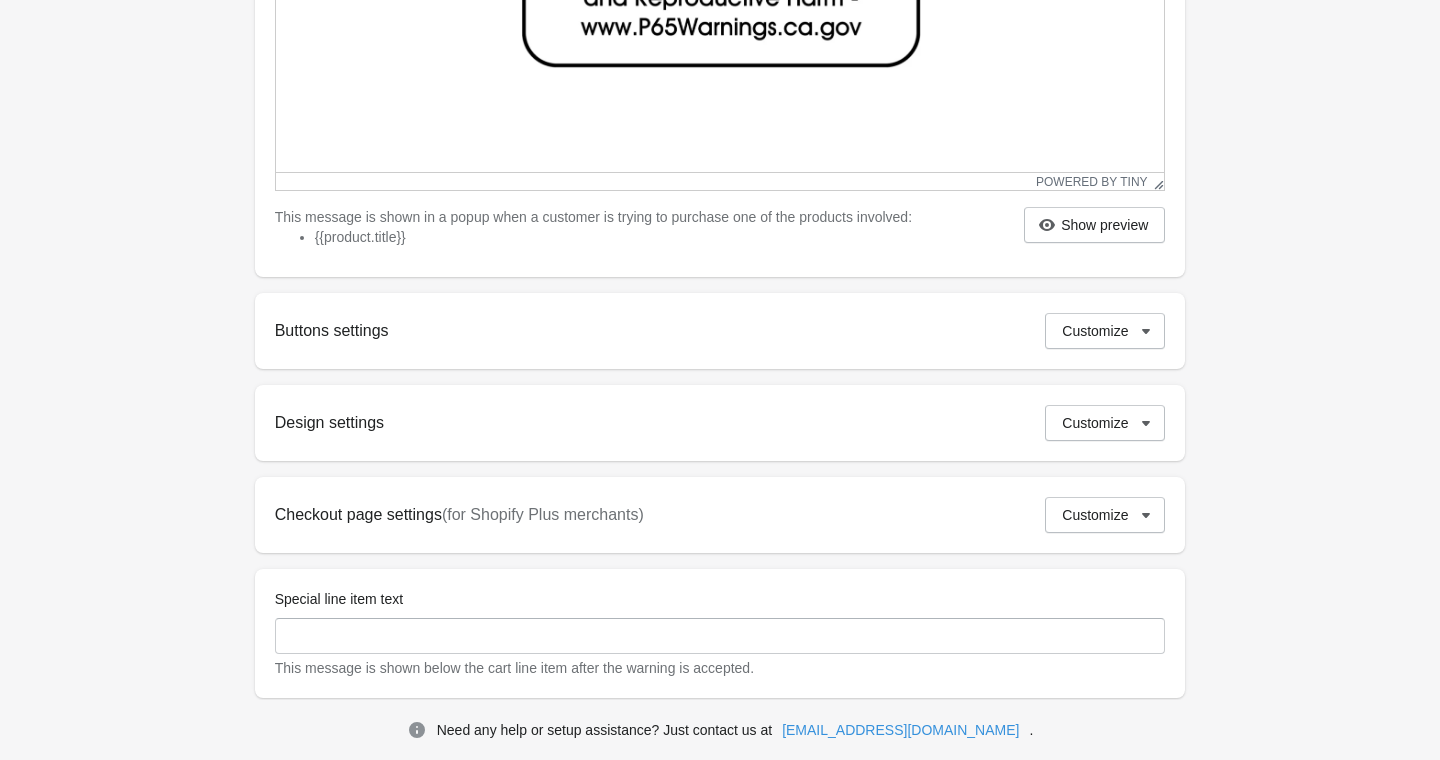 scroll, scrollTop: 745, scrollLeft: 0, axis: vertical 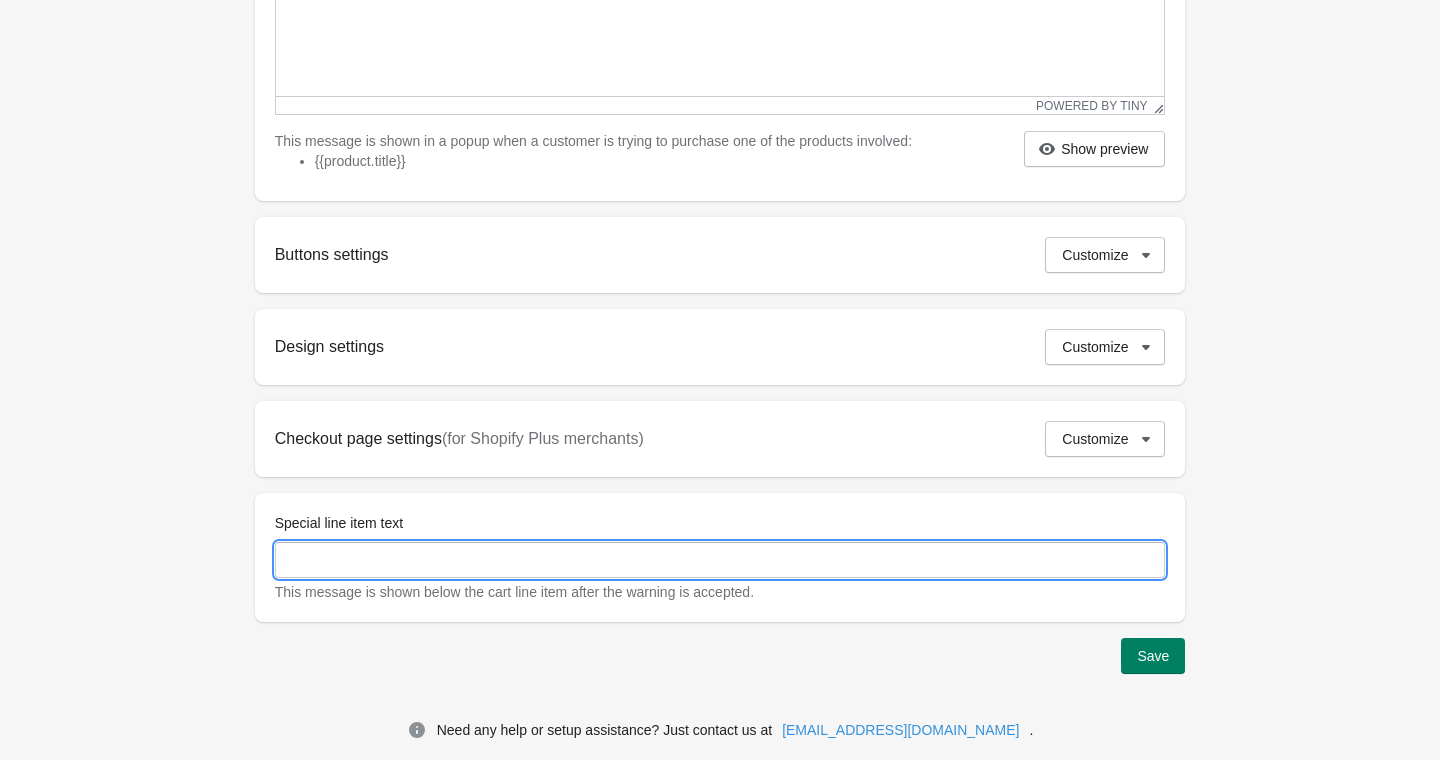 click on "Special line item text" at bounding box center (720, 560) 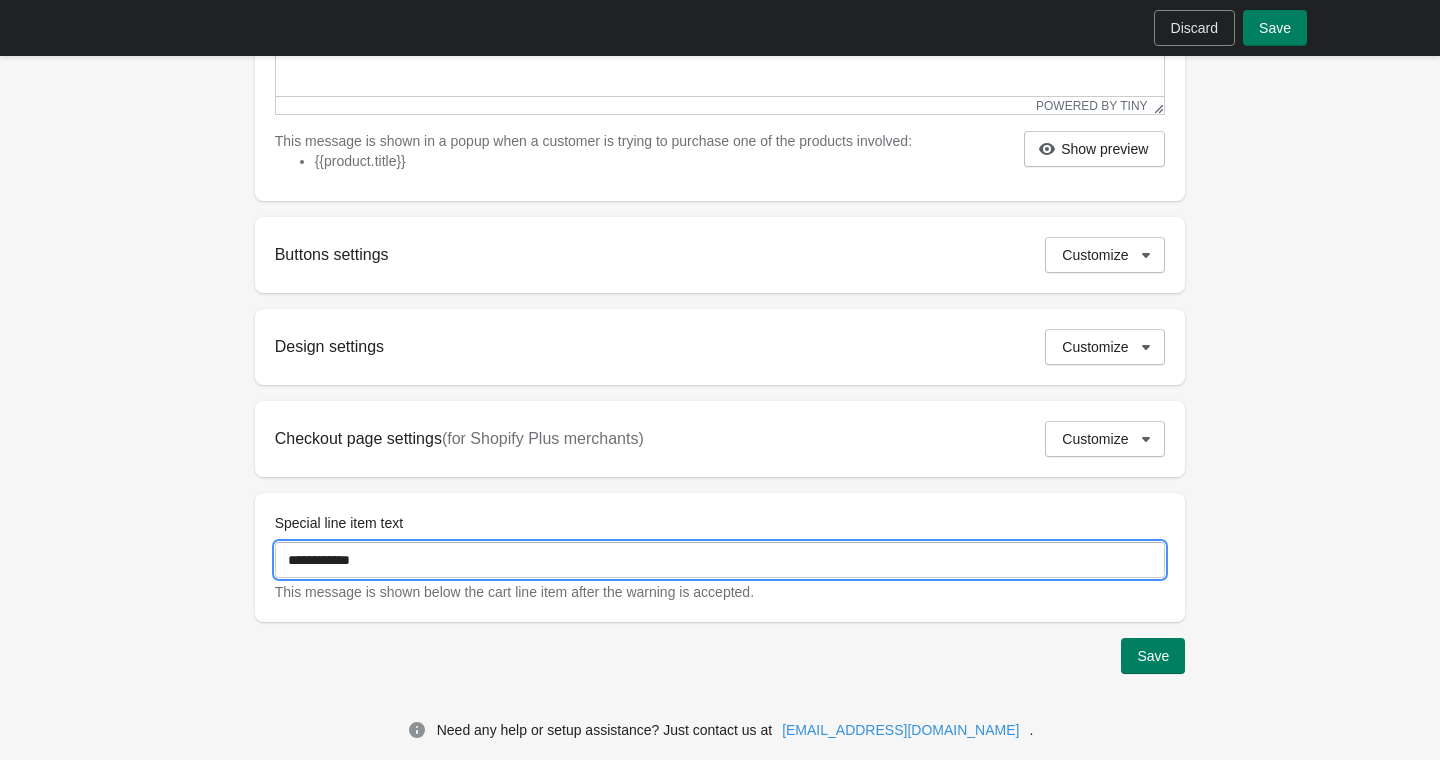 click on "**********" at bounding box center (720, 560) 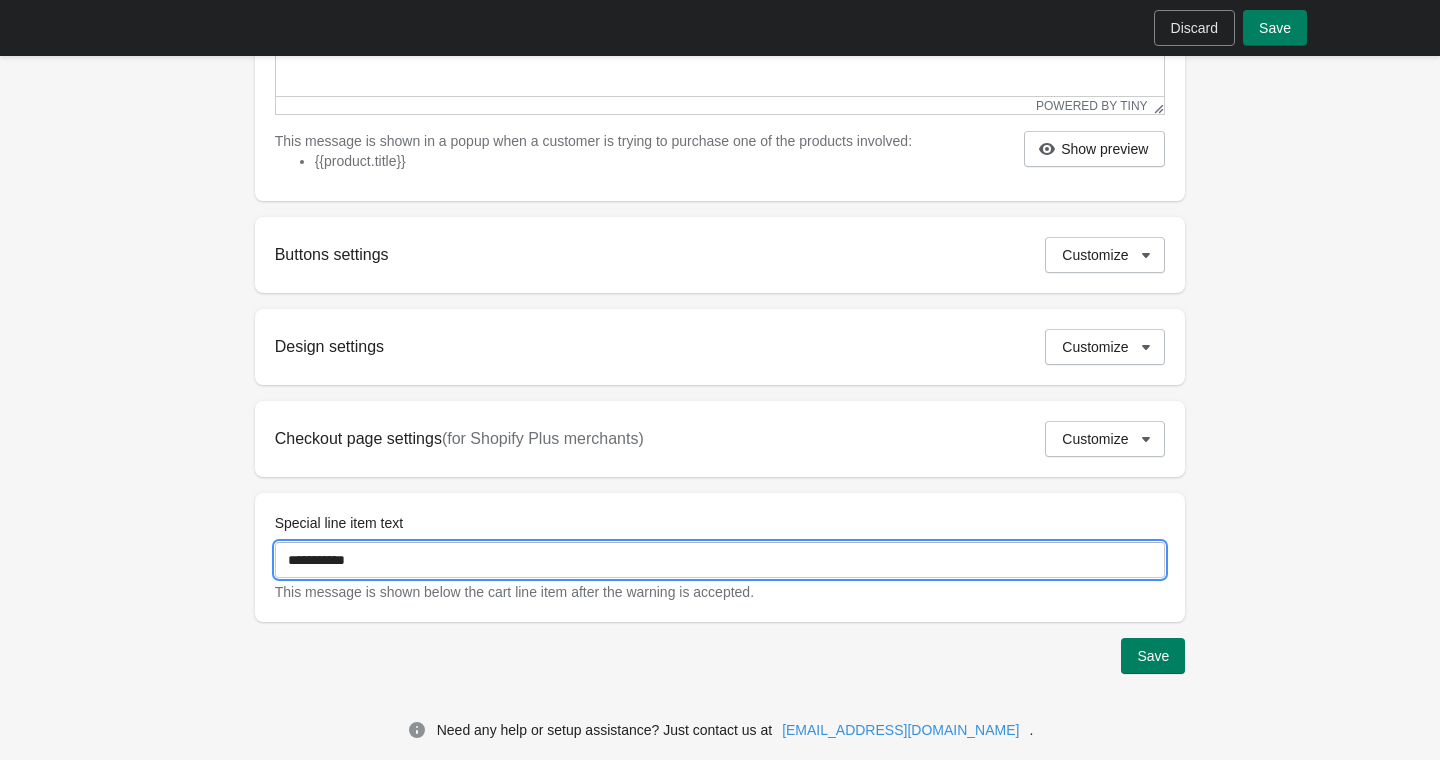 click on "**********" at bounding box center [720, 560] 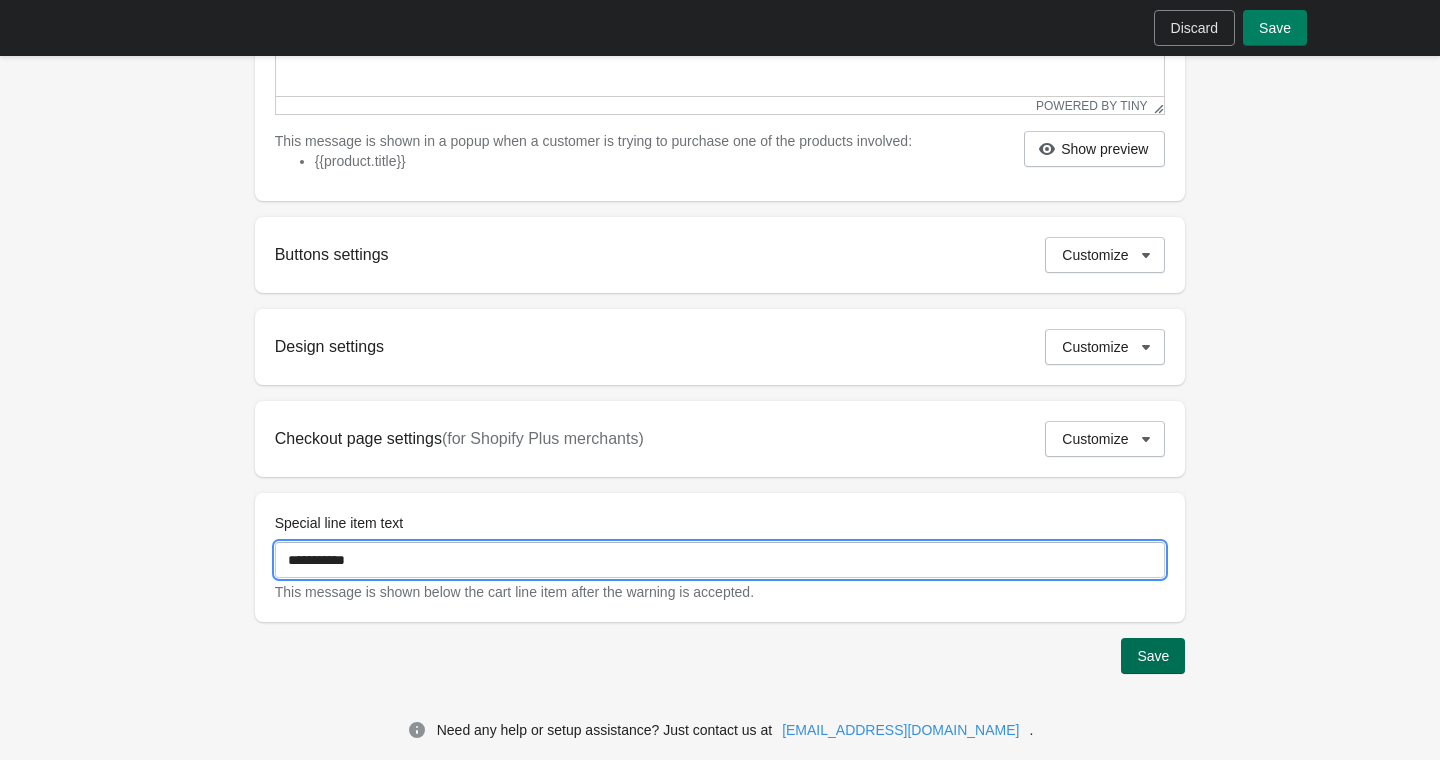 type on "**********" 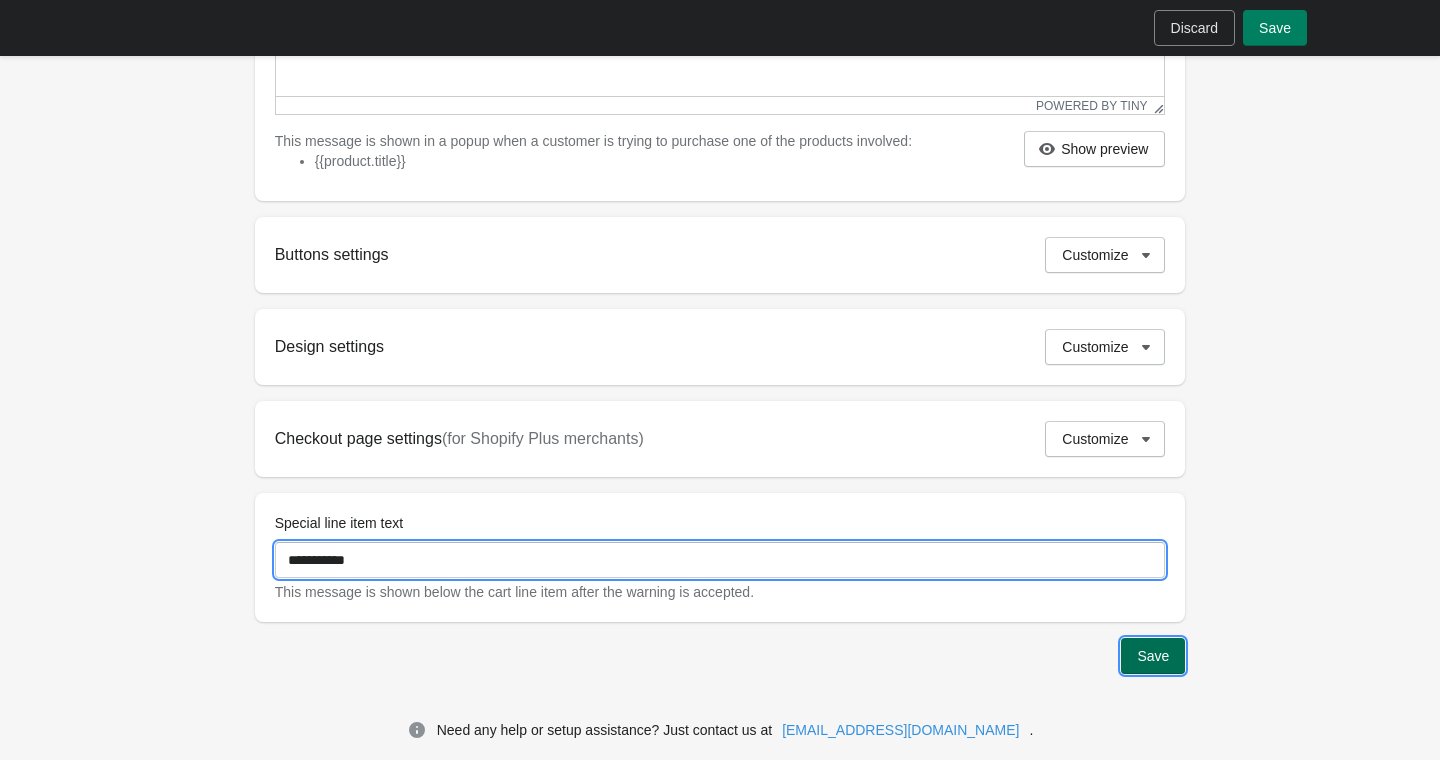 click on "Save" at bounding box center (1153, 656) 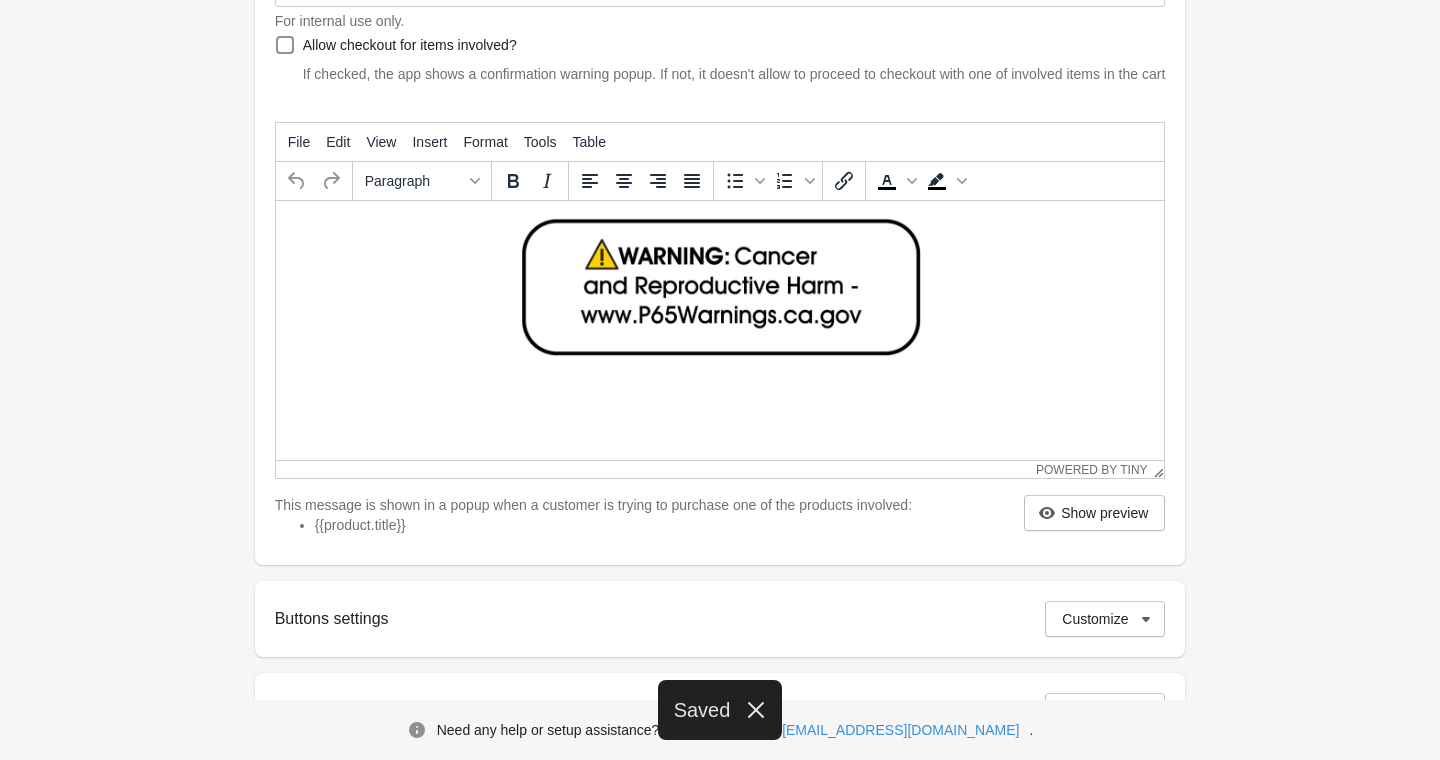 scroll, scrollTop: 219, scrollLeft: 0, axis: vertical 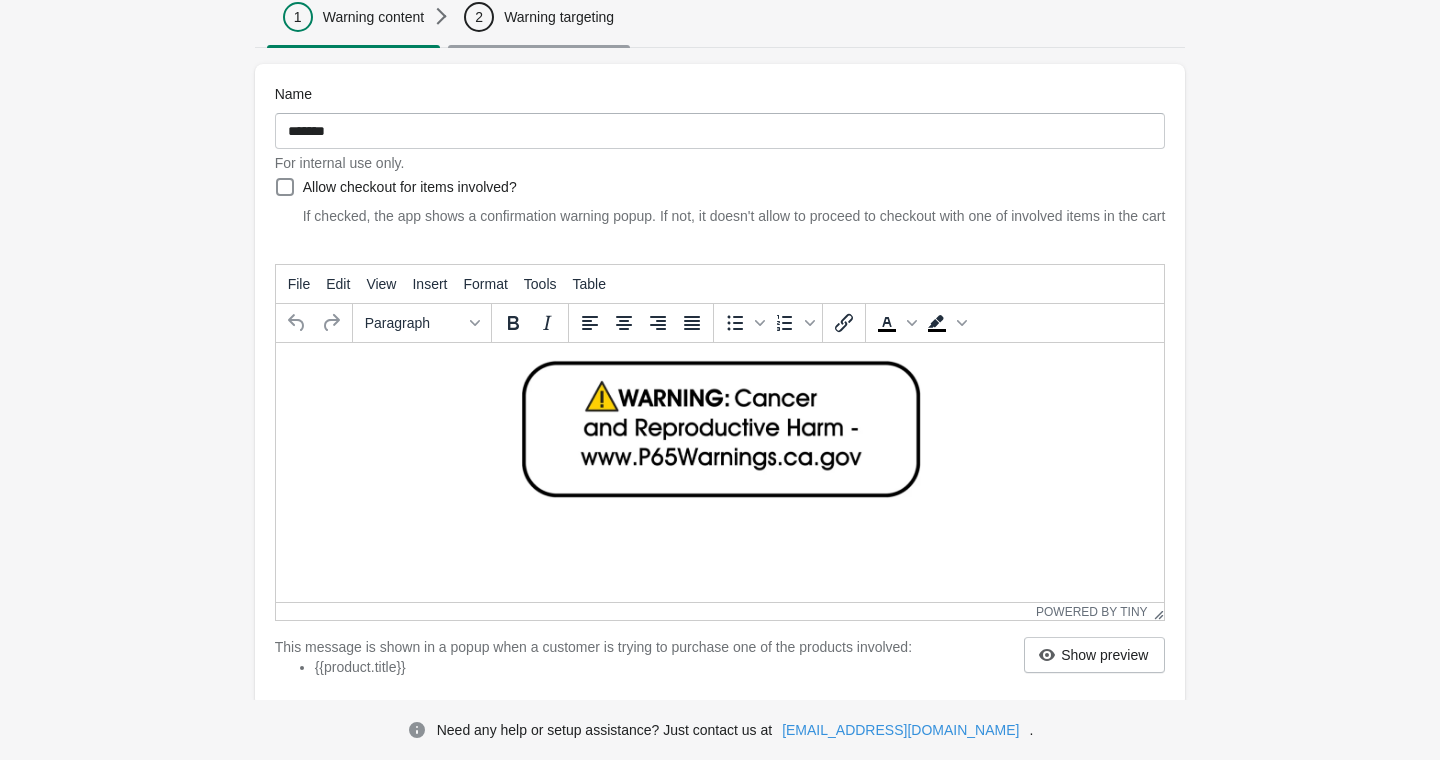 click on "Warning targeting" at bounding box center [559, 17] 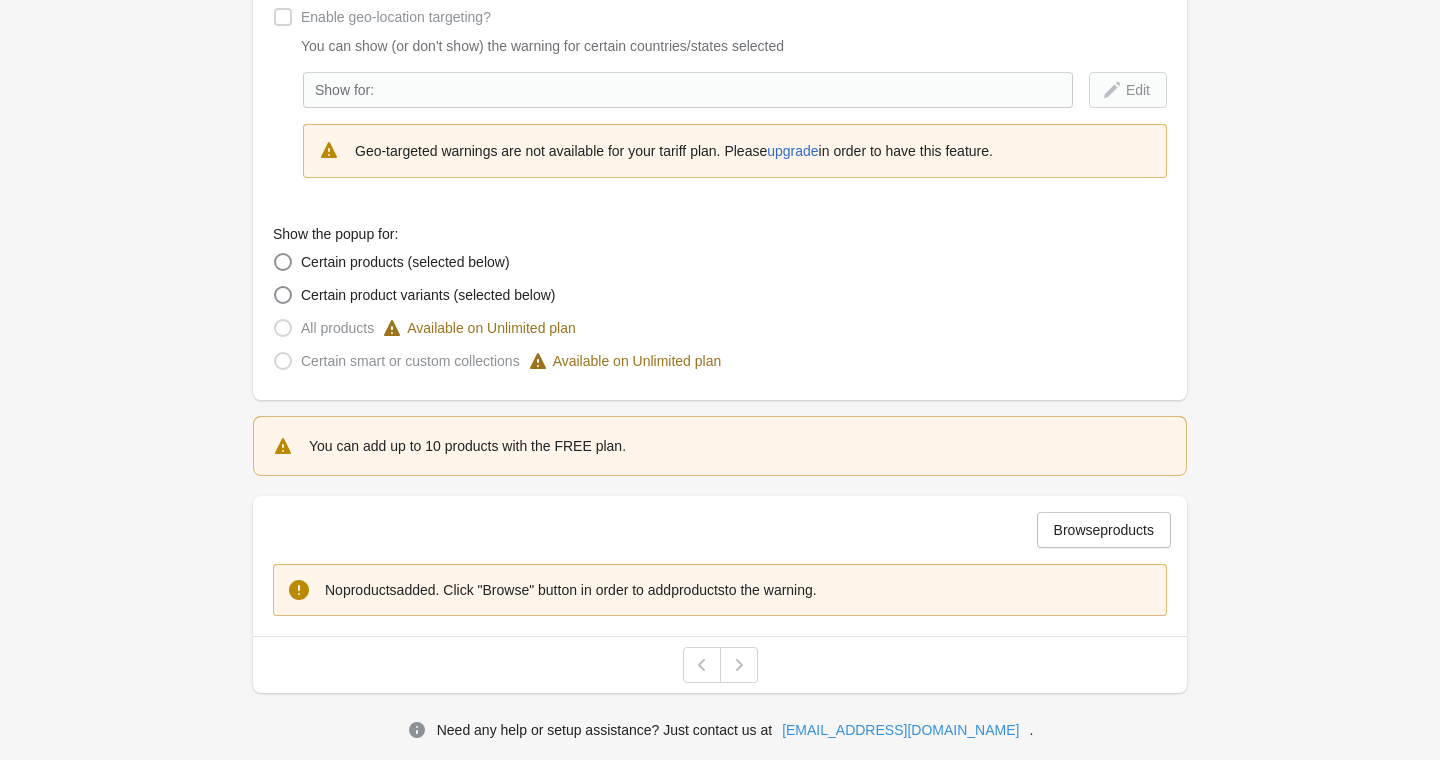 scroll, scrollTop: 458, scrollLeft: 0, axis: vertical 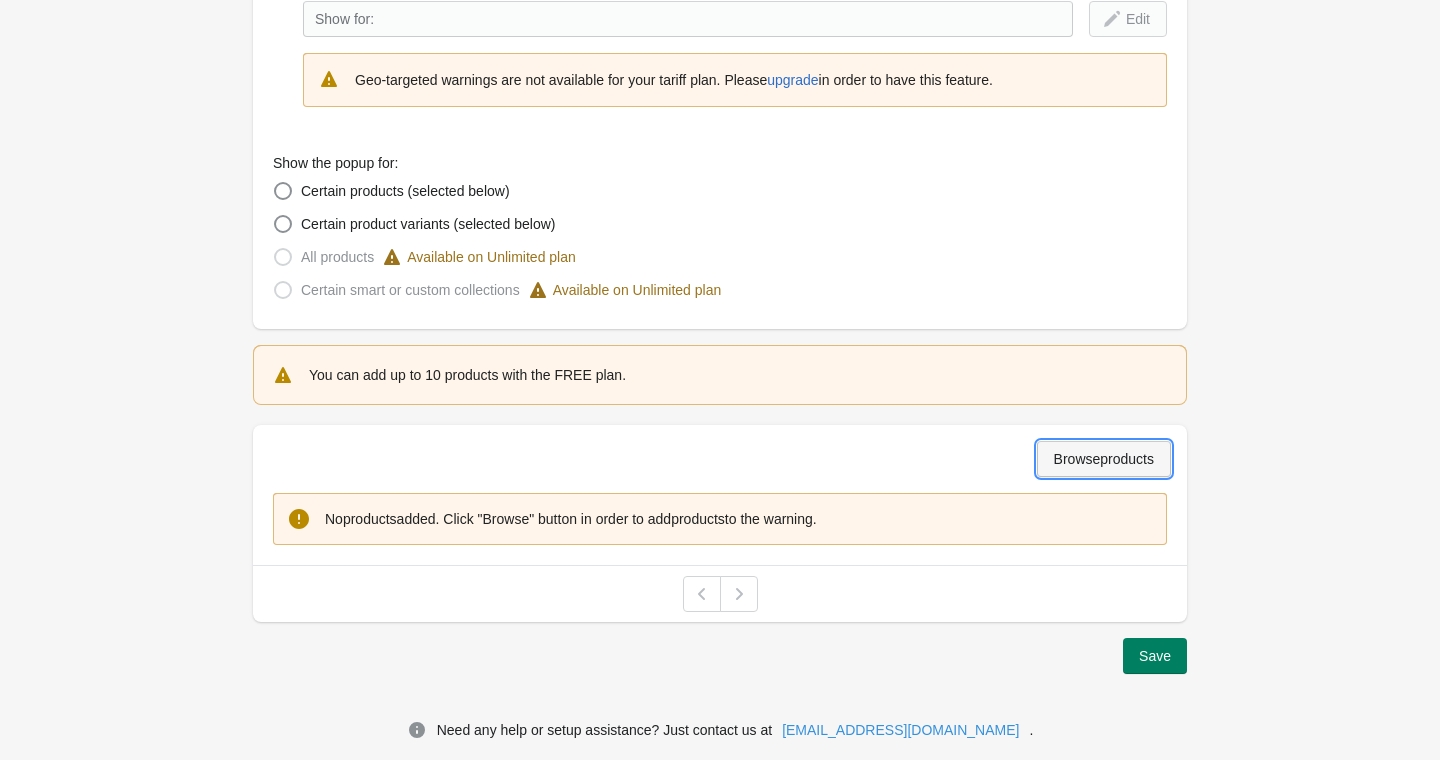 click on "Browse  products" at bounding box center (1104, 459) 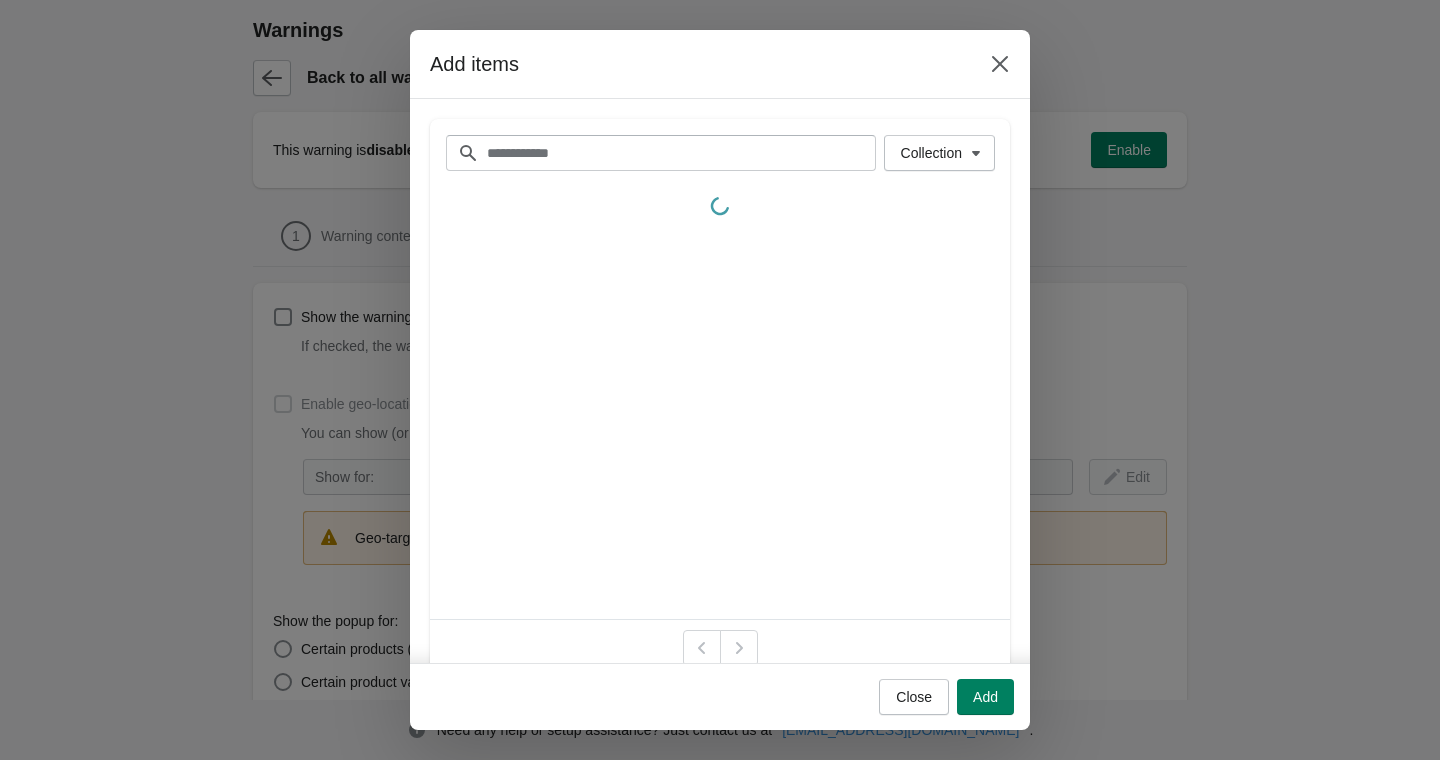 scroll, scrollTop: 458, scrollLeft: 0, axis: vertical 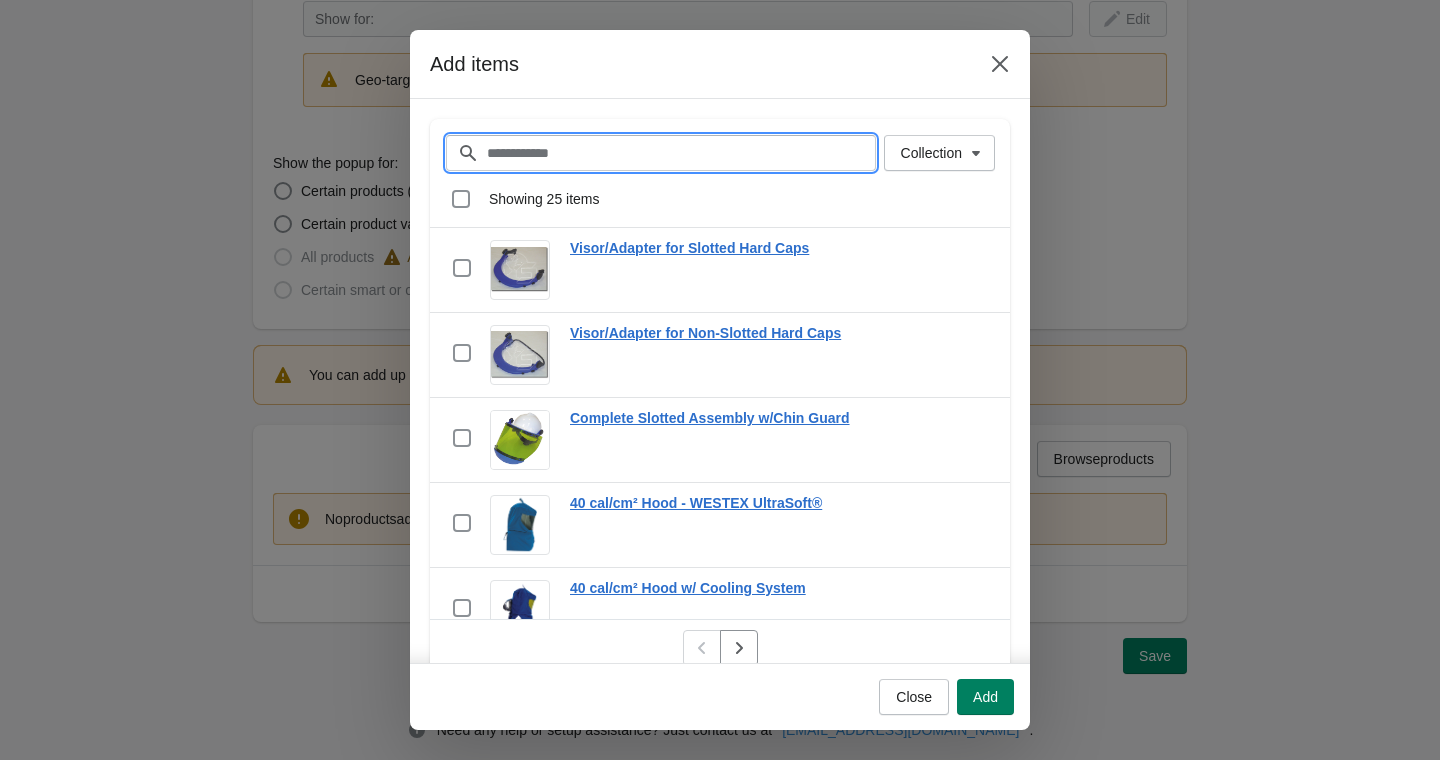 click on "Filter items" at bounding box center [681, 153] 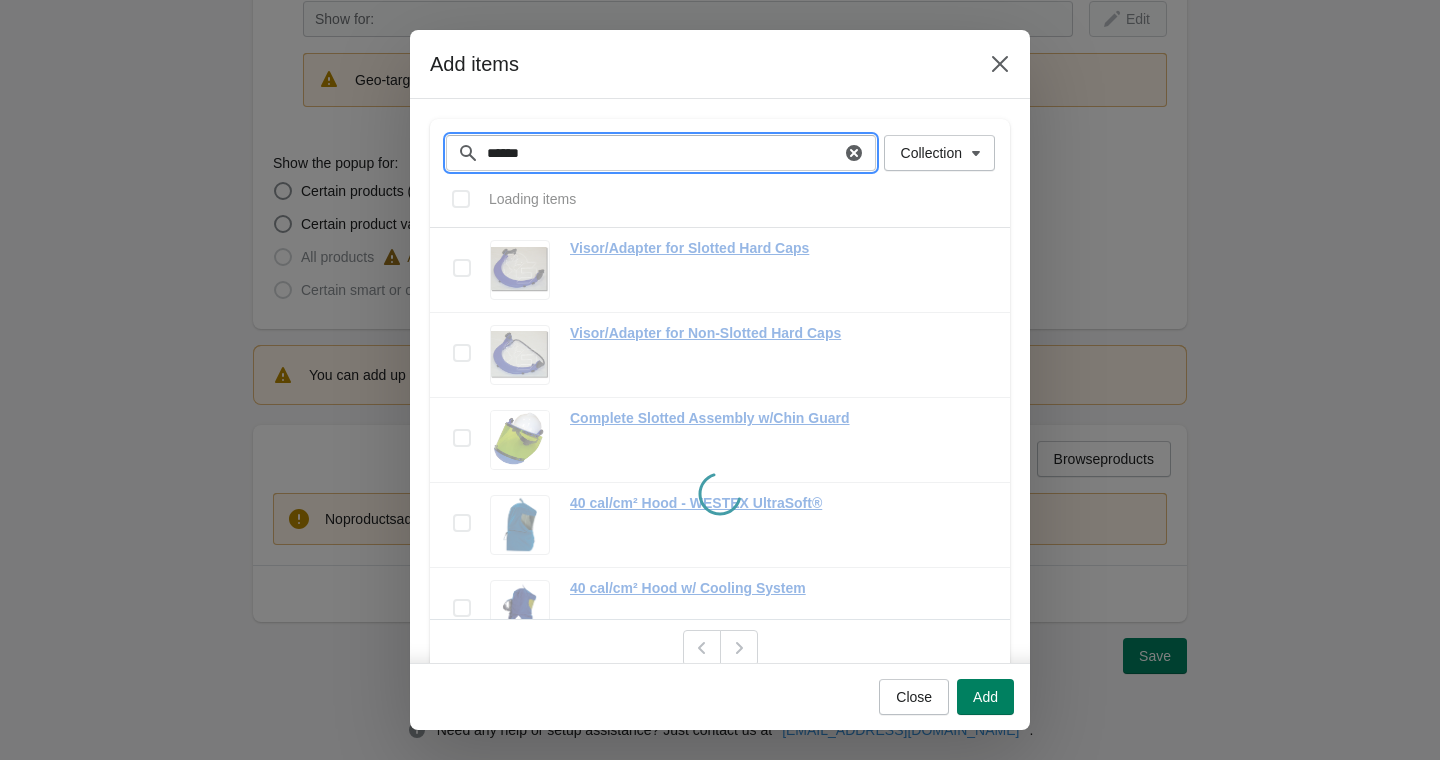 click on "******" at bounding box center (663, 153) 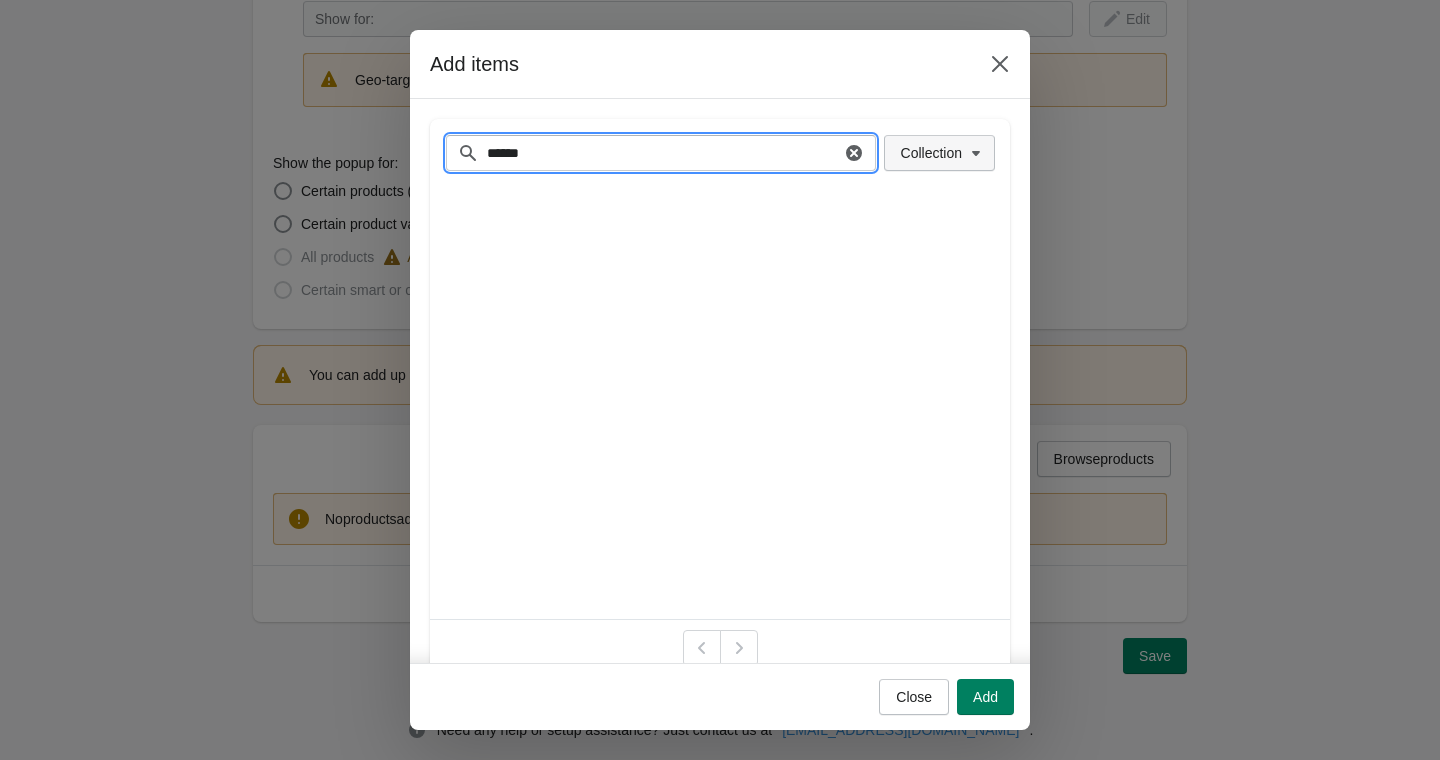 type on "******" 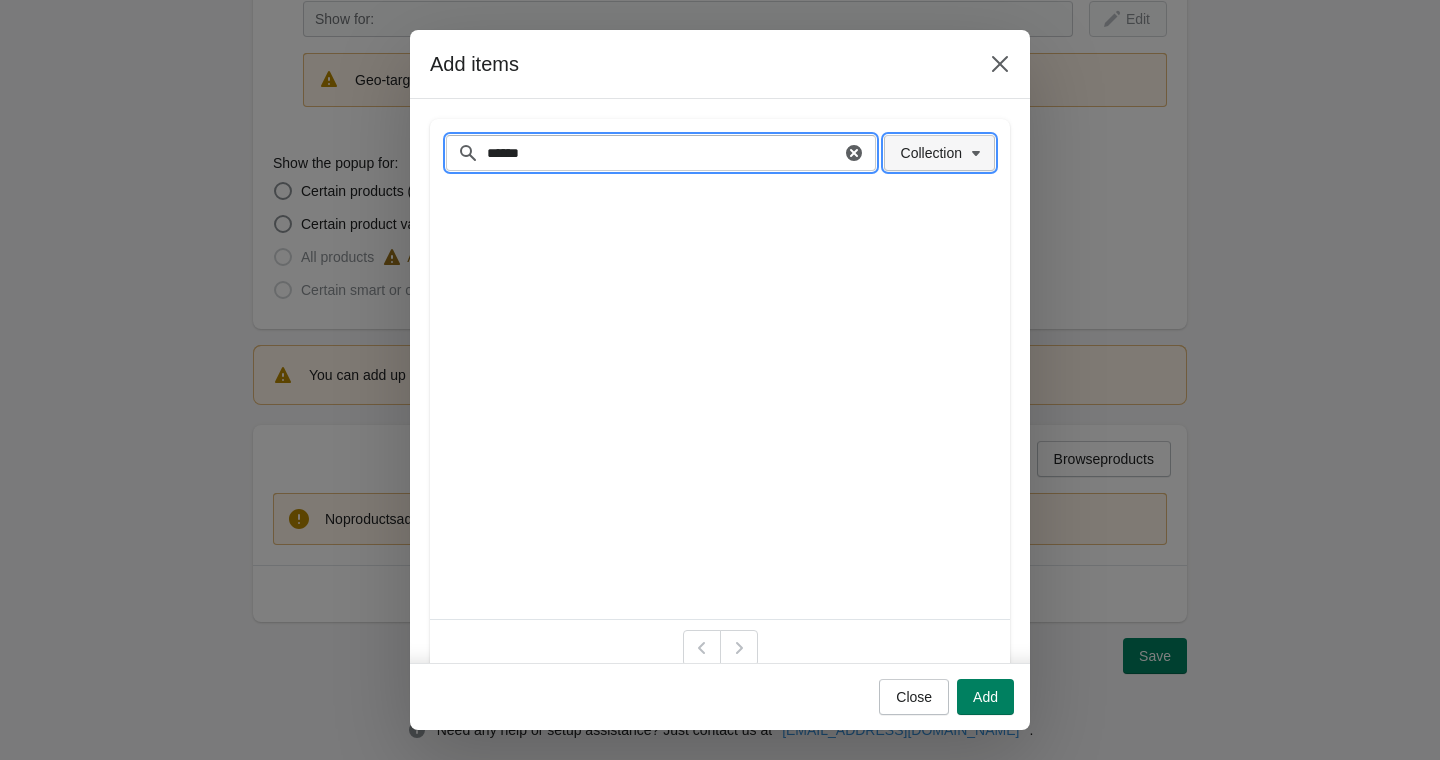 click on "Collection" at bounding box center (939, 153) 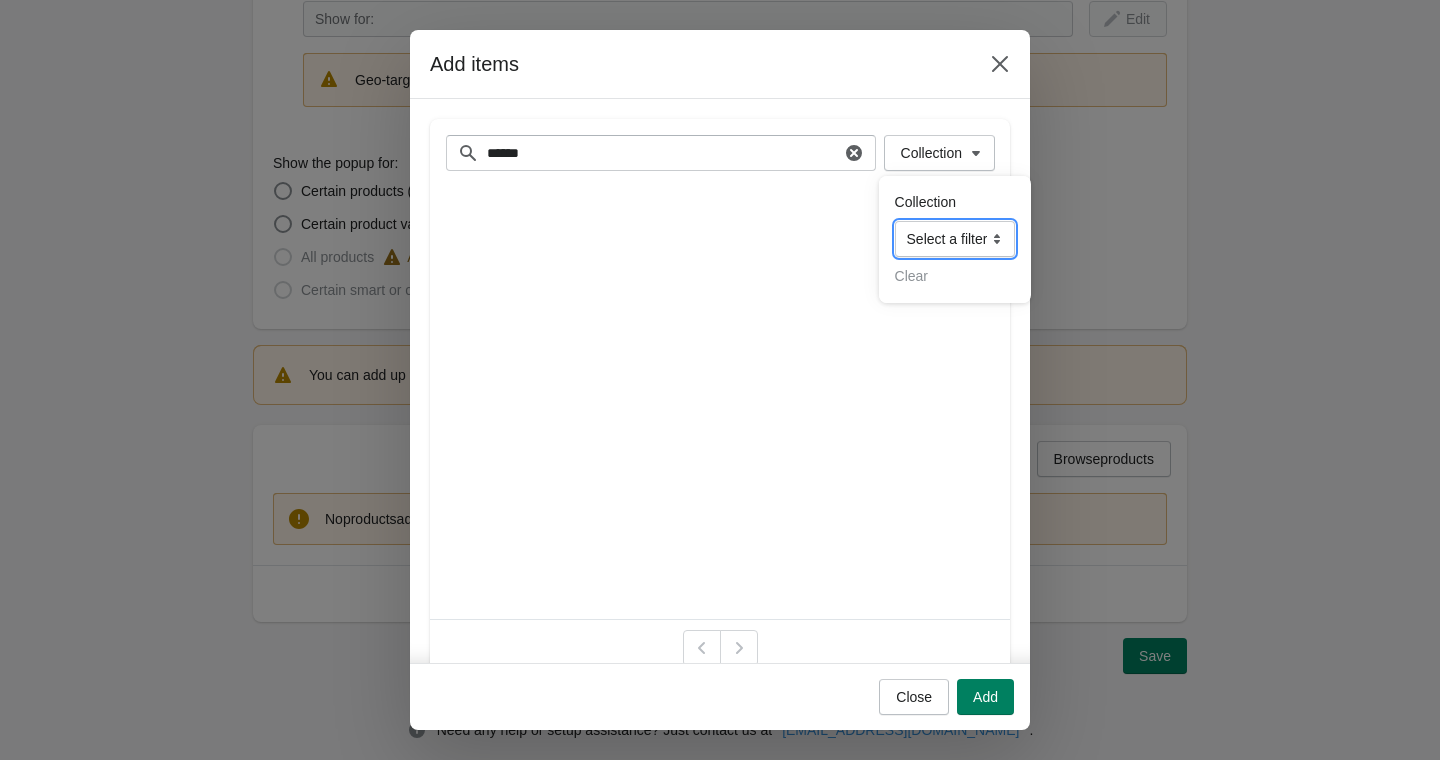 click on "**********" at bounding box center (955, 239) 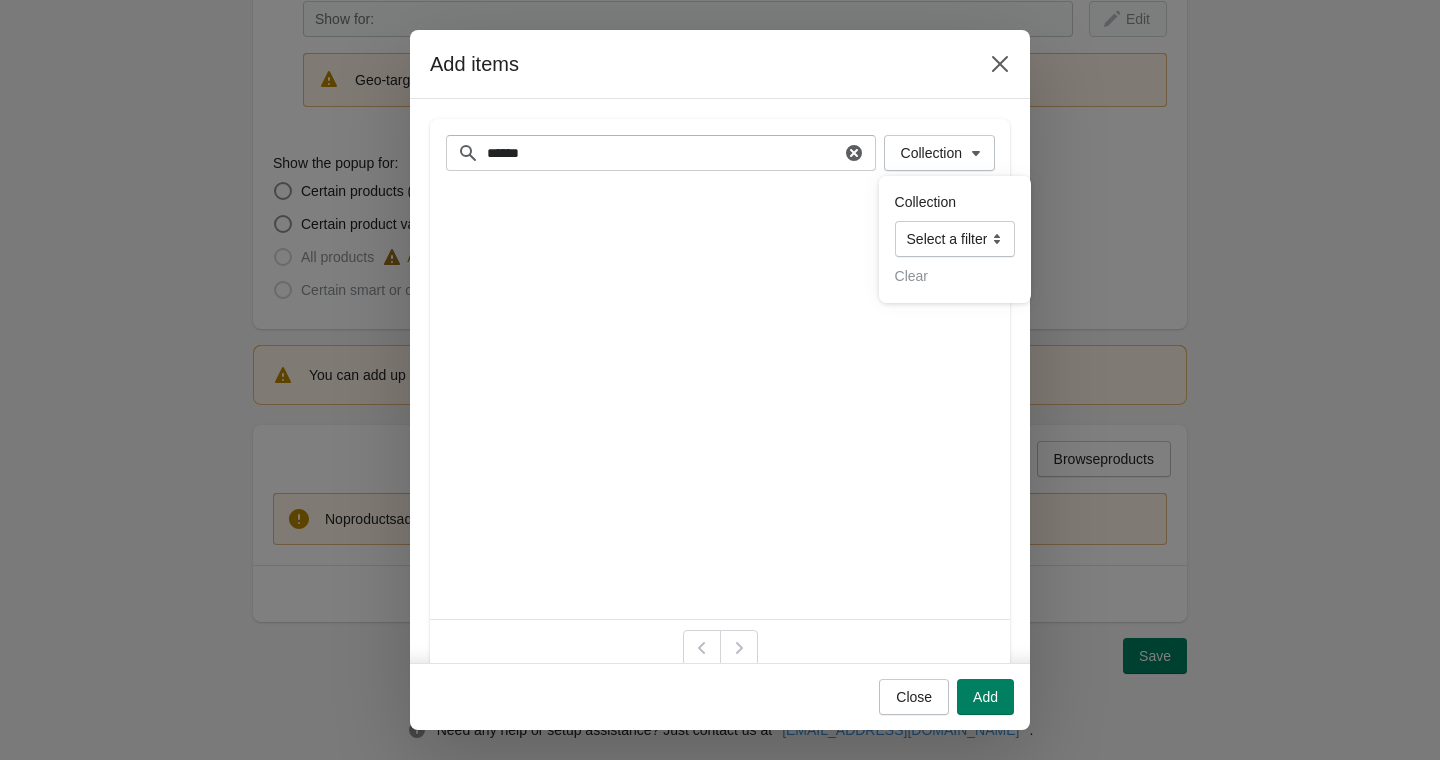 click on "Collection Filter items ****** Clear Collection Items are loading" at bounding box center [720, 369] 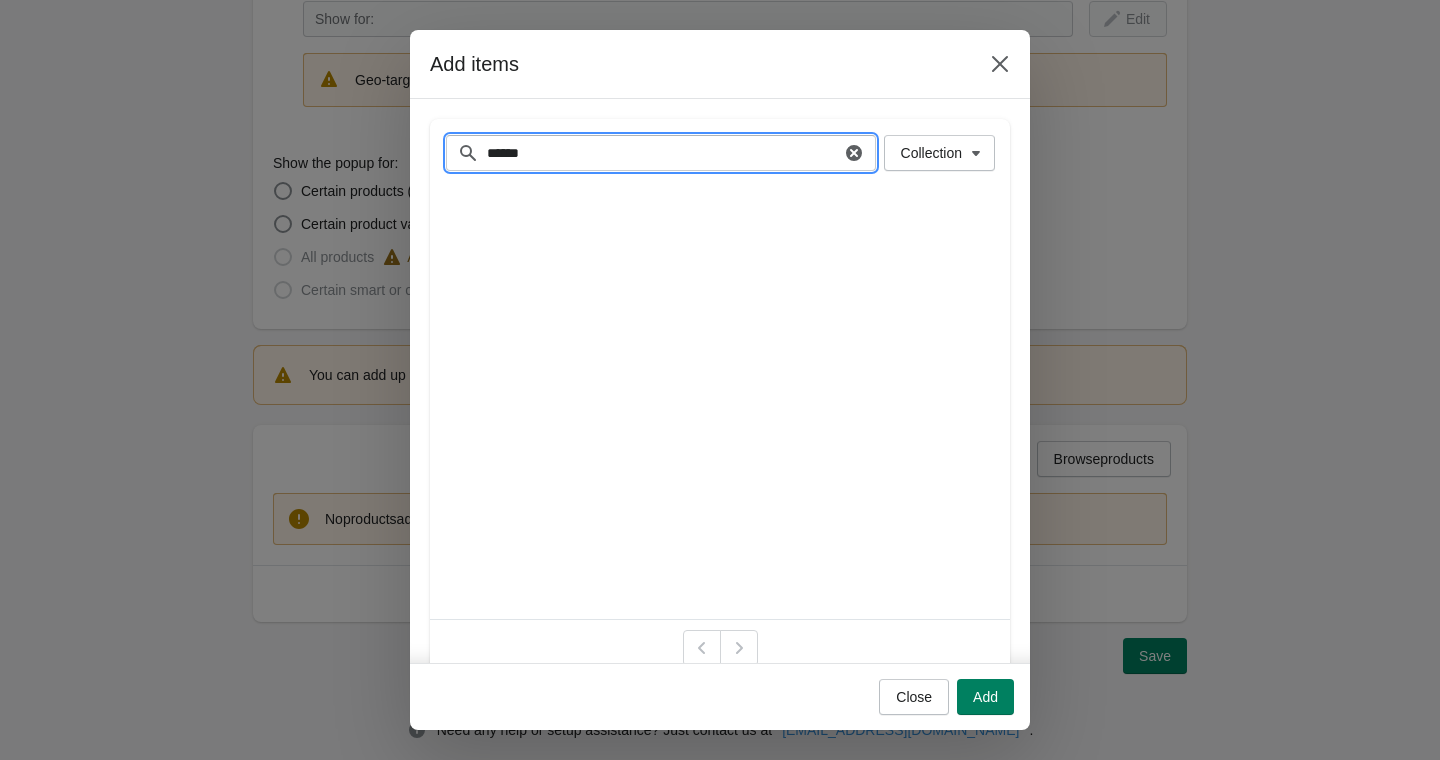 click on "******" at bounding box center [663, 153] 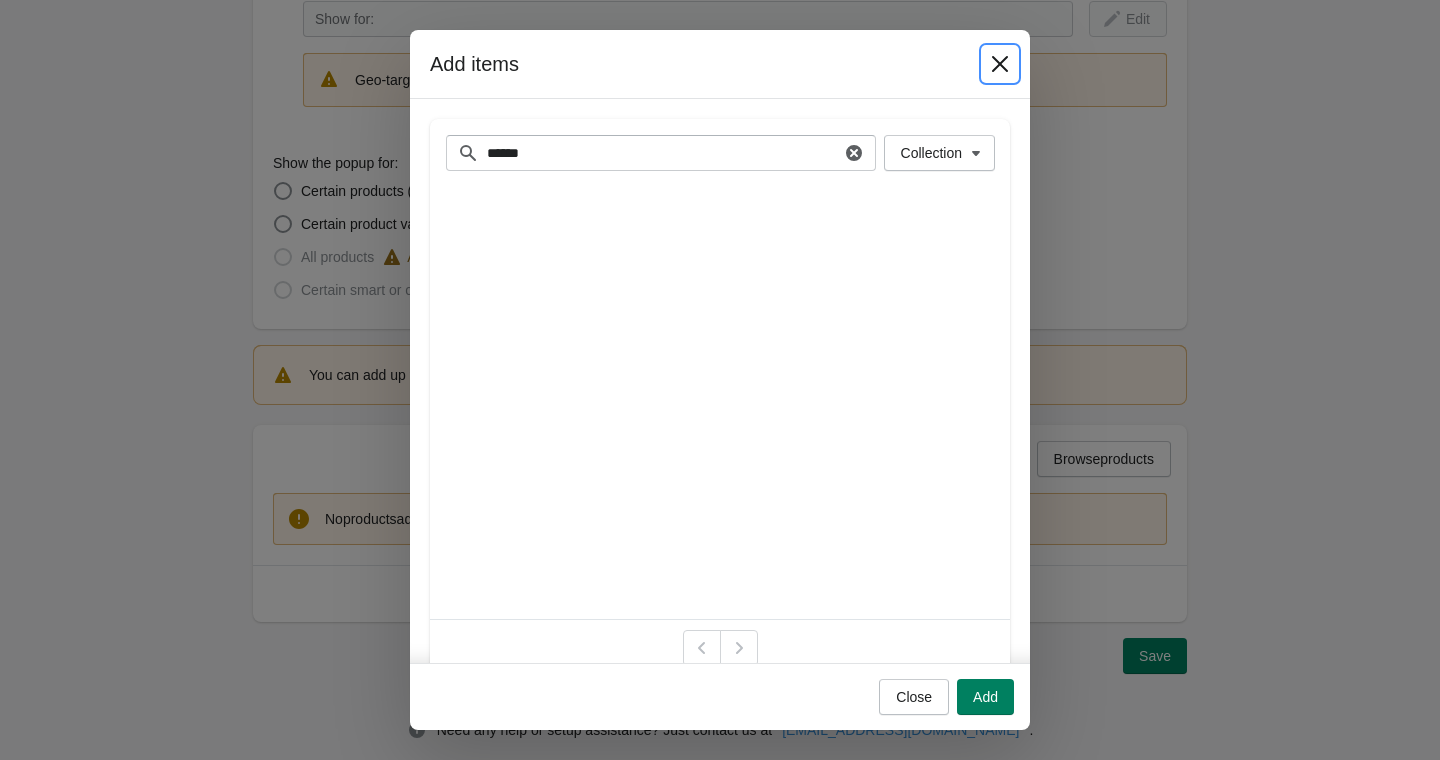 click 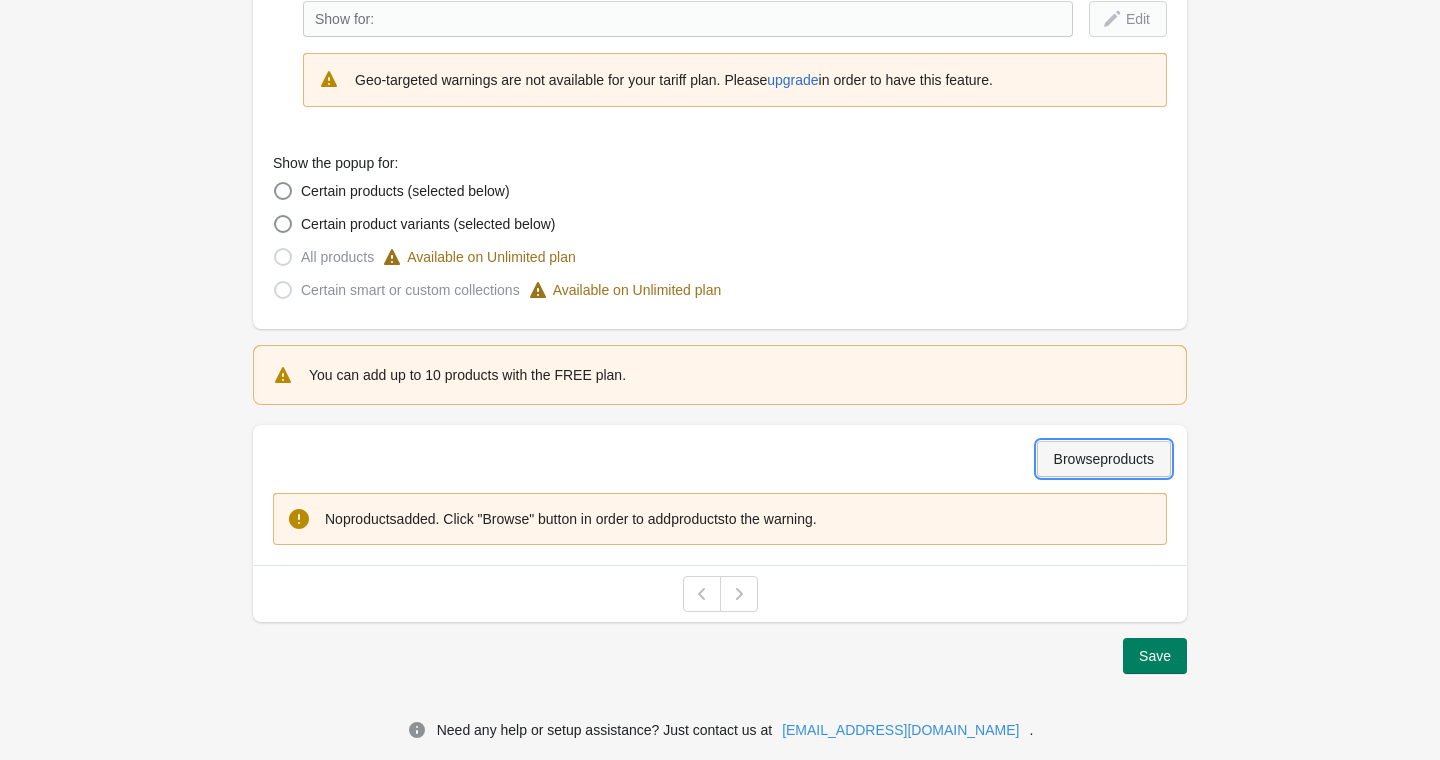 click on "Browse  products" at bounding box center (1104, 459) 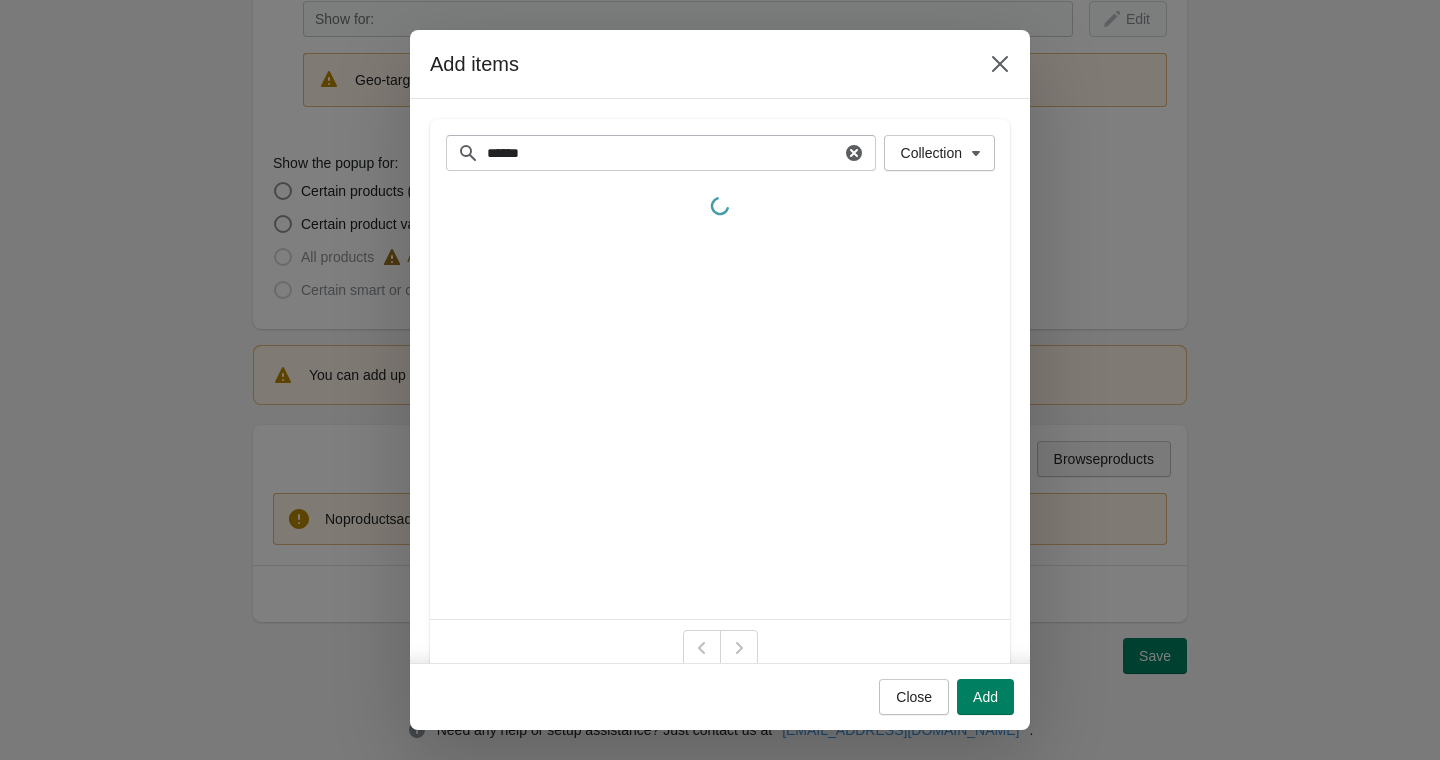 scroll, scrollTop: 0, scrollLeft: 0, axis: both 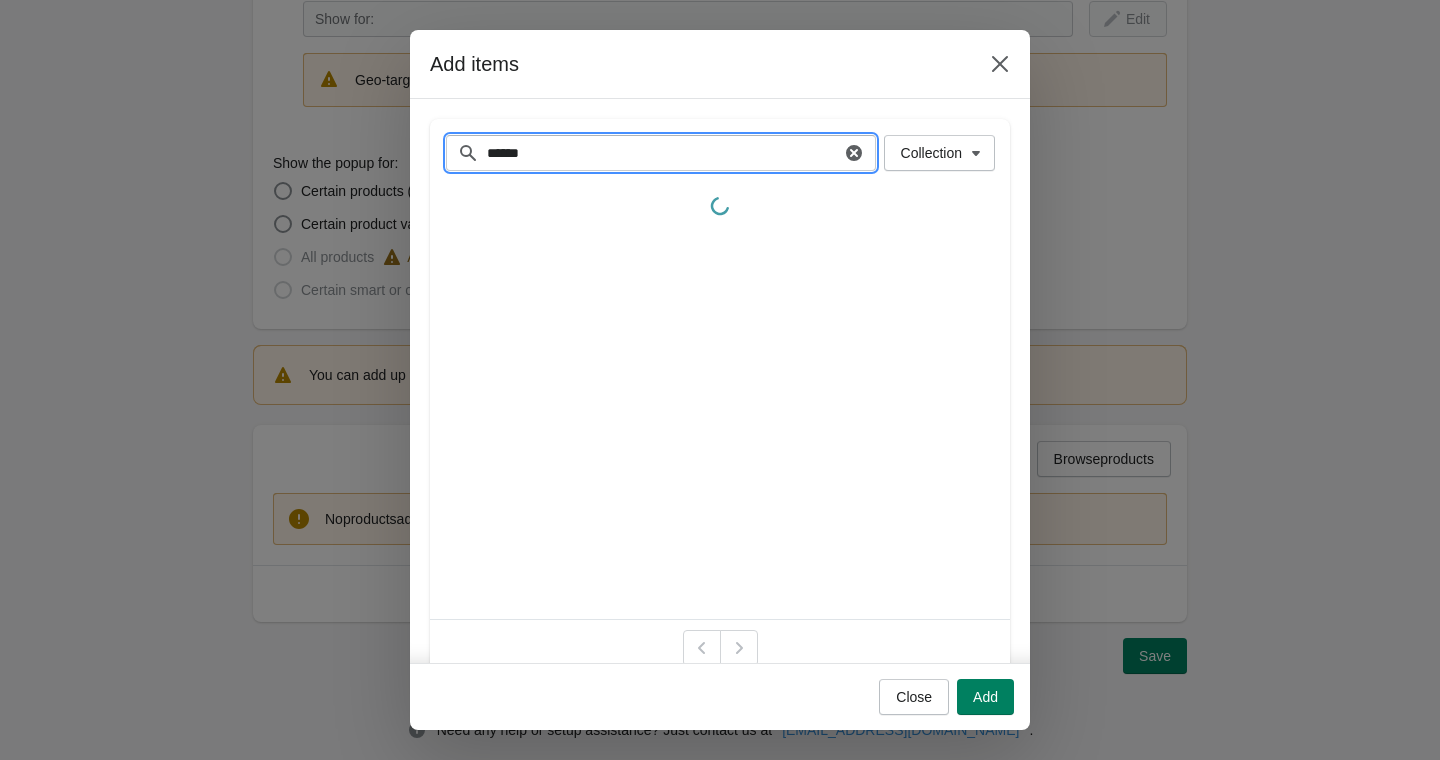drag, startPoint x: 586, startPoint y: 156, endPoint x: 429, endPoint y: 157, distance: 157.00319 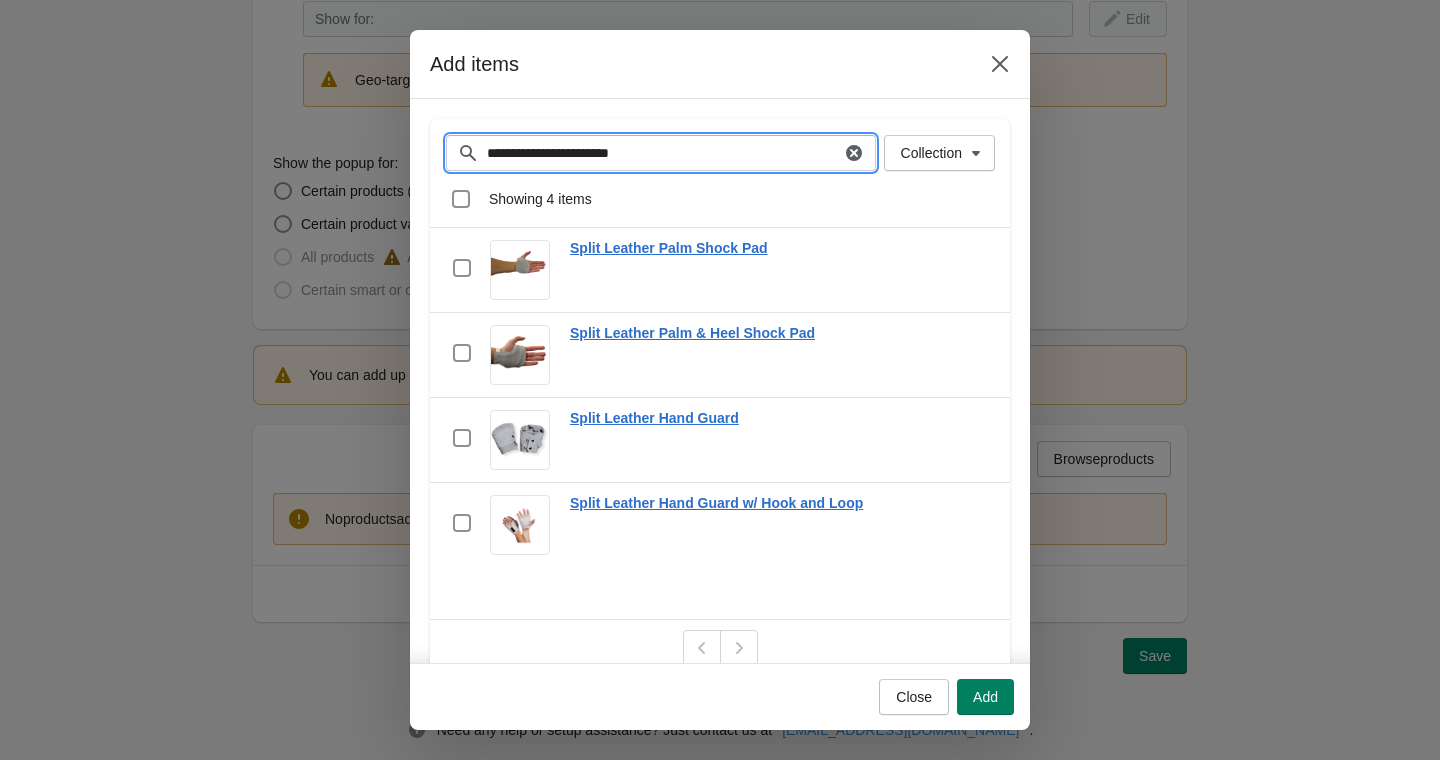 type on "**********" 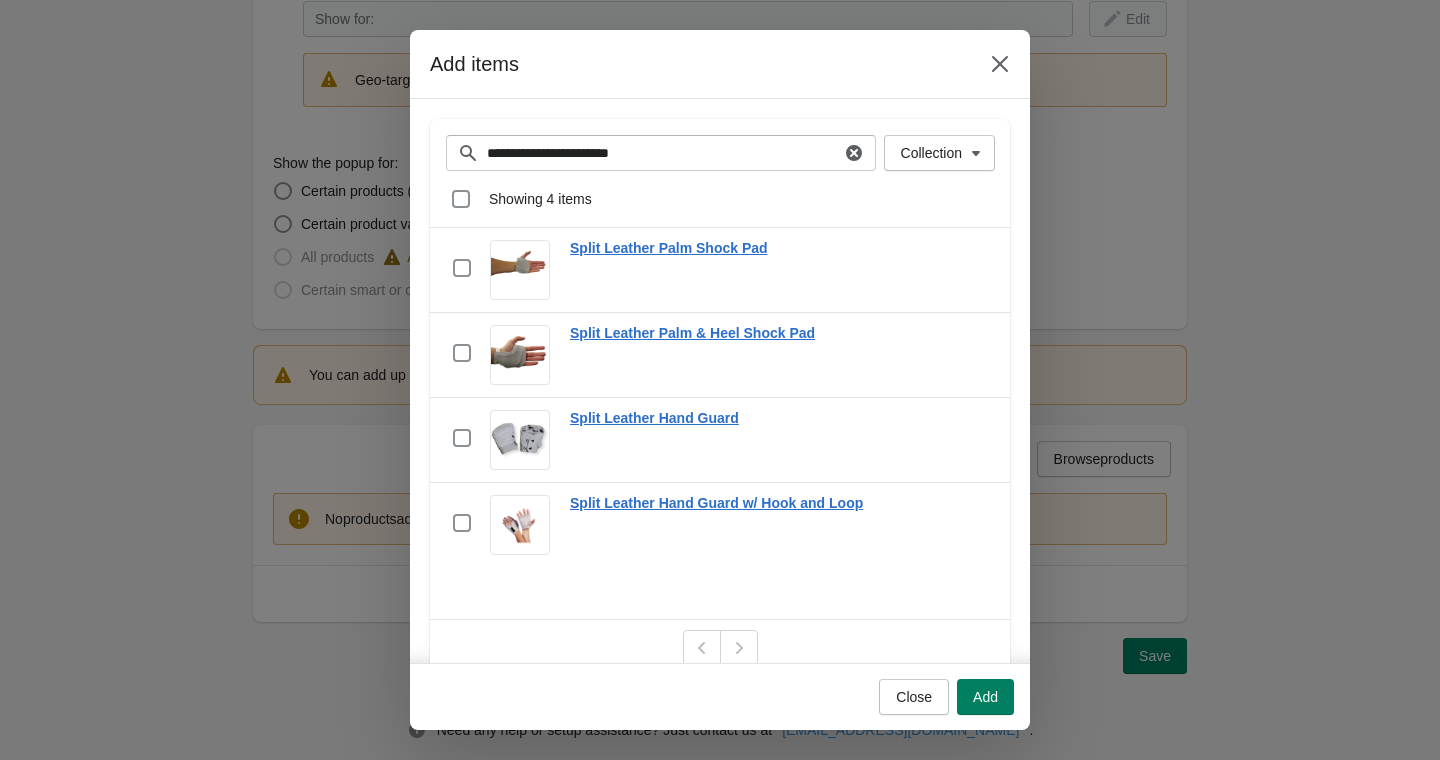 click on "Add items" at bounding box center [696, 64] 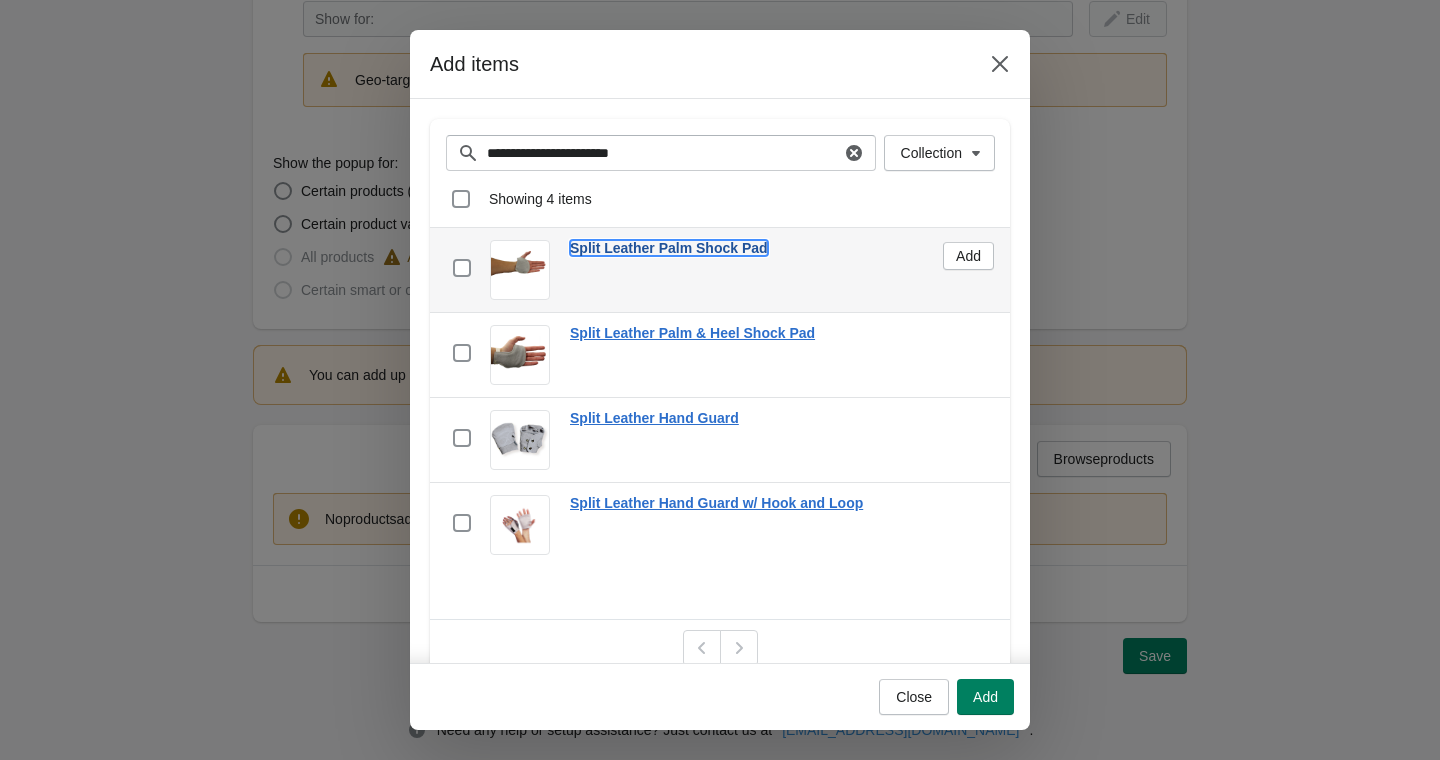 click on "Split Leather Palm Shock Pad" at bounding box center [669, 248] 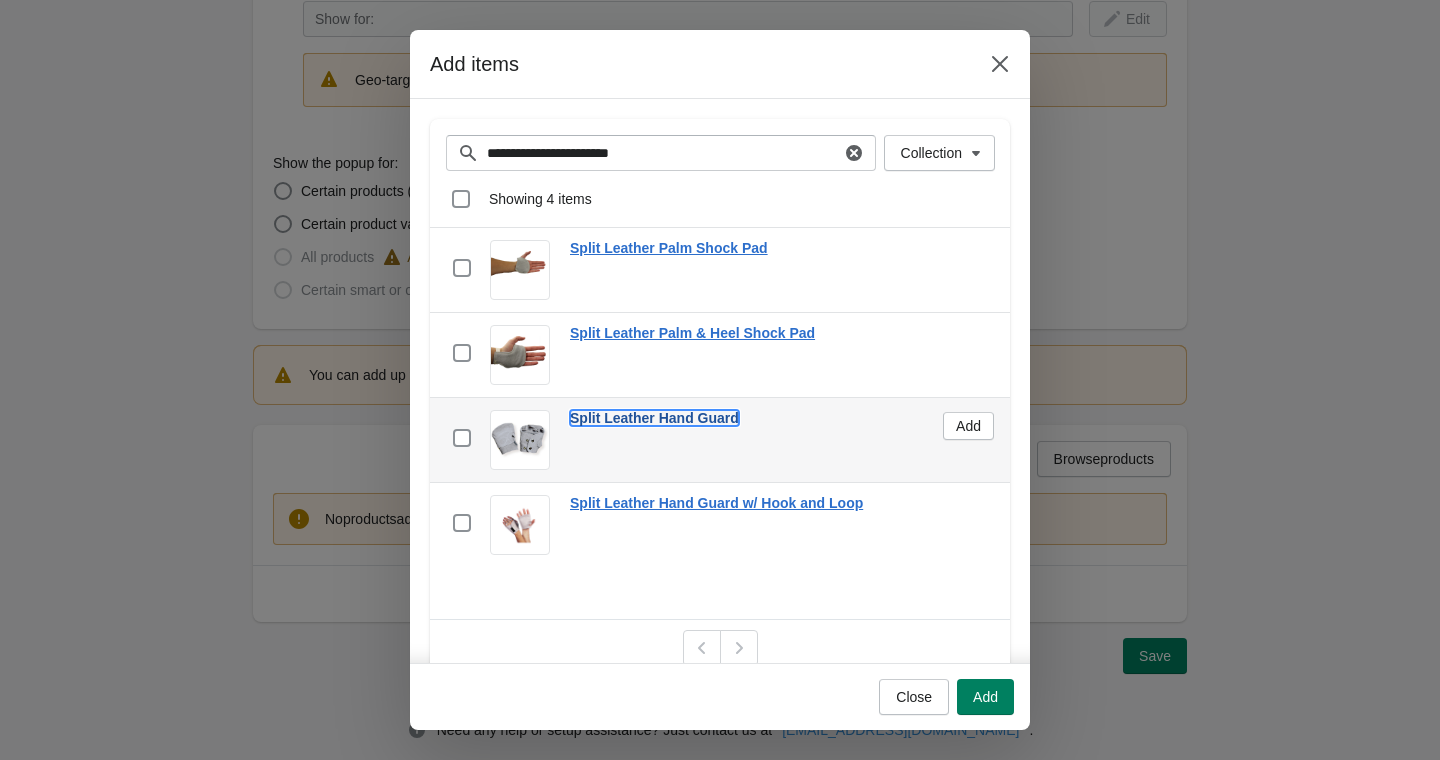 click on "Split Leather Hand Guard" at bounding box center [654, 418] 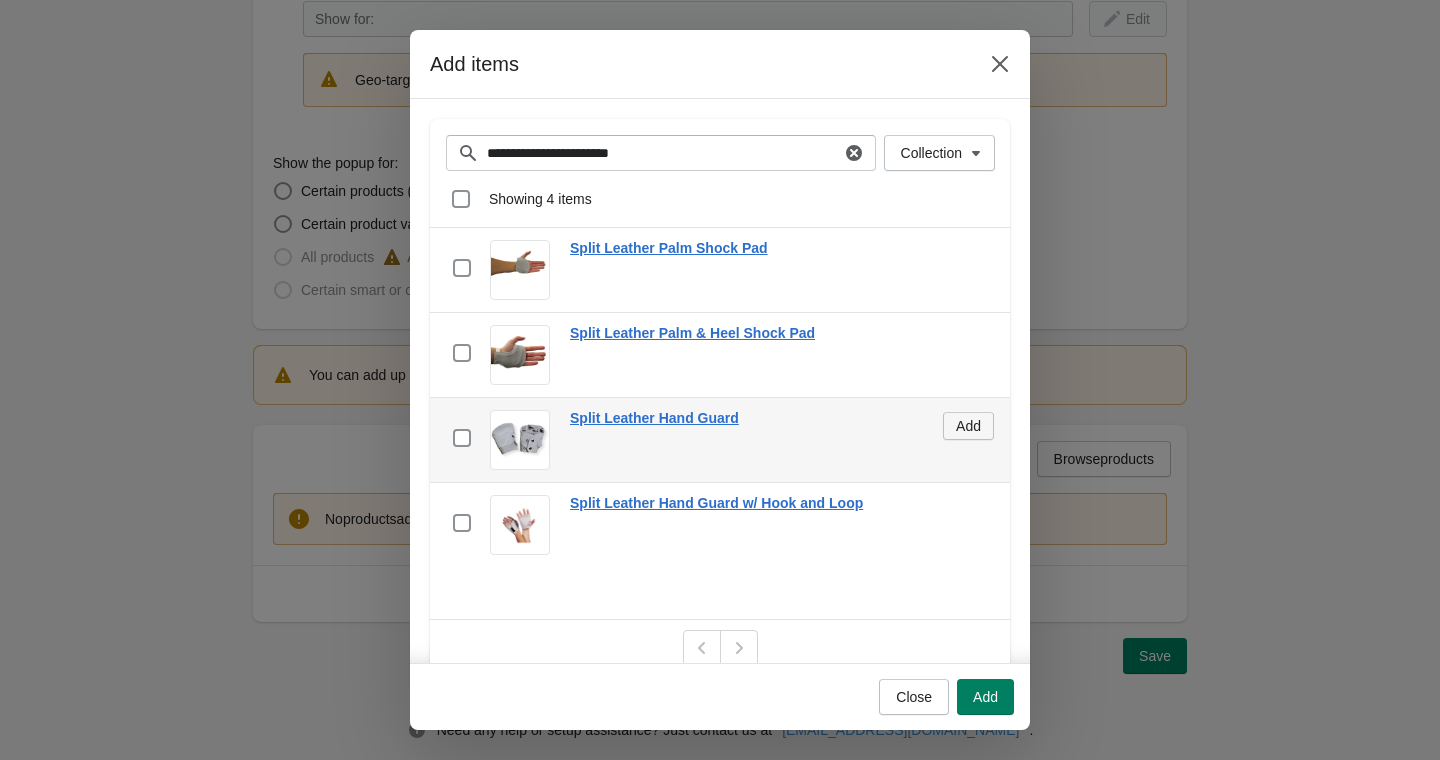 click on "Add" at bounding box center (968, 426) 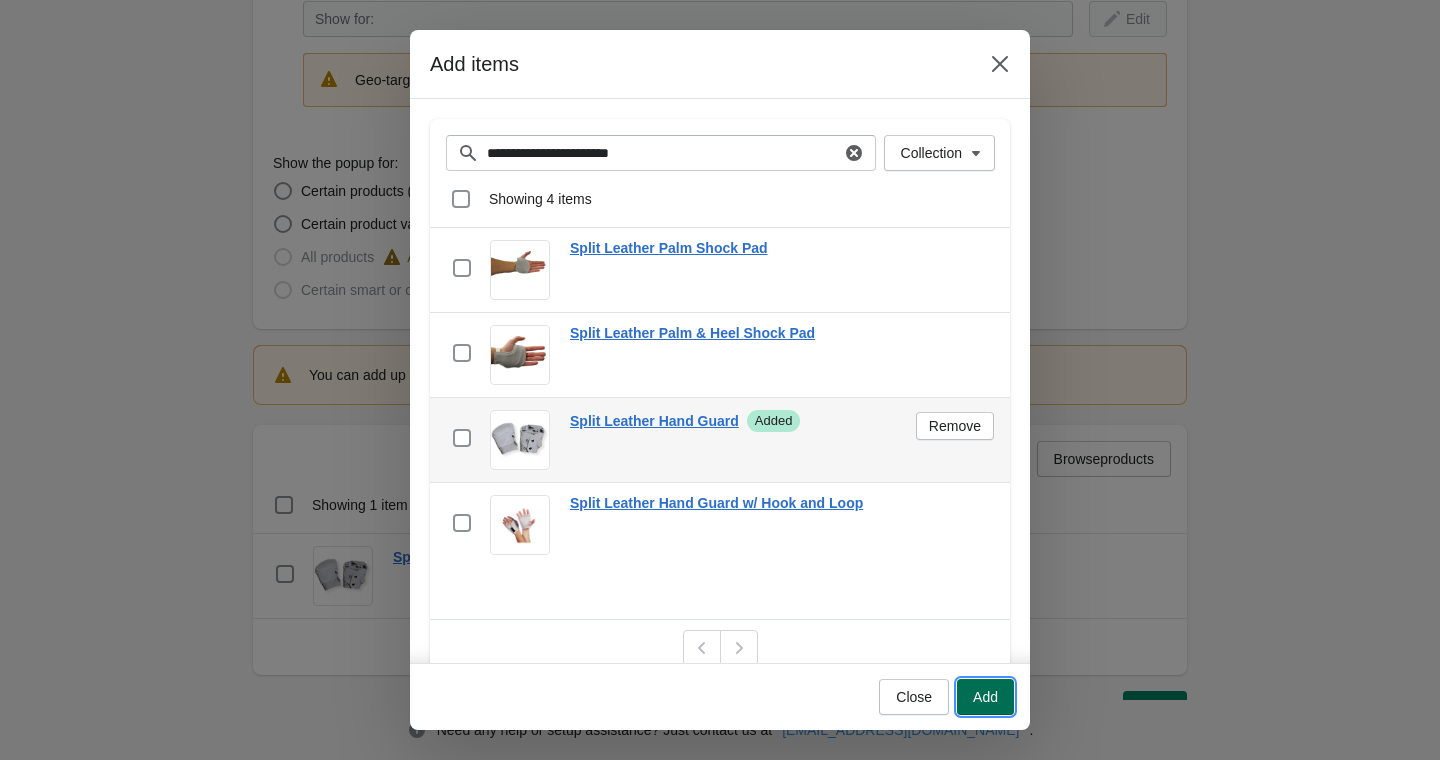 click on "Add" at bounding box center (985, 697) 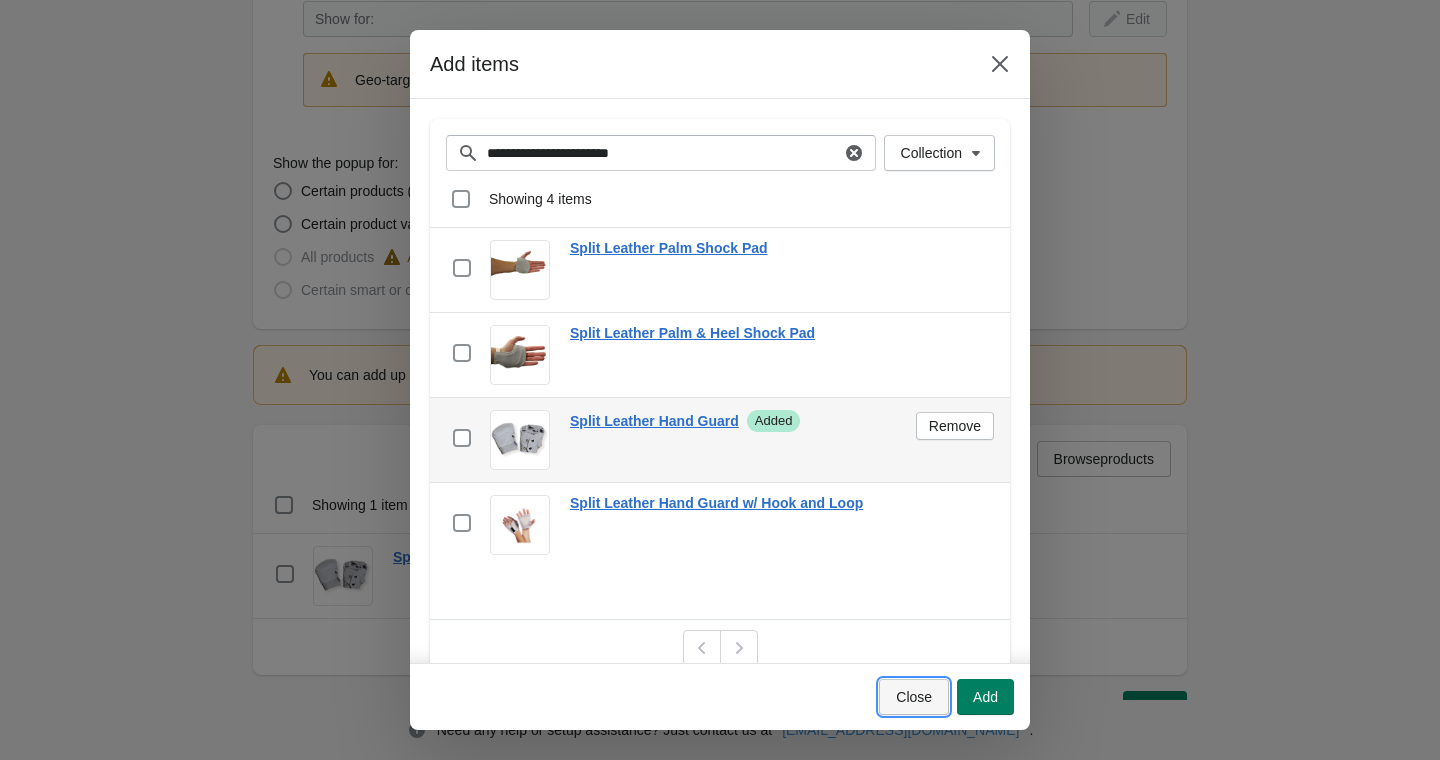 click on "Close" at bounding box center [914, 697] 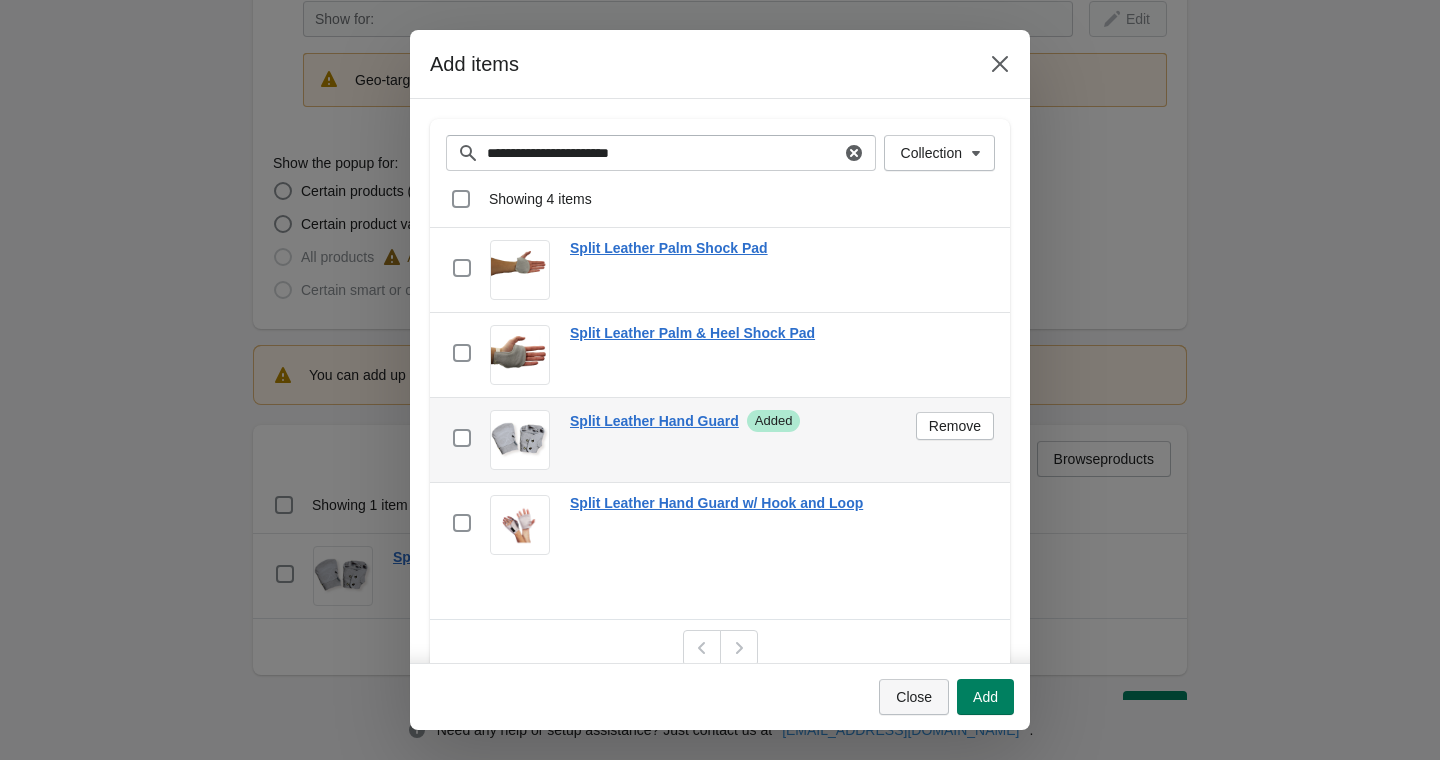 scroll, scrollTop: 458, scrollLeft: 0, axis: vertical 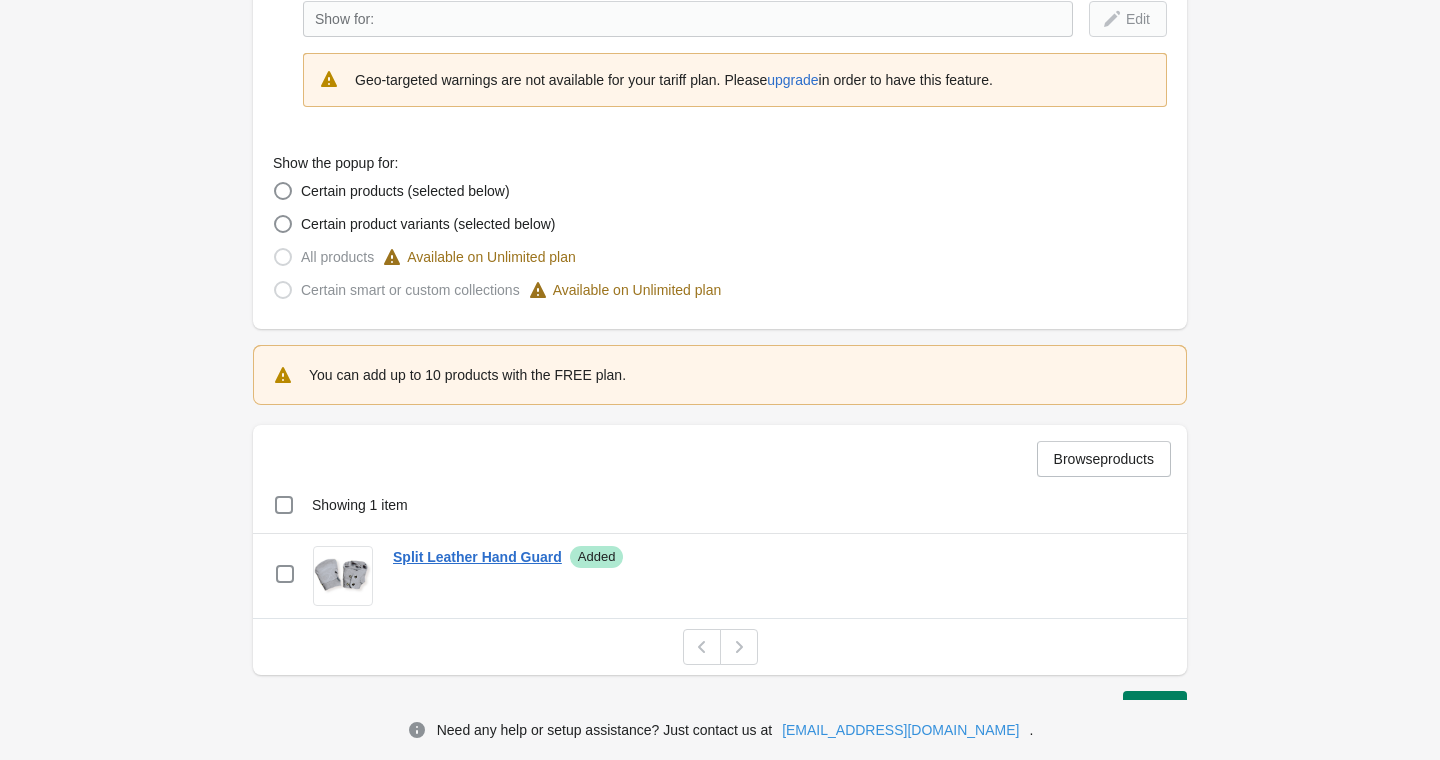 click on "Warnings Back to all warnings This warning is  disabled . Enable 1 Warning content 2 Warning targeting 1 Warning content 2 Warning targeting Show the warning only once? If checked, the warning is shown once per customer session Enable geo-location targeting? You can show (or don't show) the warning for certain countries/states selected Show for: Edit Geo-targeted warnings are not available for your tariff plan. Please  upgrade  in order to have this feature. Show the popup for: Certain products (selected below) Certain product variants (selected below) All products Available on Unlimited plan Certain smart or custom collections Available on Unlimited plan You can add up to 10 products with the FREE plan. Browse  products Showing 1 item Select item Showing 1 item Select Select item 0 selected Actions checkbox Split Leather Hand Guard Success  Added Remove Save Need any help or setup assistance? Just contact us at  help@elastic-soft.com ." at bounding box center (720, 142) 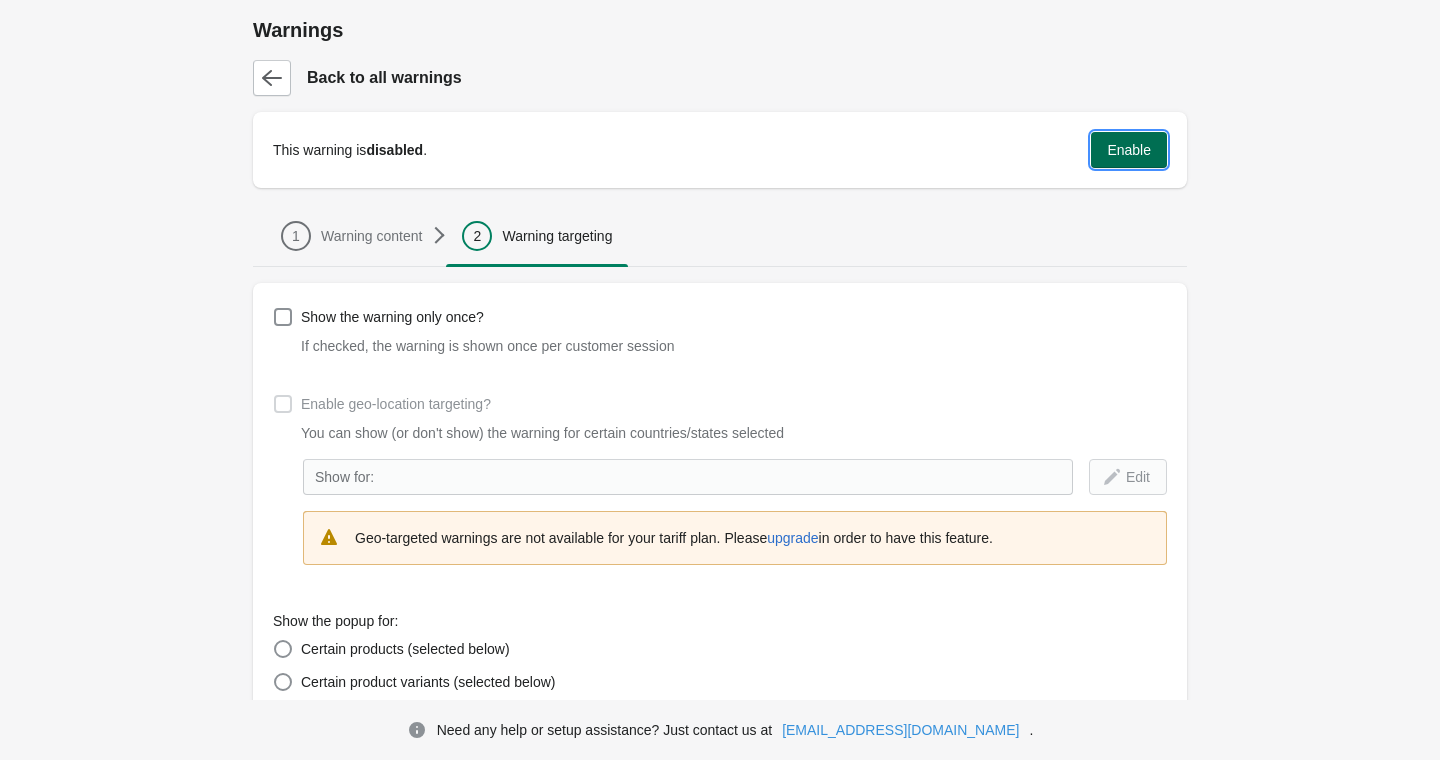 click on "Enable" at bounding box center [1129, 150] 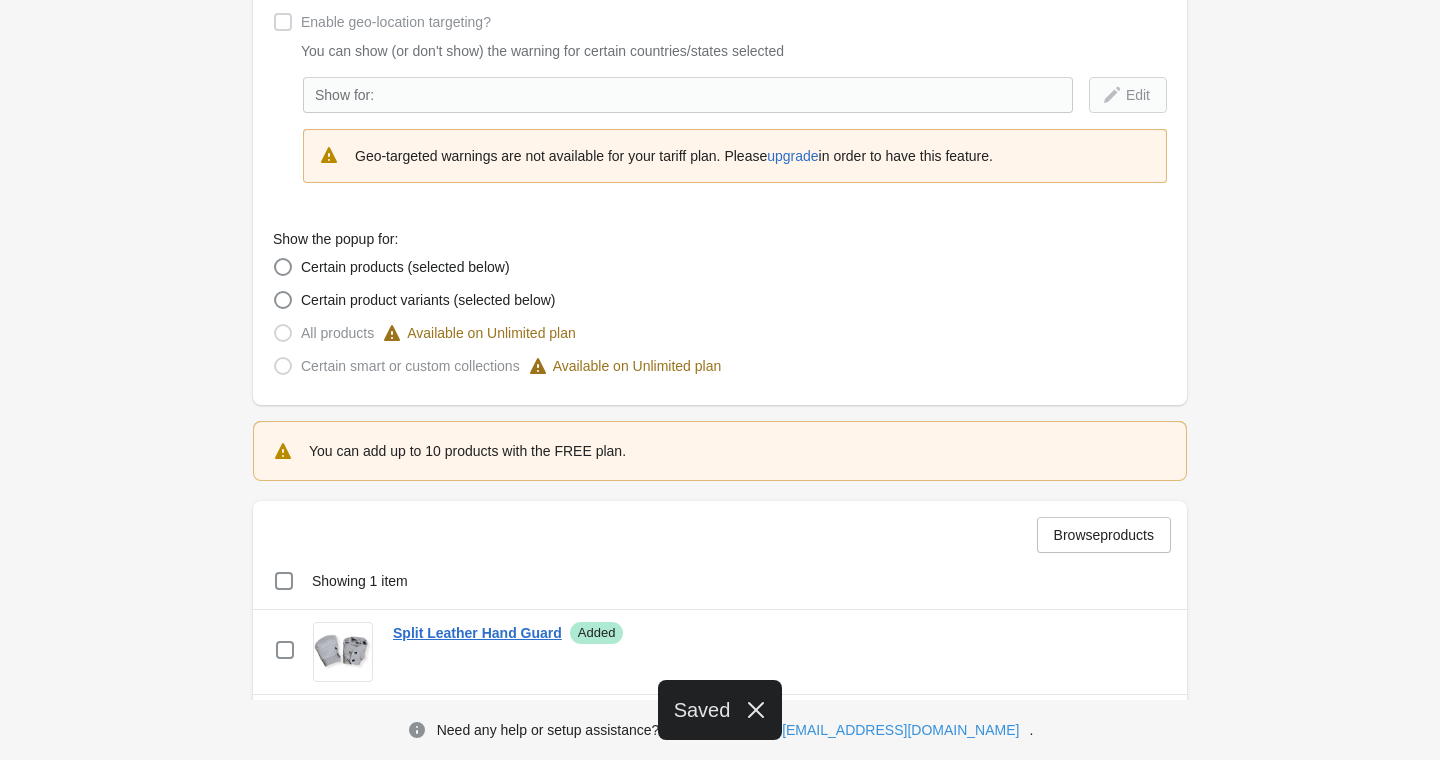 scroll, scrollTop: 511, scrollLeft: 0, axis: vertical 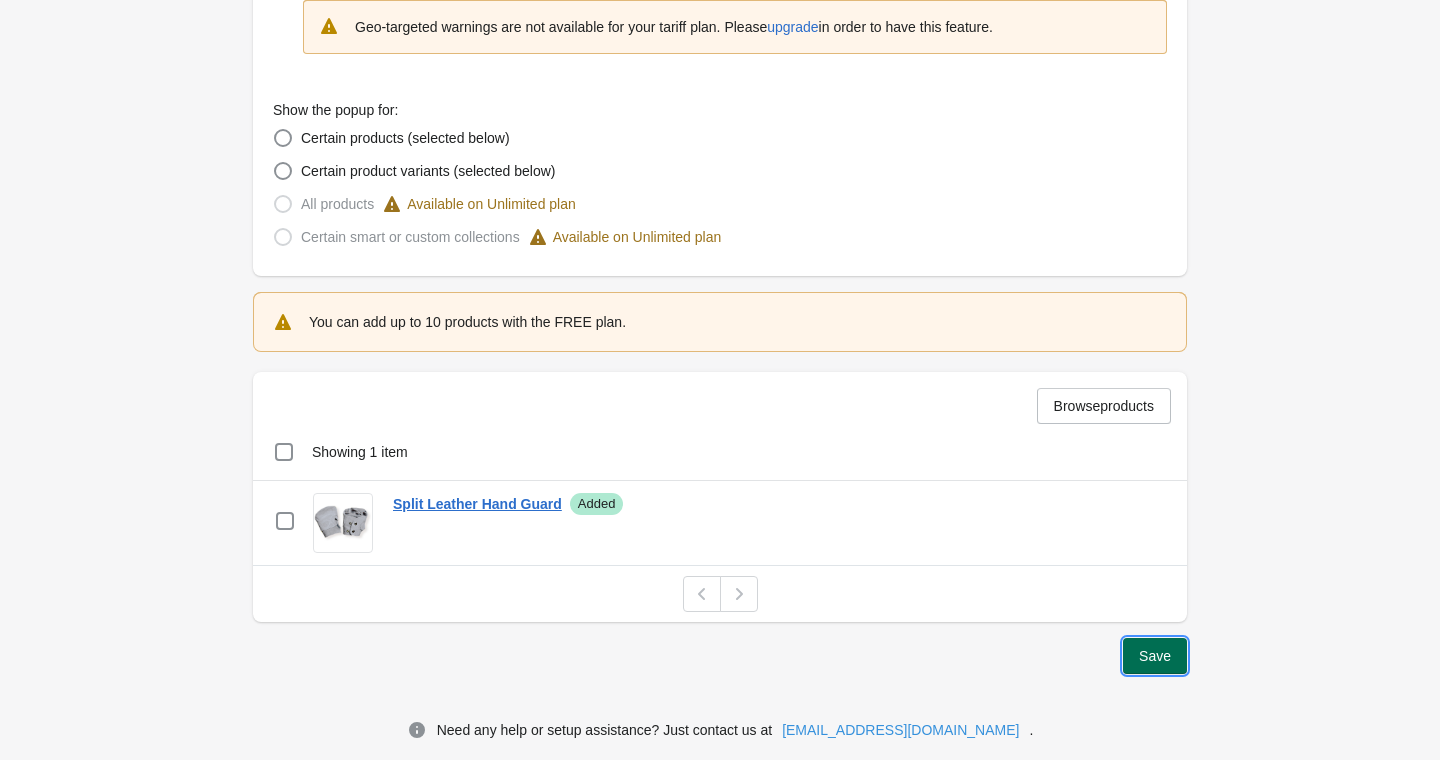 click on "Save" at bounding box center [1155, 656] 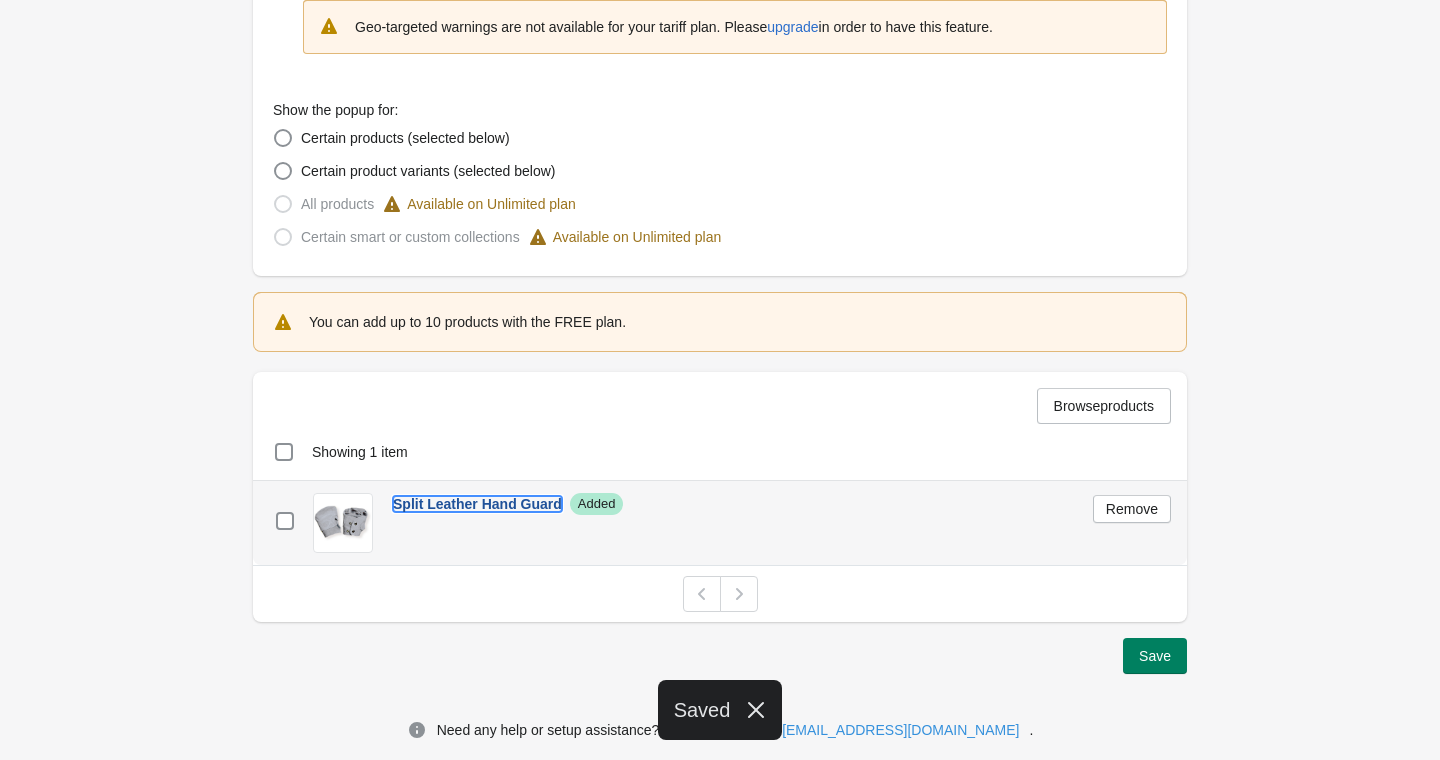 click on "Split Leather Hand Guard" at bounding box center [477, 504] 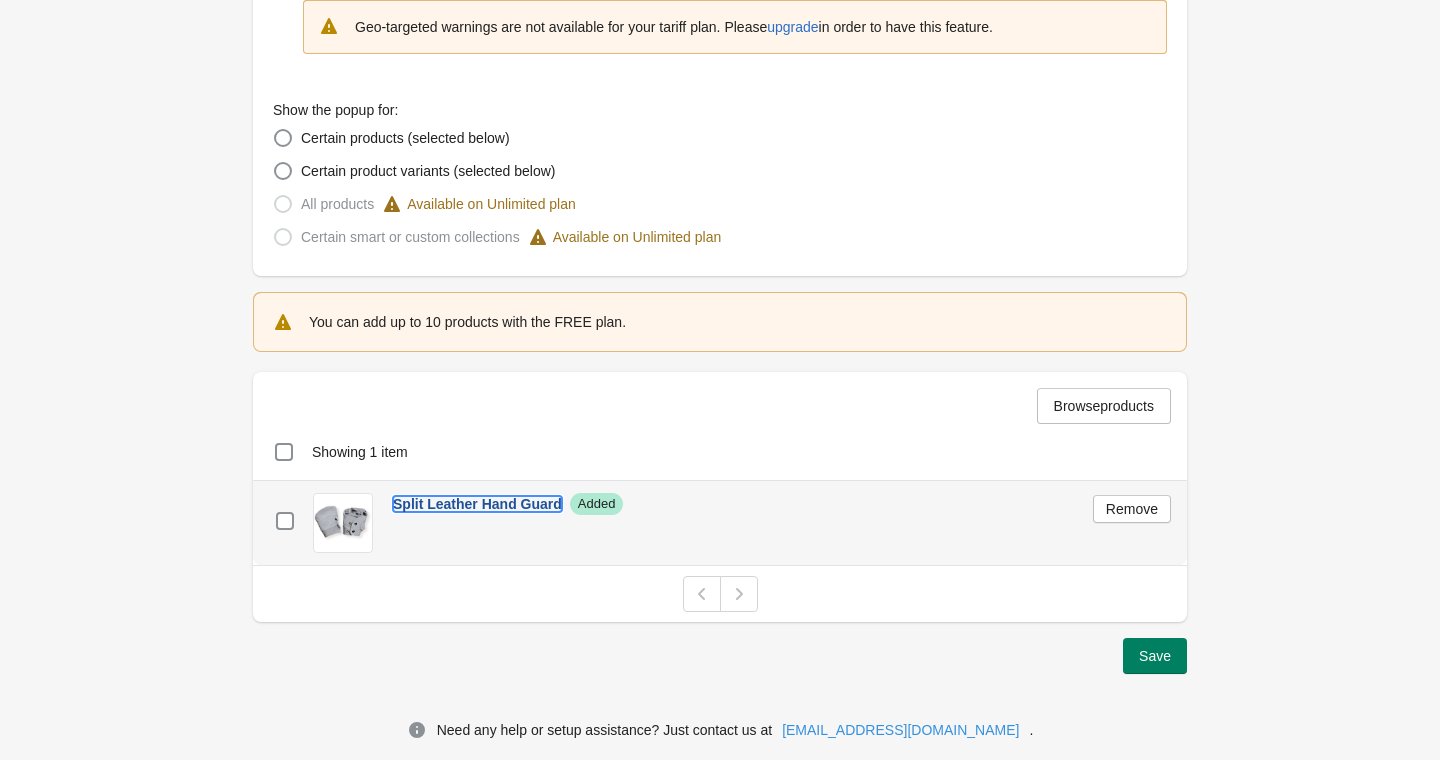 click on "Split Leather Hand Guard" at bounding box center (477, 504) 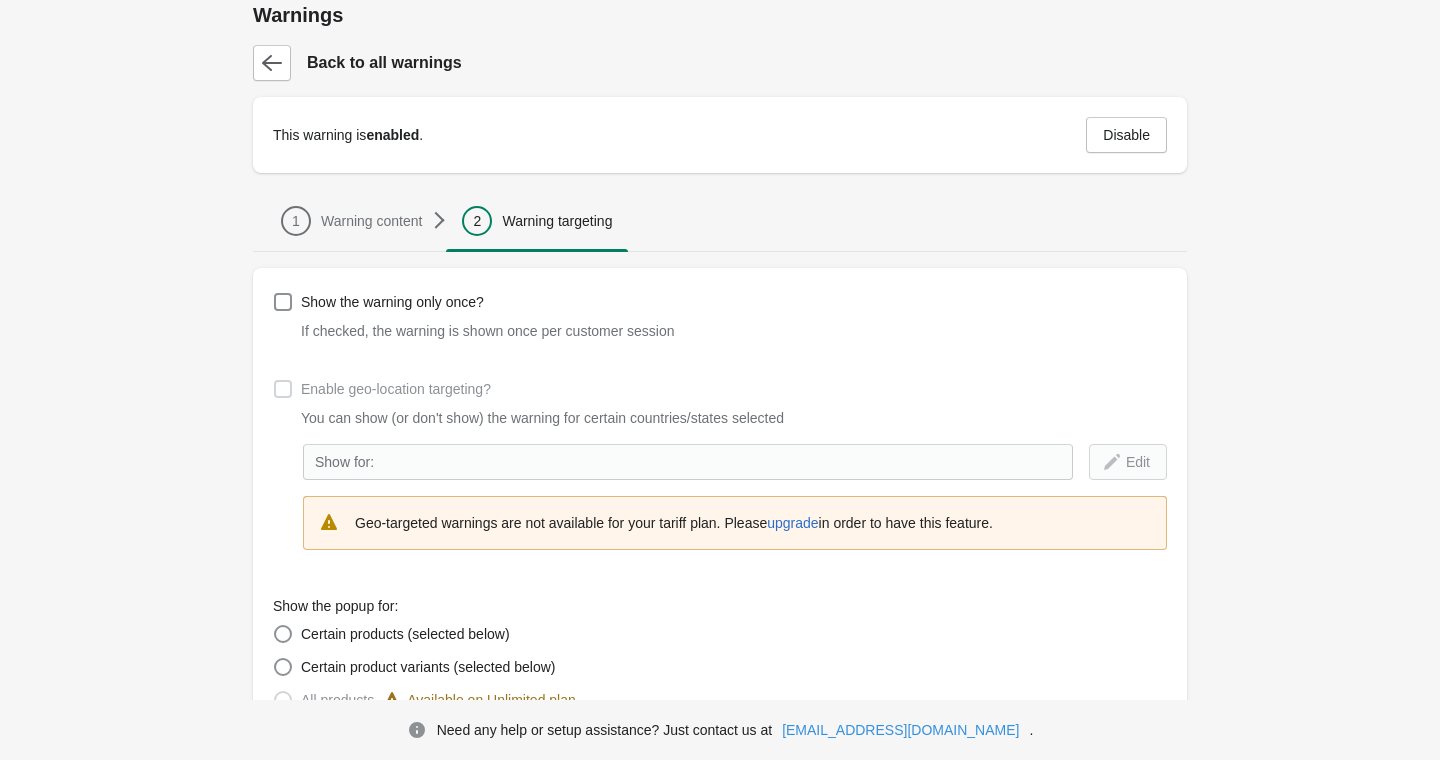 scroll, scrollTop: 0, scrollLeft: 0, axis: both 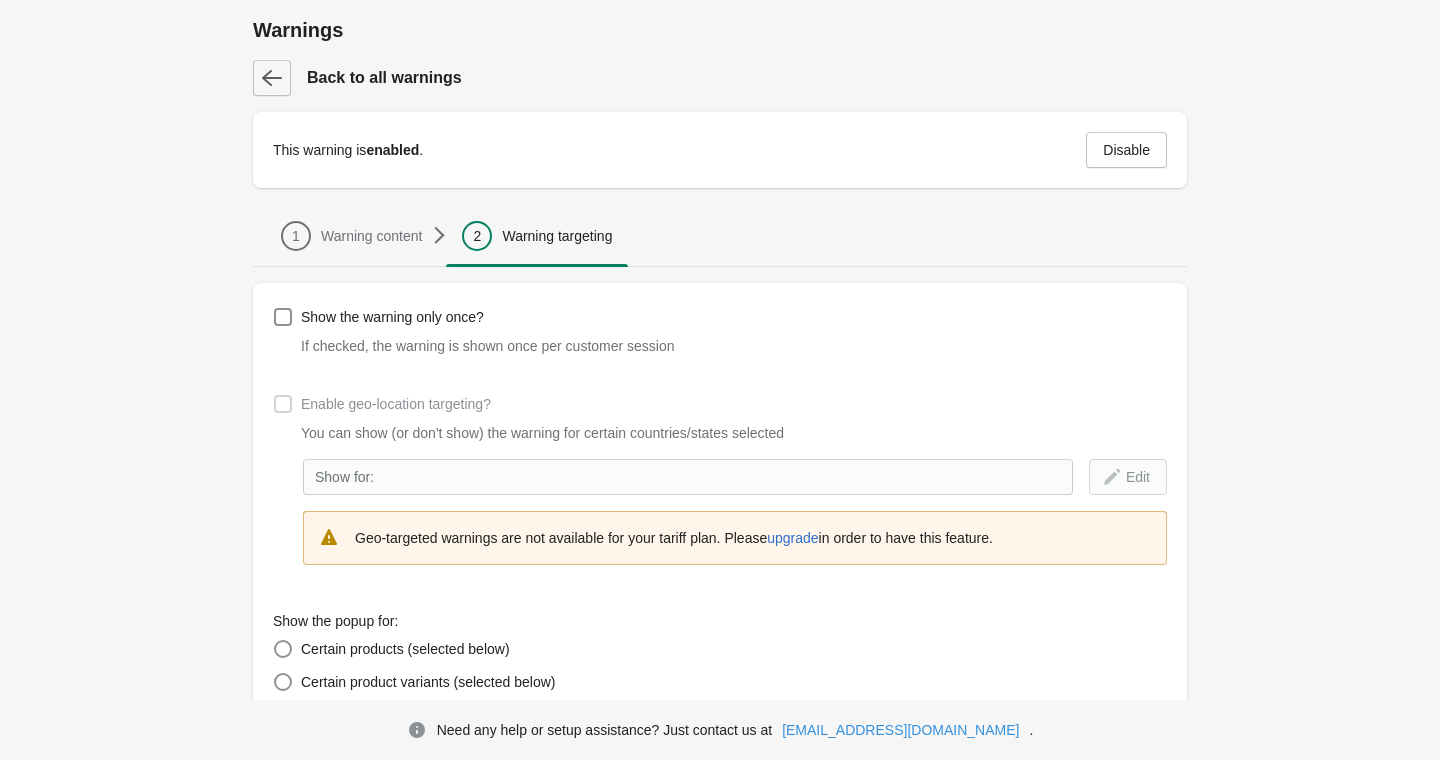 click 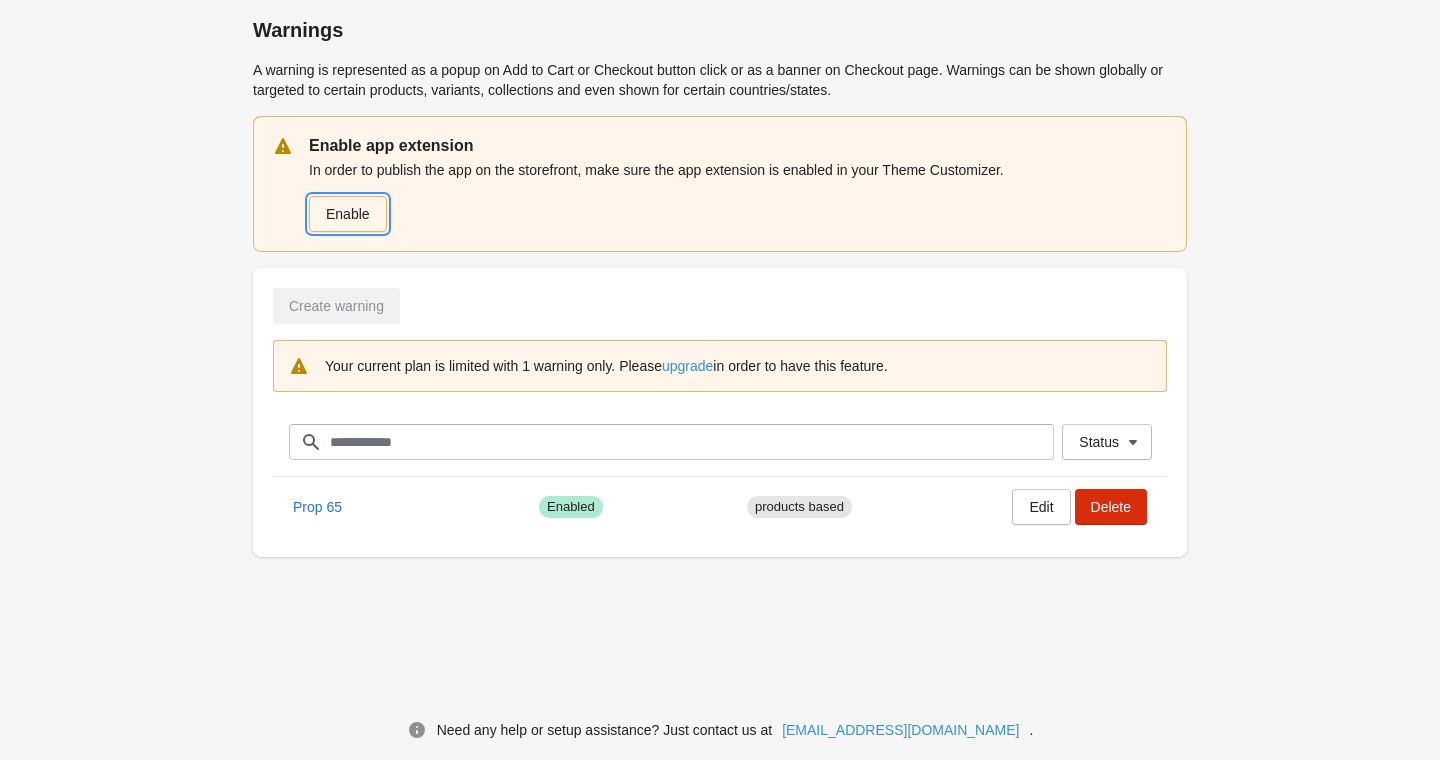 click on "Enable" at bounding box center (348, 214) 